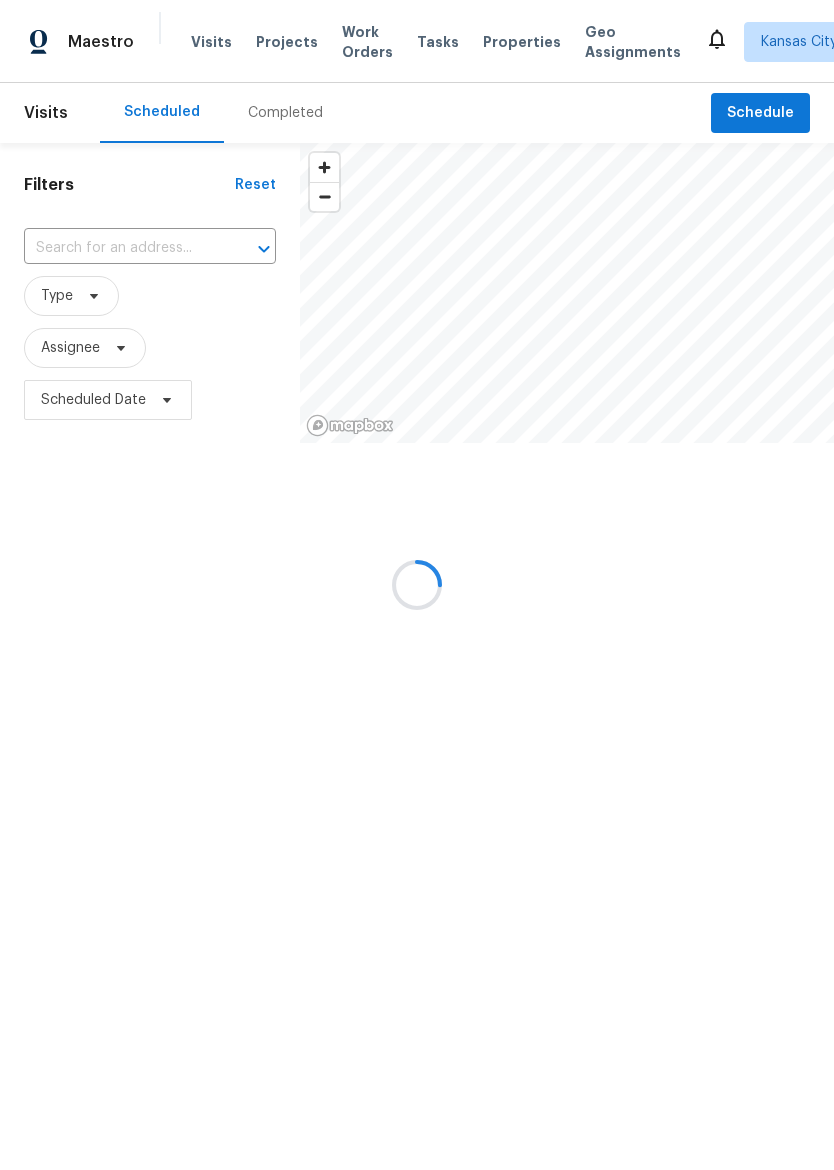 scroll, scrollTop: 0, scrollLeft: 0, axis: both 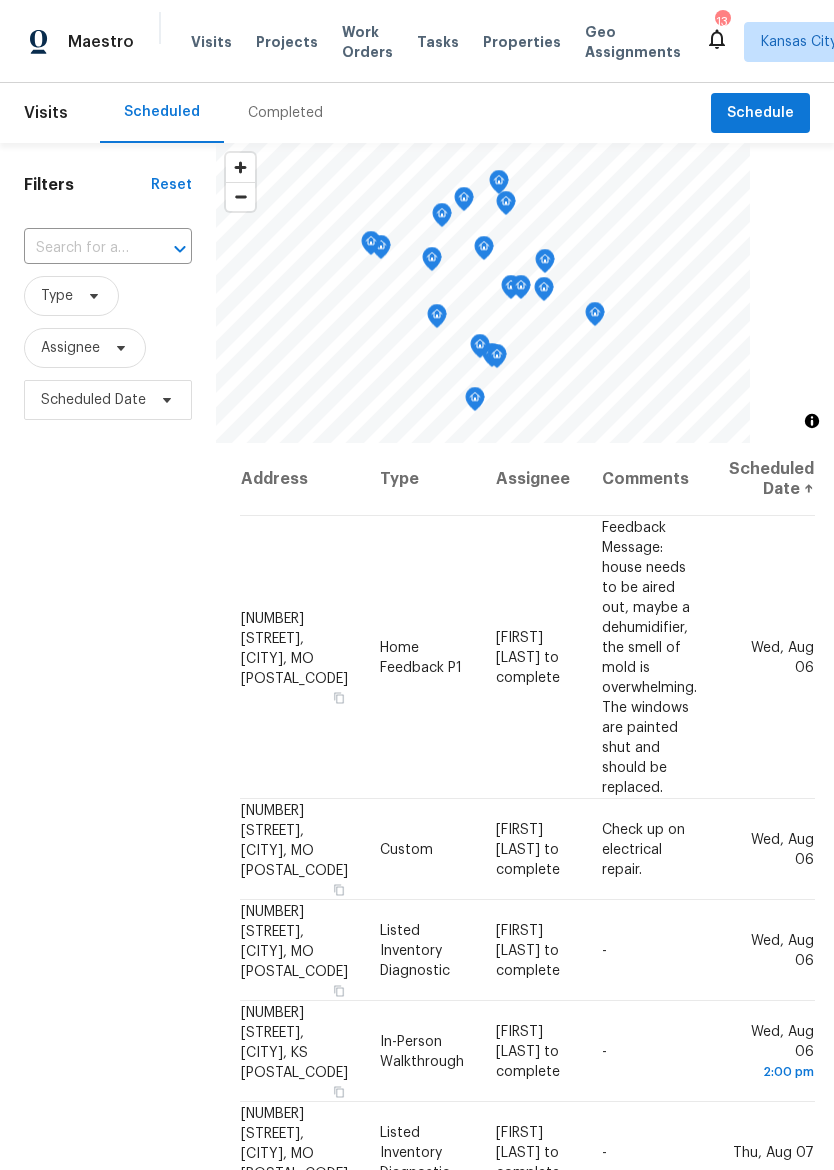 click on "Properties" at bounding box center [522, 42] 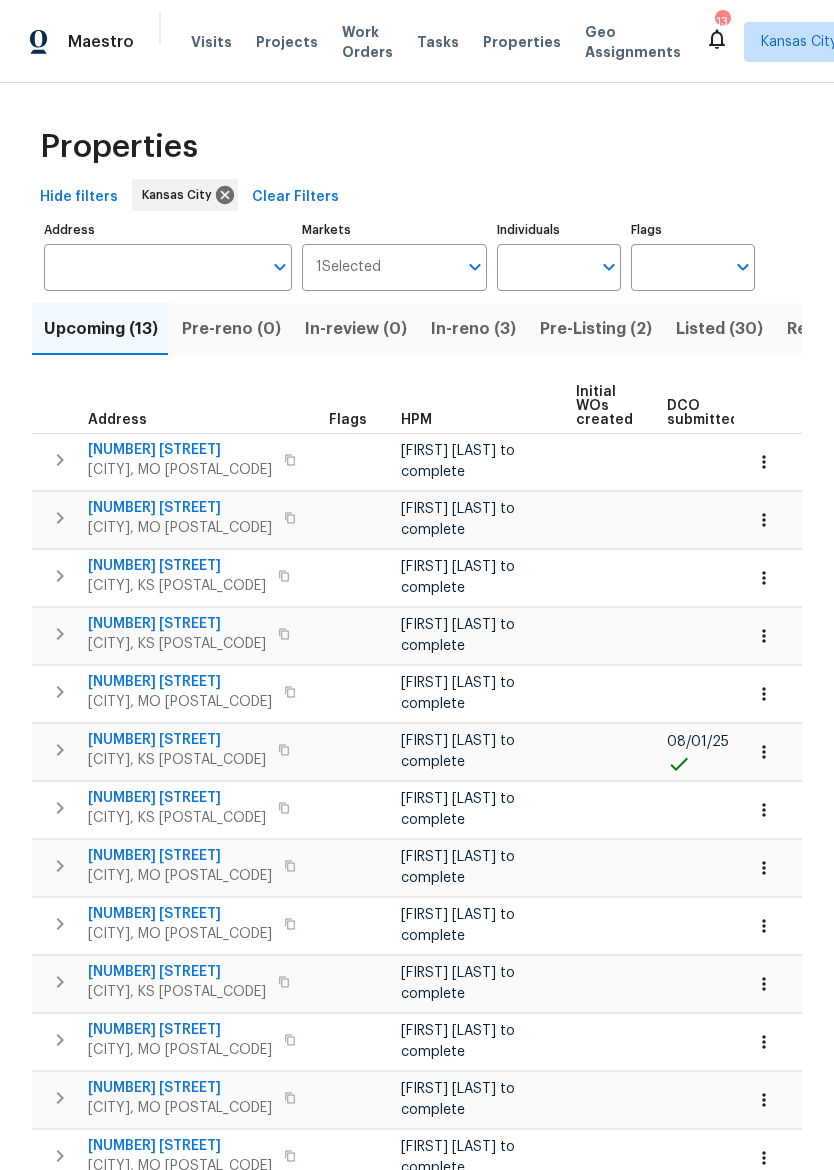 click on "Visits" at bounding box center (211, 42) 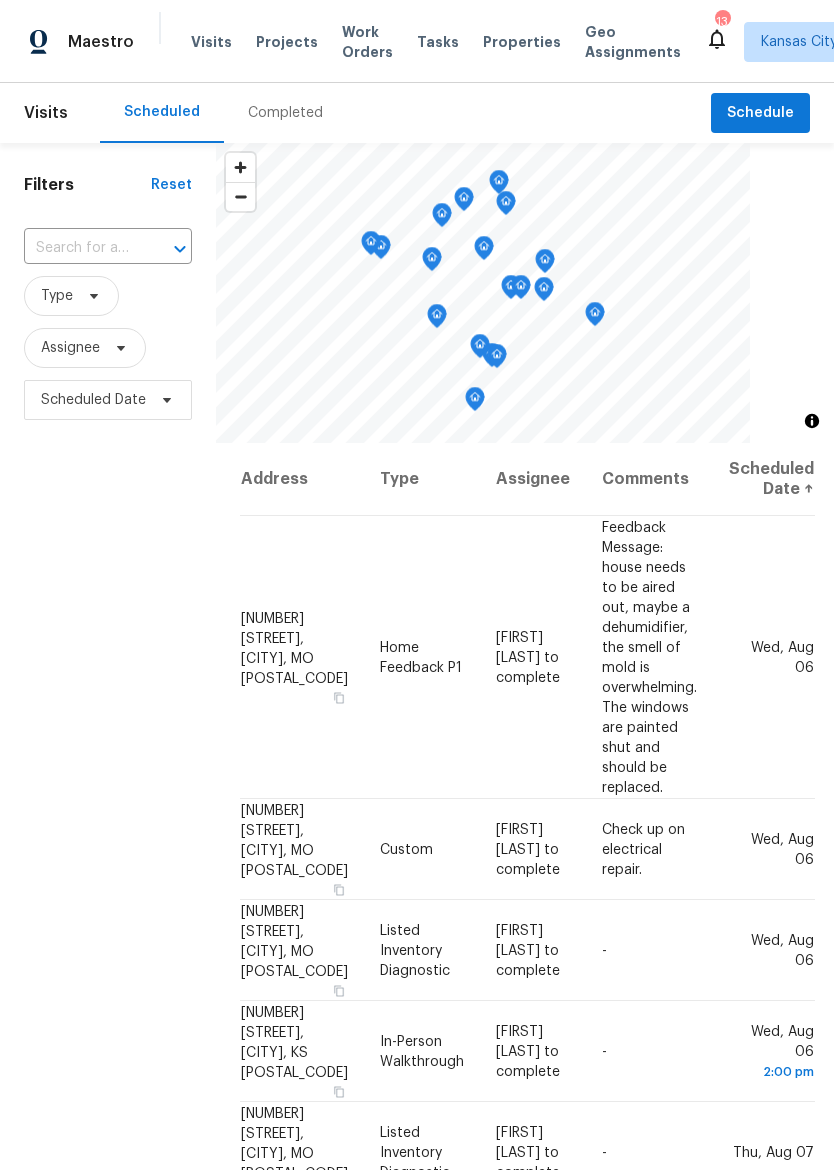 click on "Properties" at bounding box center (522, 42) 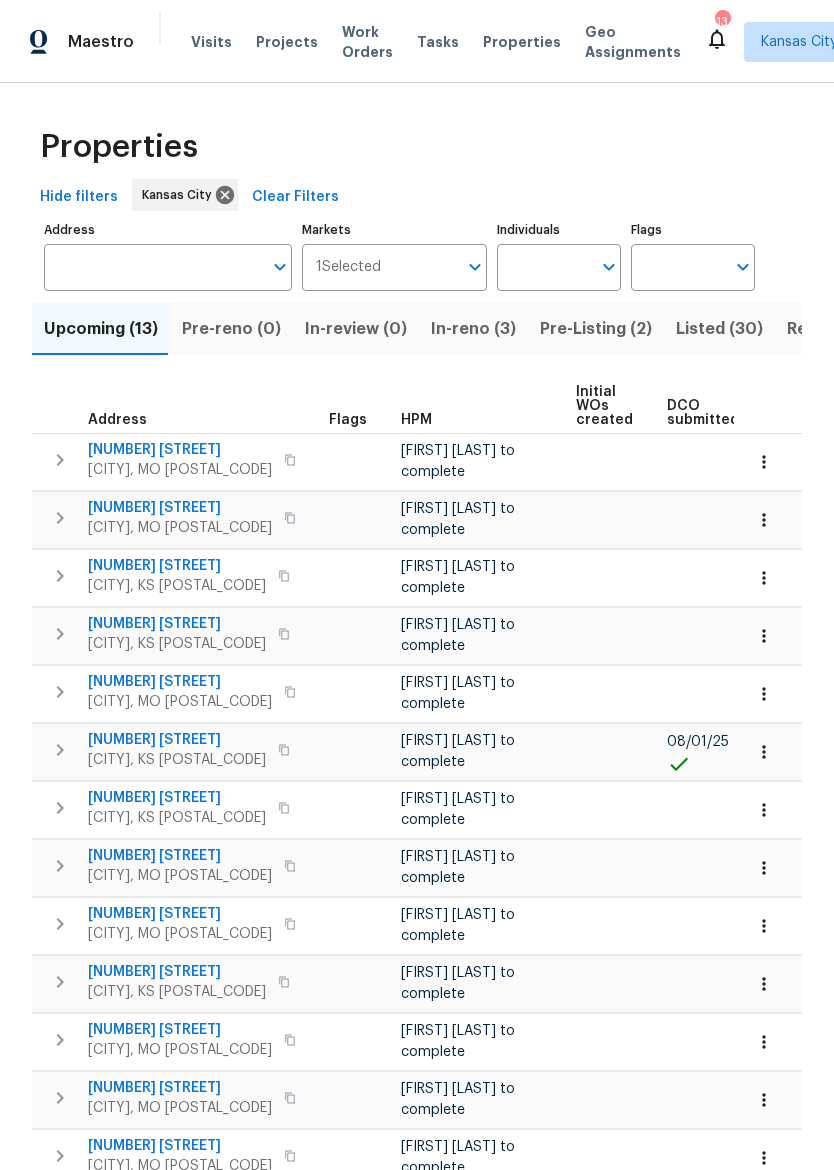 click on "In-reno (3)" at bounding box center [473, 329] 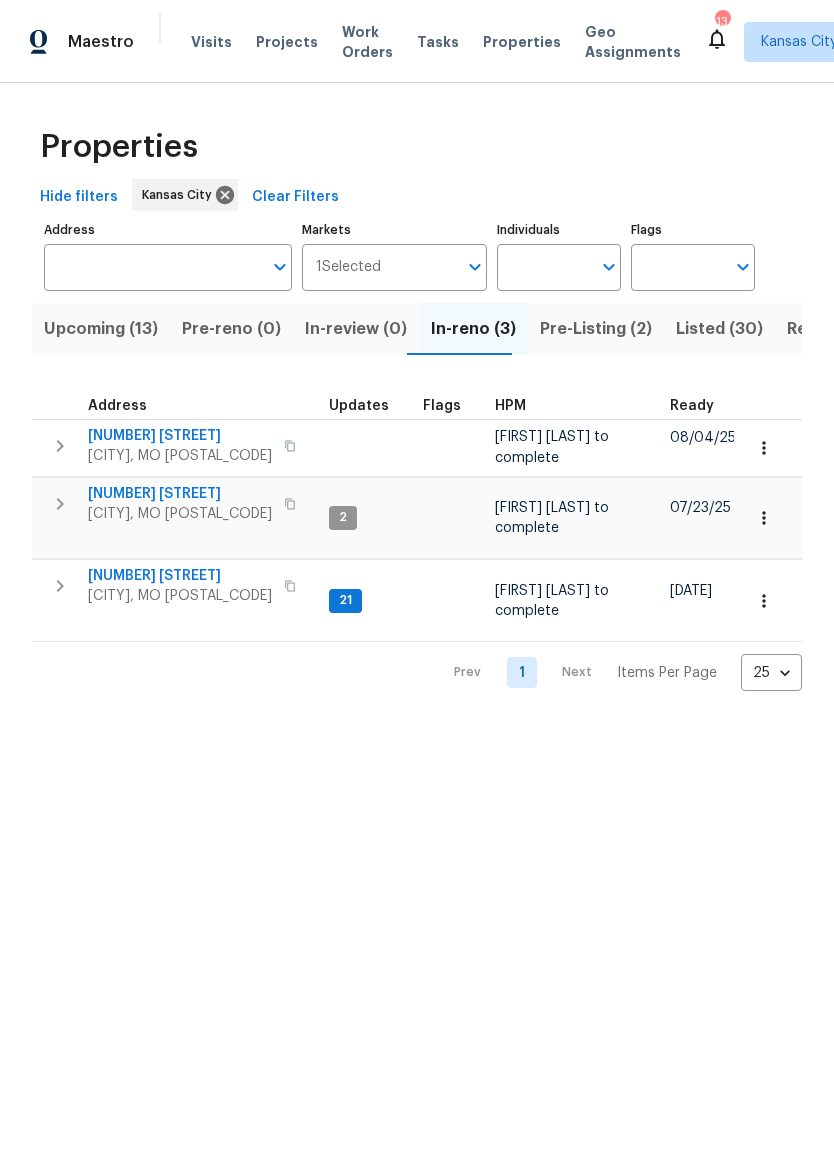 click on "3550 N Kenwood Ave" at bounding box center (180, 494) 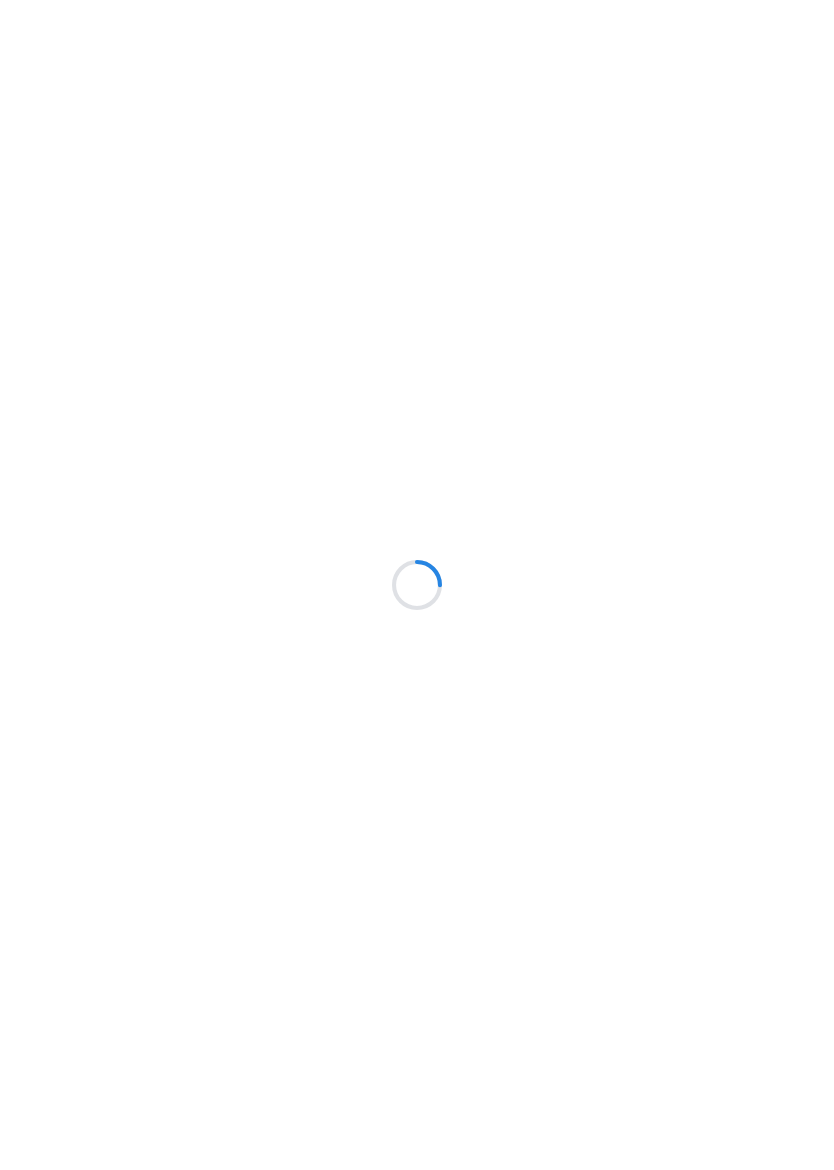 scroll, scrollTop: 0, scrollLeft: 0, axis: both 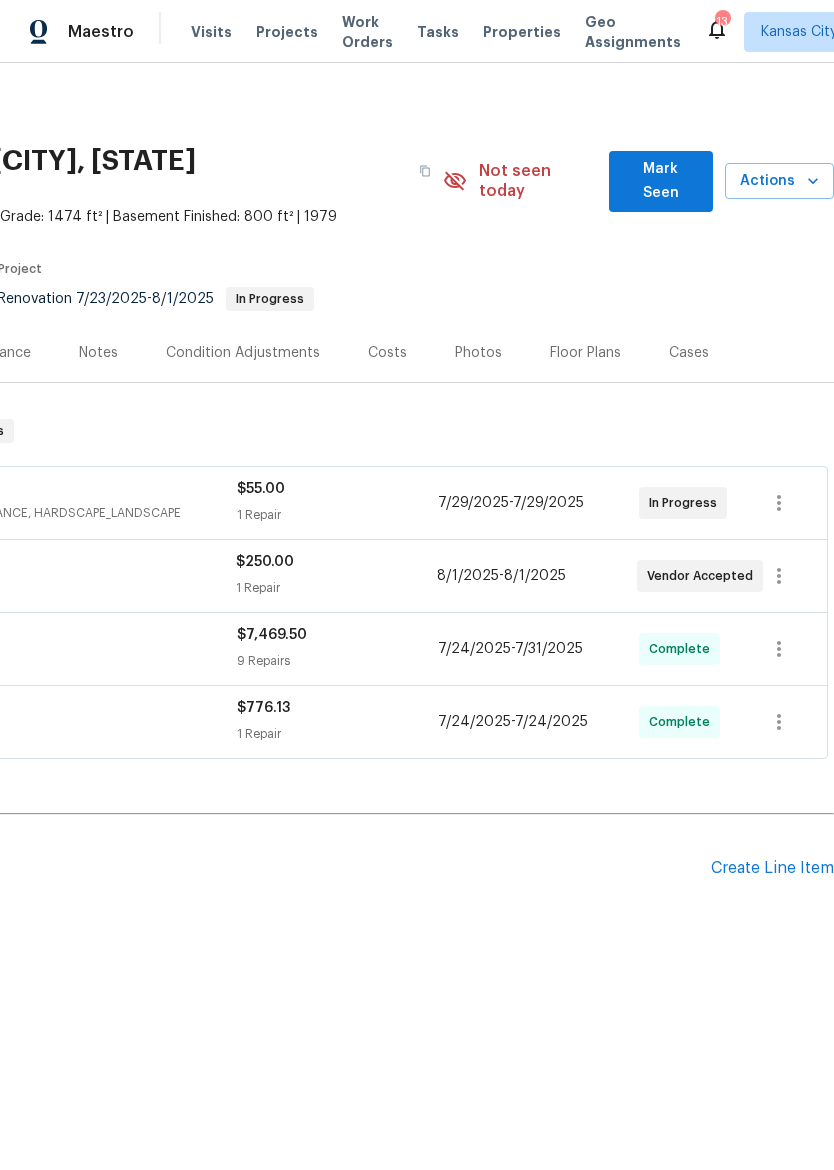 click on "Actions" at bounding box center (779, 181) 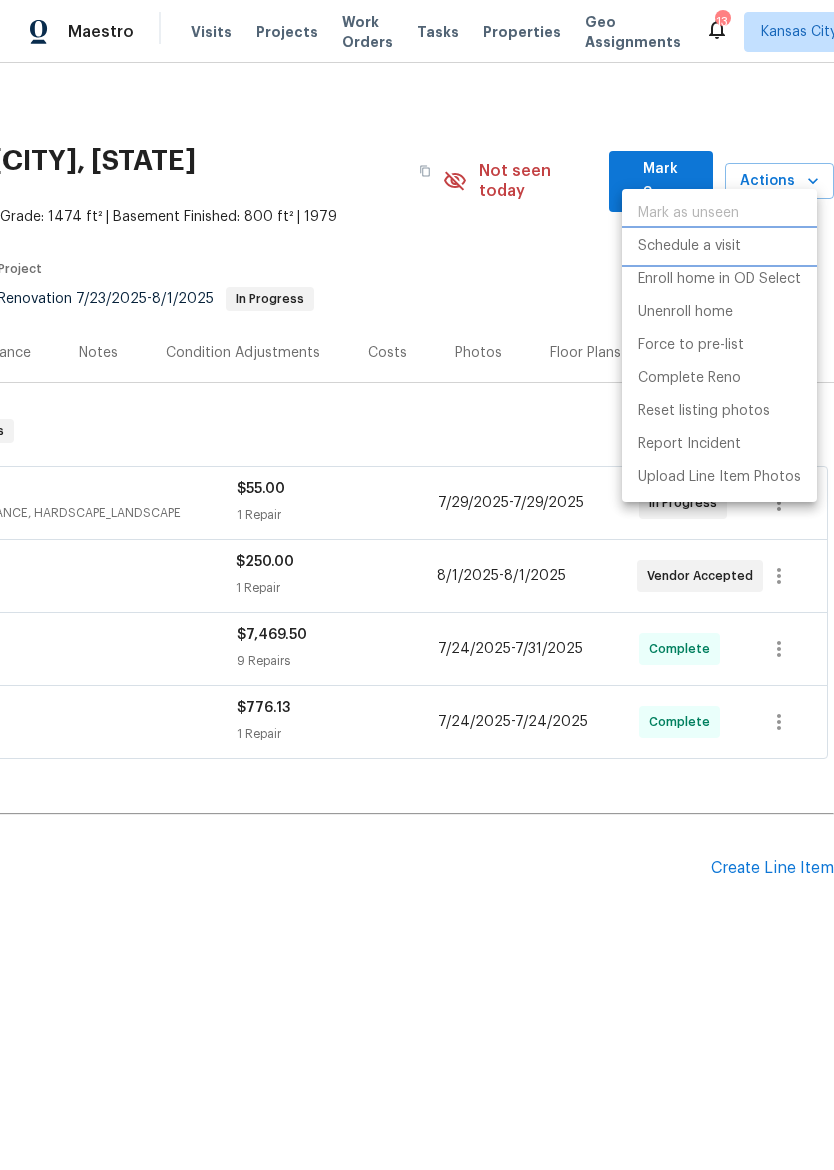 click on "Schedule a visit" at bounding box center [689, 246] 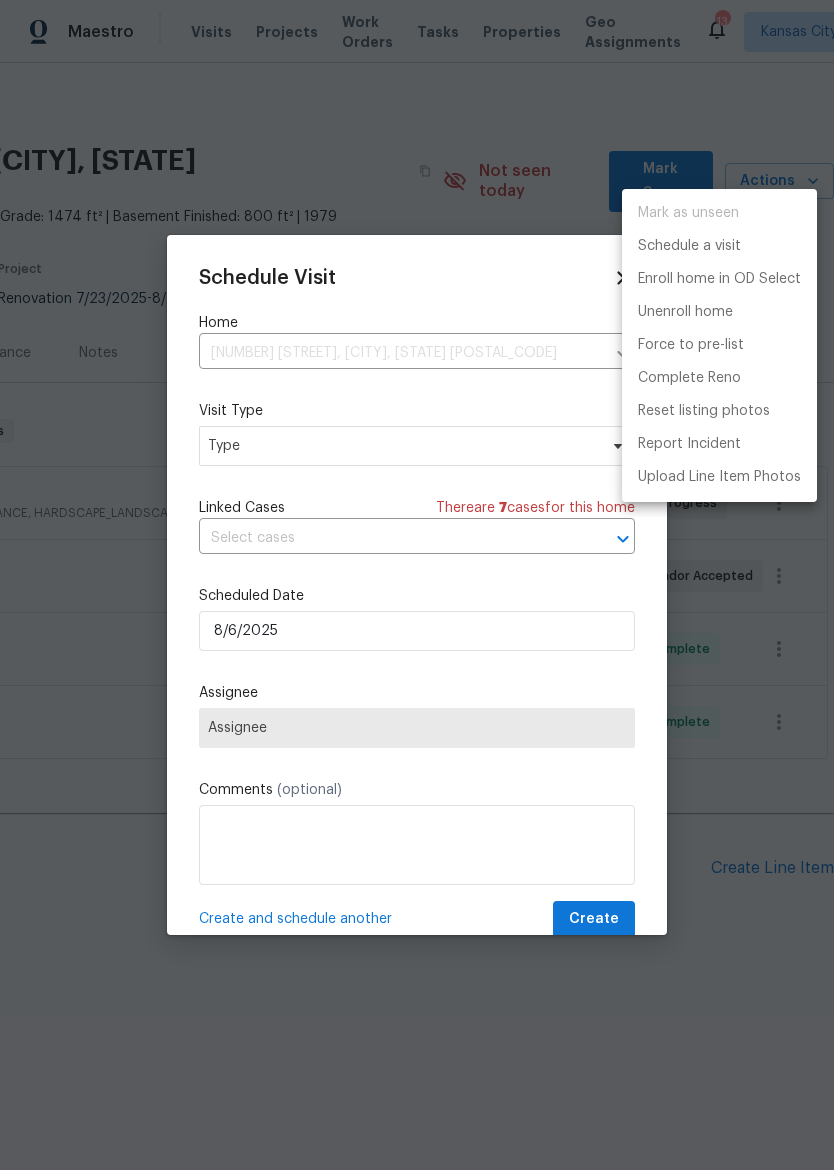 click at bounding box center (417, 585) 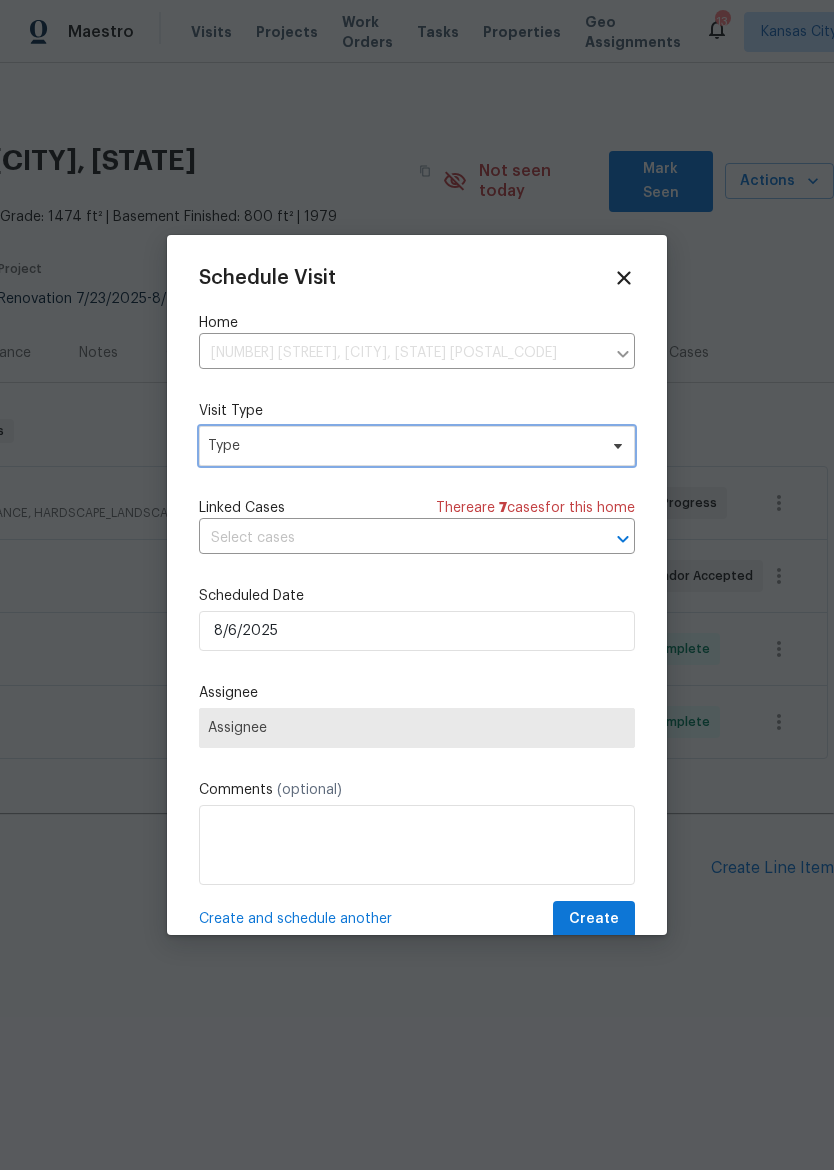 click on "Type" at bounding box center [417, 446] 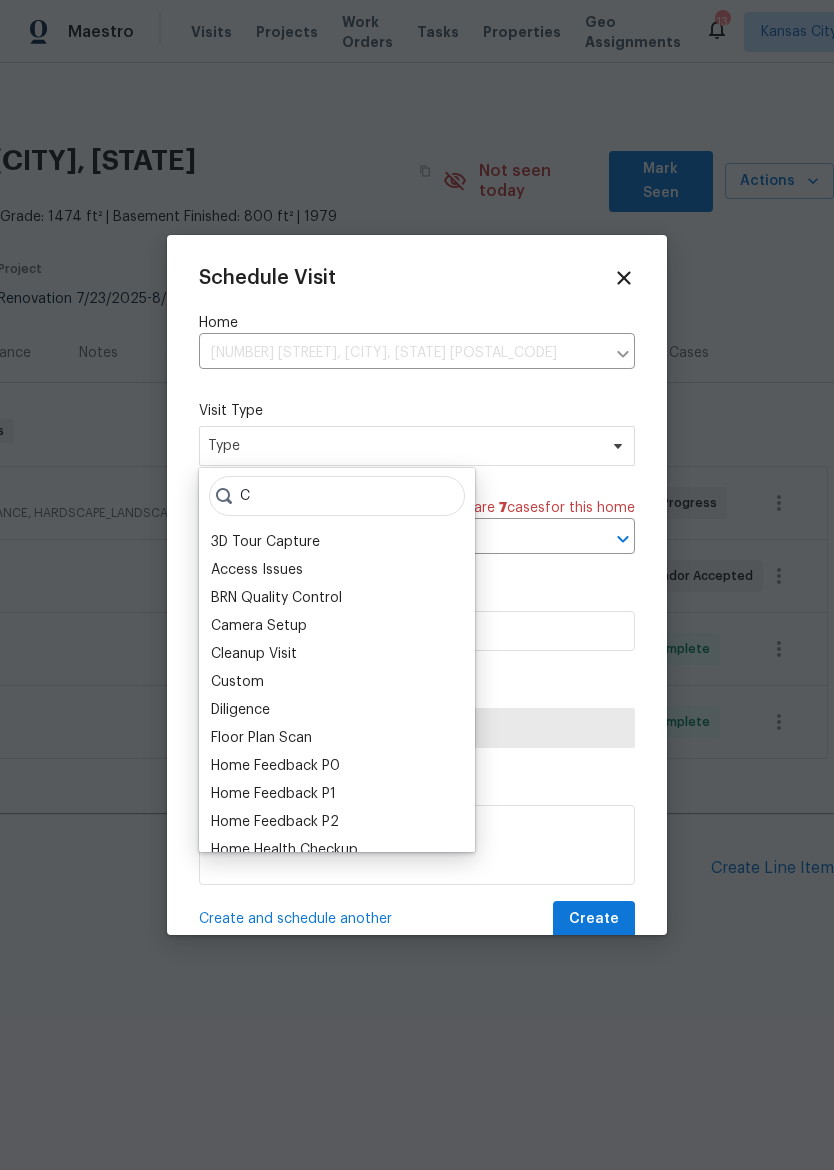 type on "C" 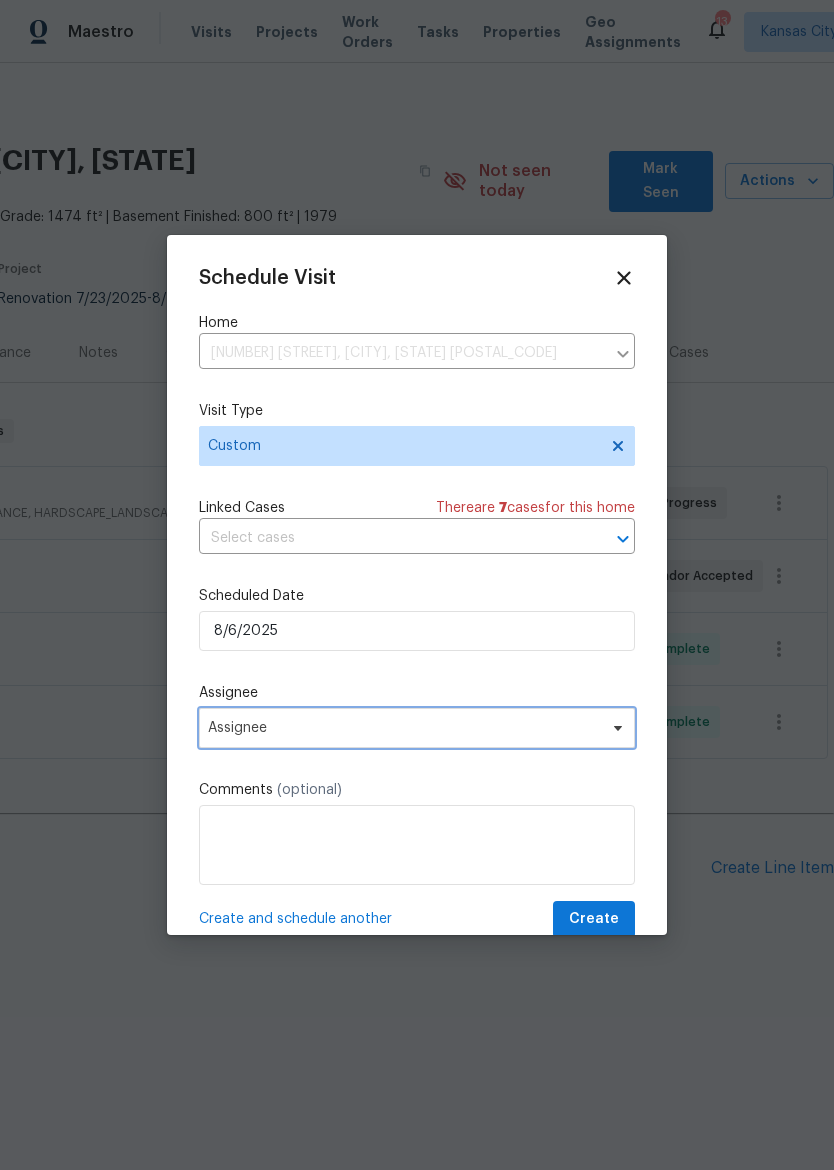 click on "Assignee" at bounding box center [417, 728] 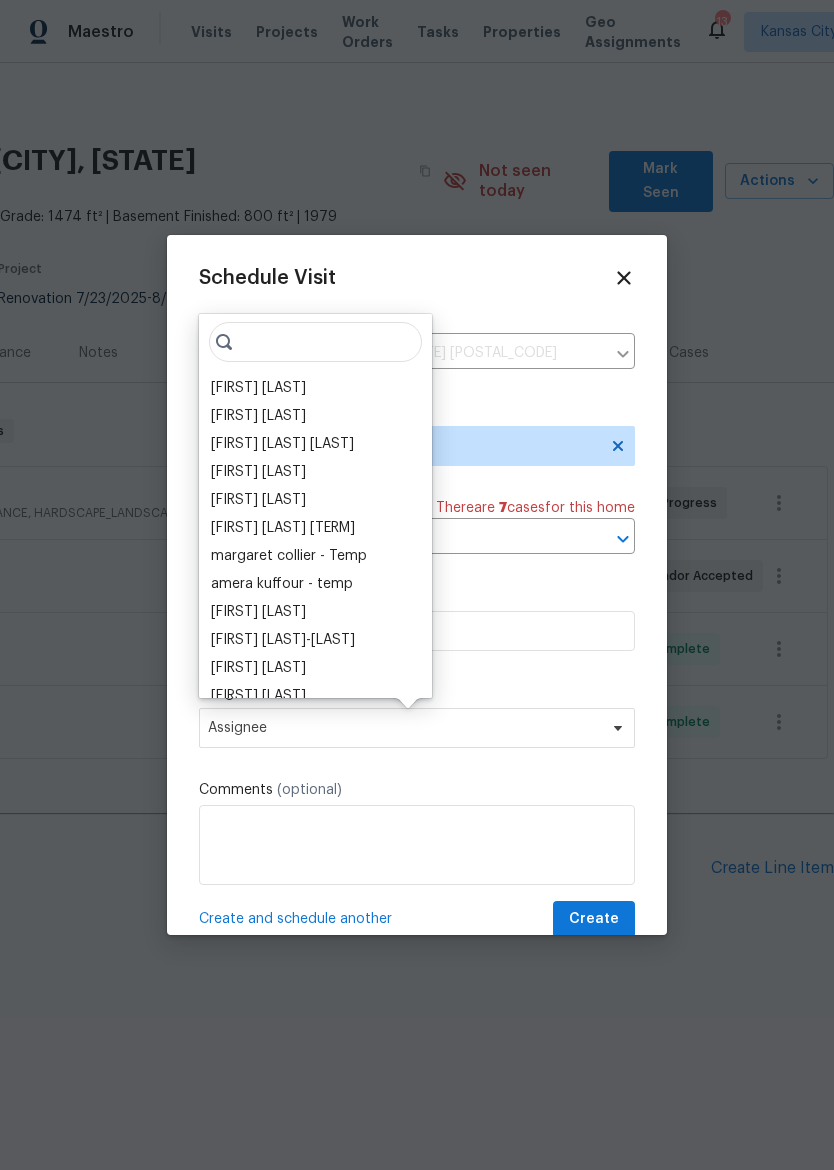 click on "[FIRST] [LAST]" at bounding box center [258, 388] 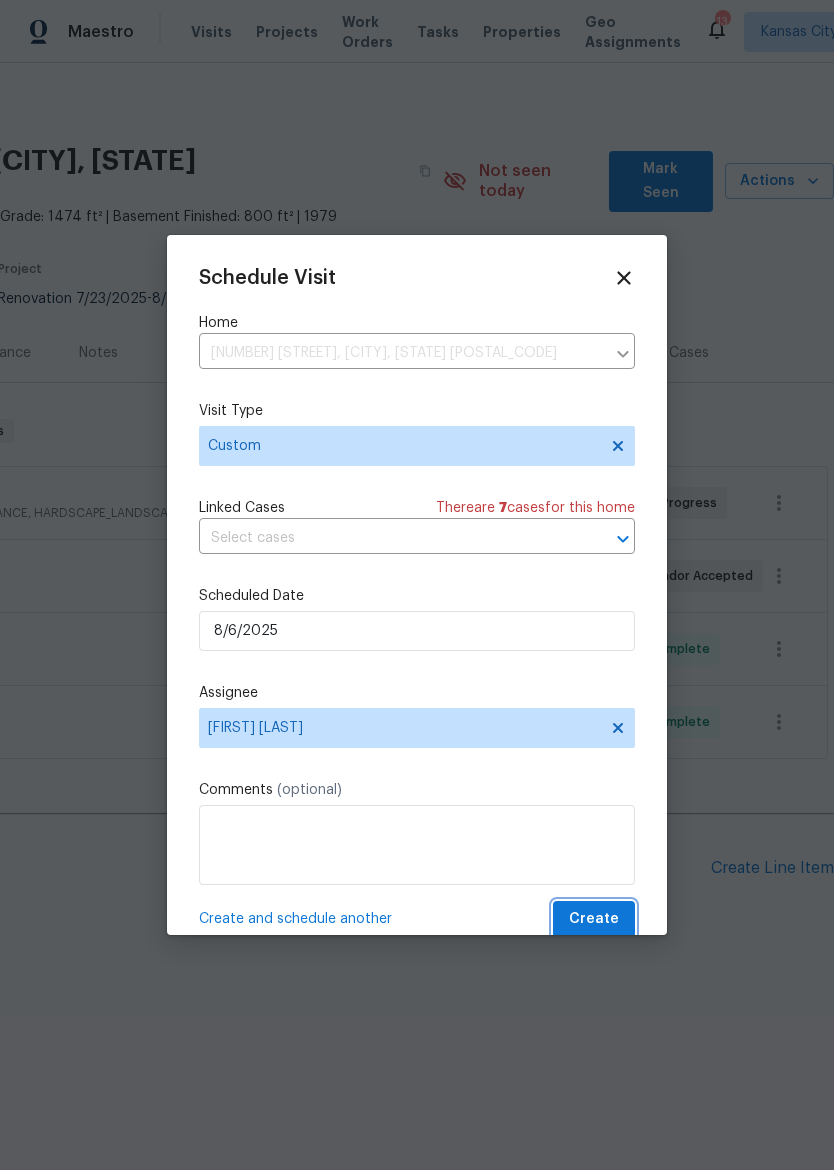 click on "Create" at bounding box center (594, 919) 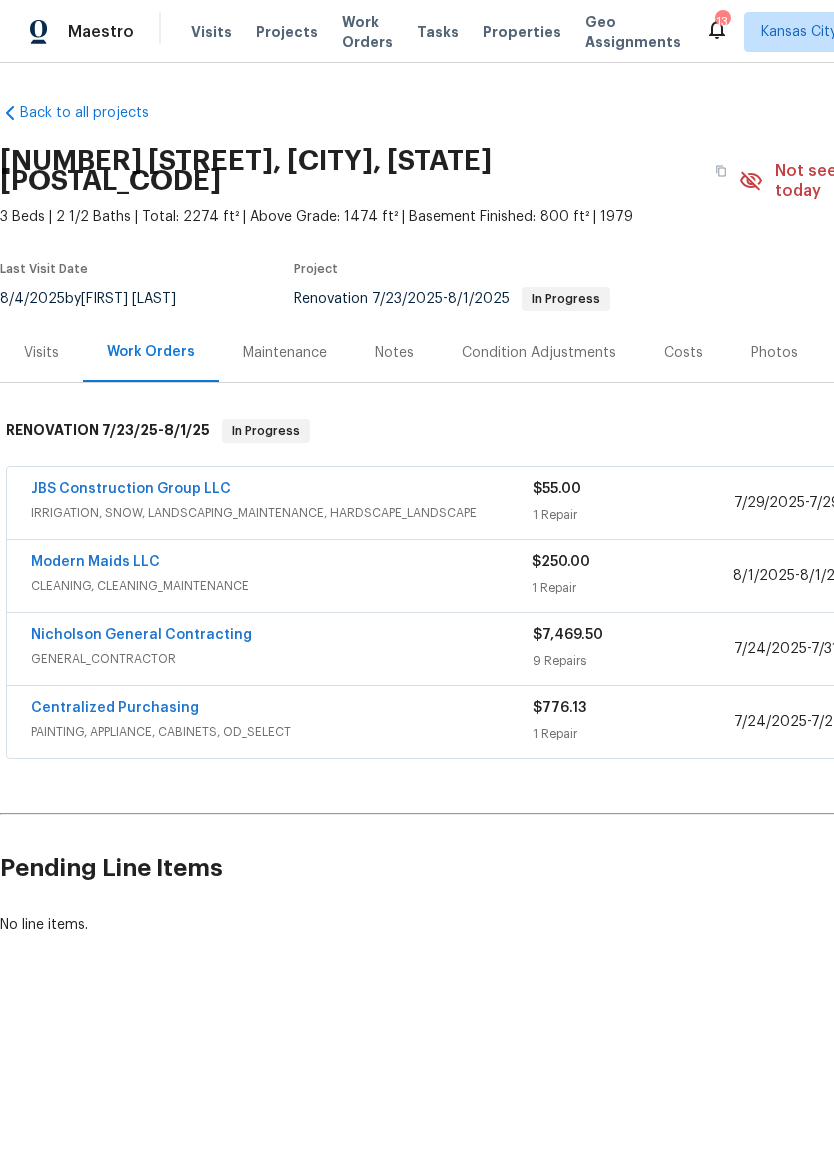 scroll, scrollTop: 0, scrollLeft: 0, axis: both 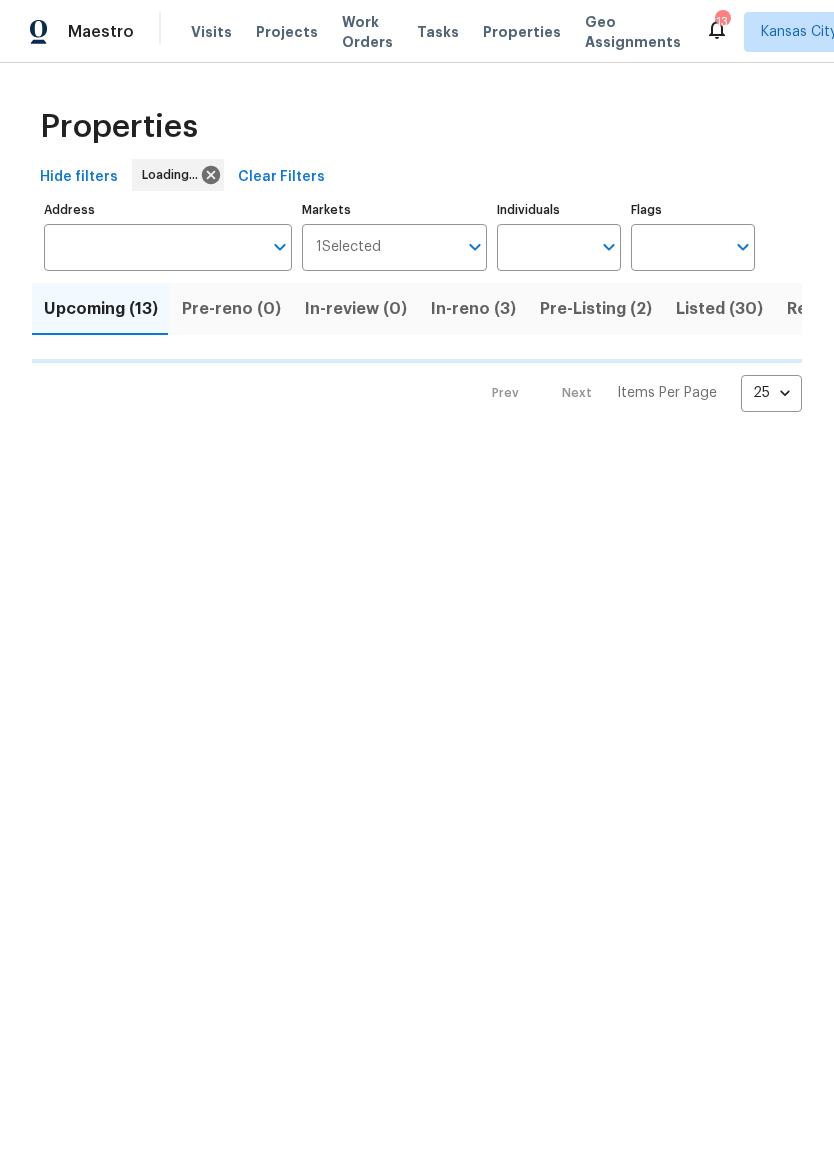 click on "In-reno (3)" at bounding box center [473, 309] 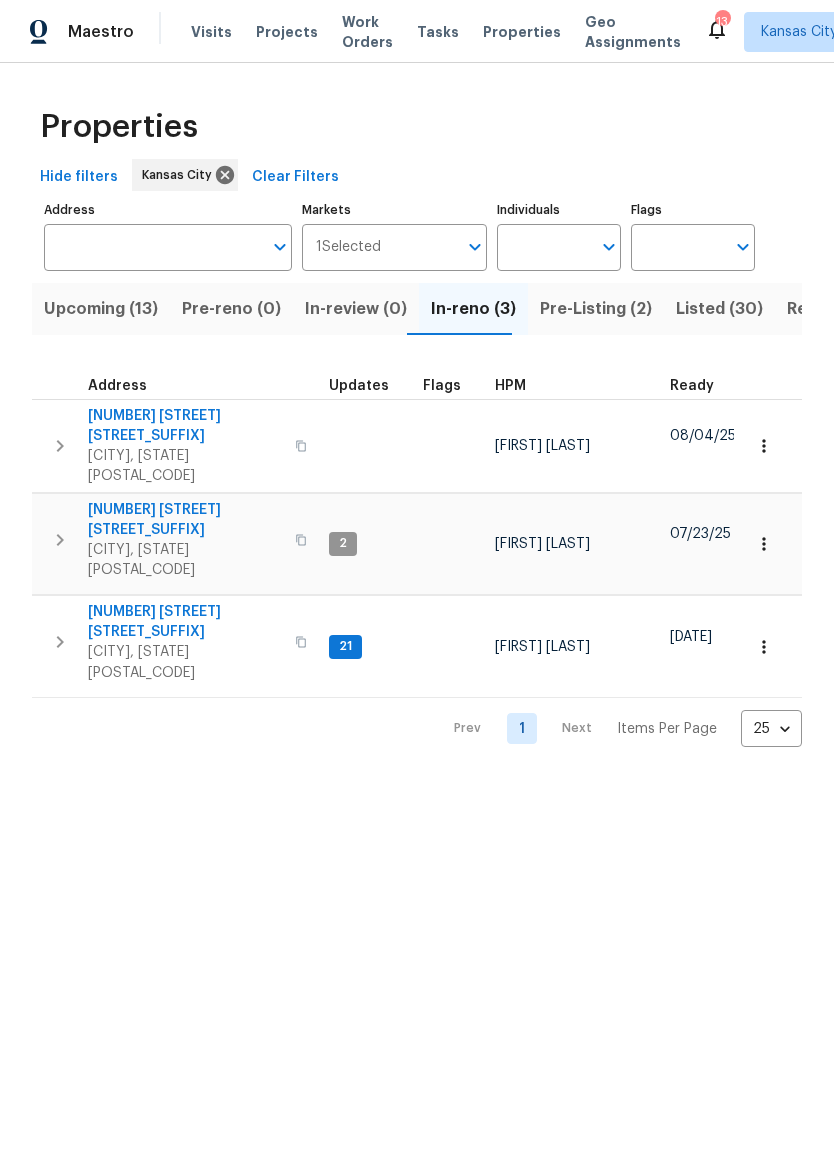 click on "[CITY], [STATE] [POSTAL_CODE]" at bounding box center [185, 662] 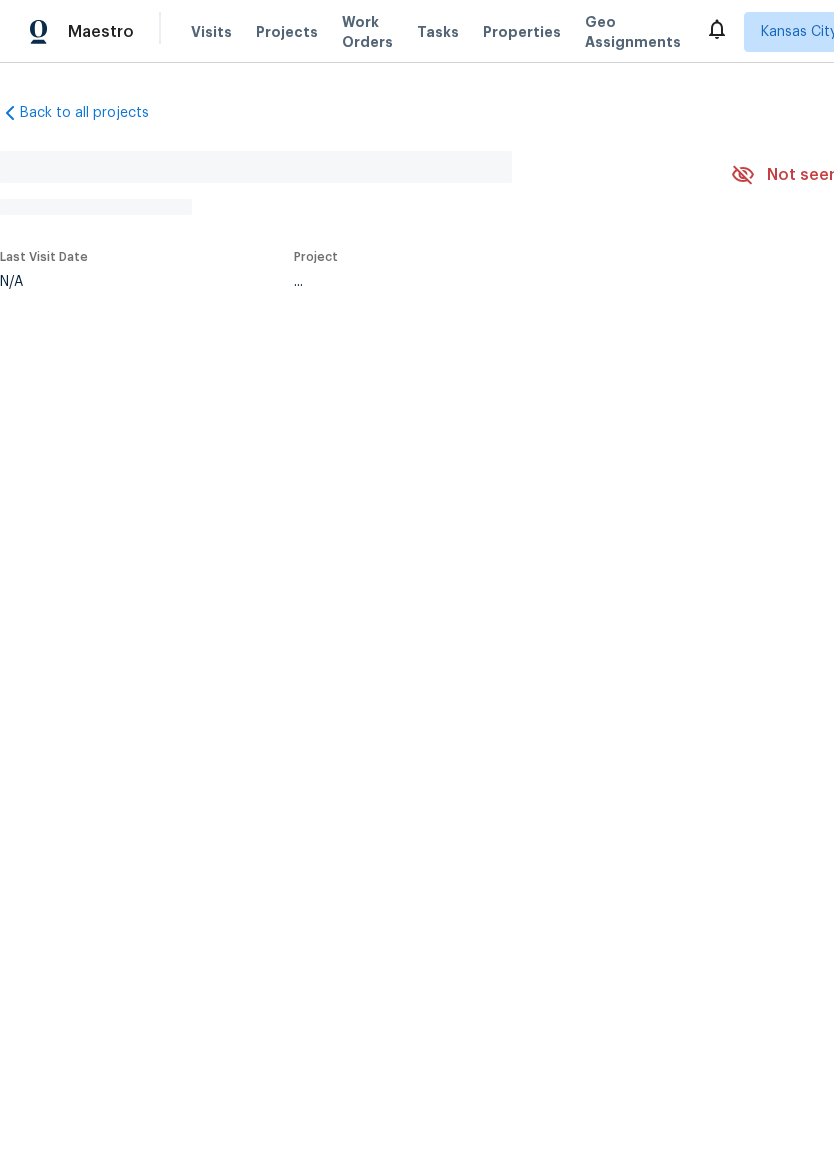 scroll, scrollTop: 0, scrollLeft: 0, axis: both 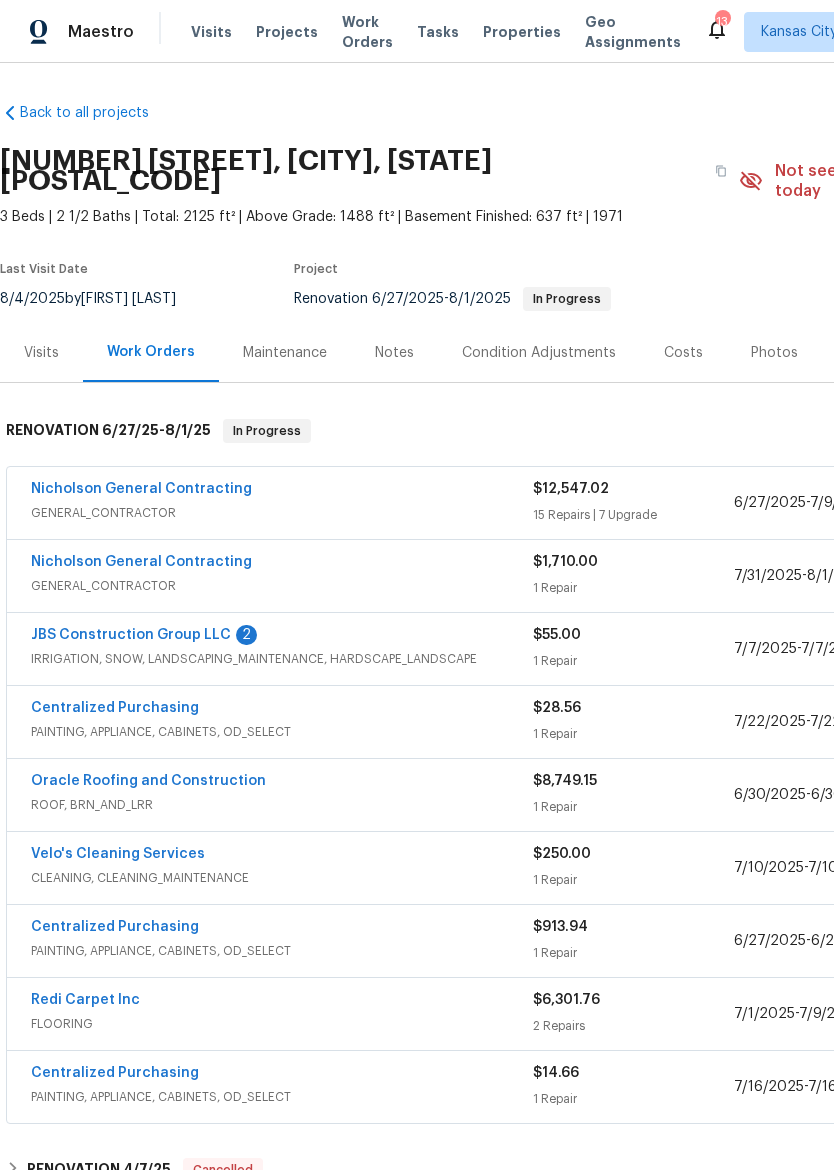 click on "JBS Construction Group LLC" at bounding box center (131, 635) 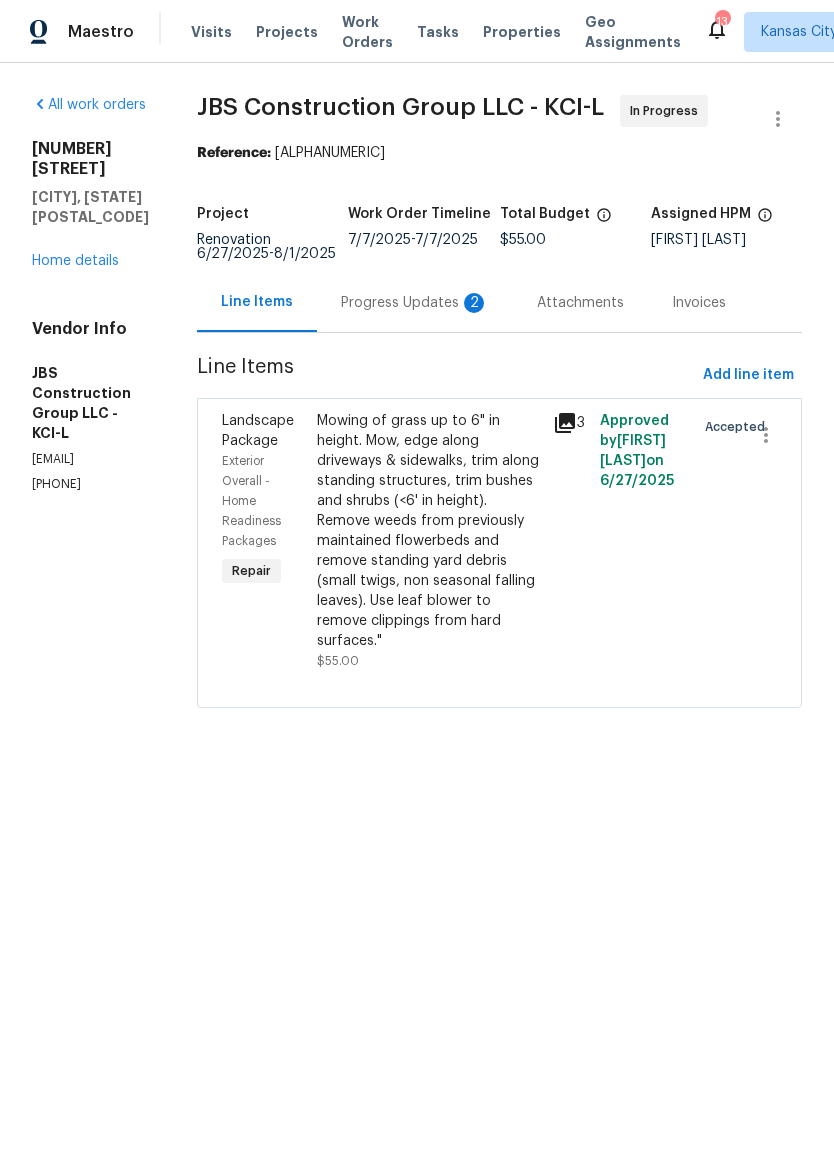 click on "Progress Updates 2" at bounding box center [415, 303] 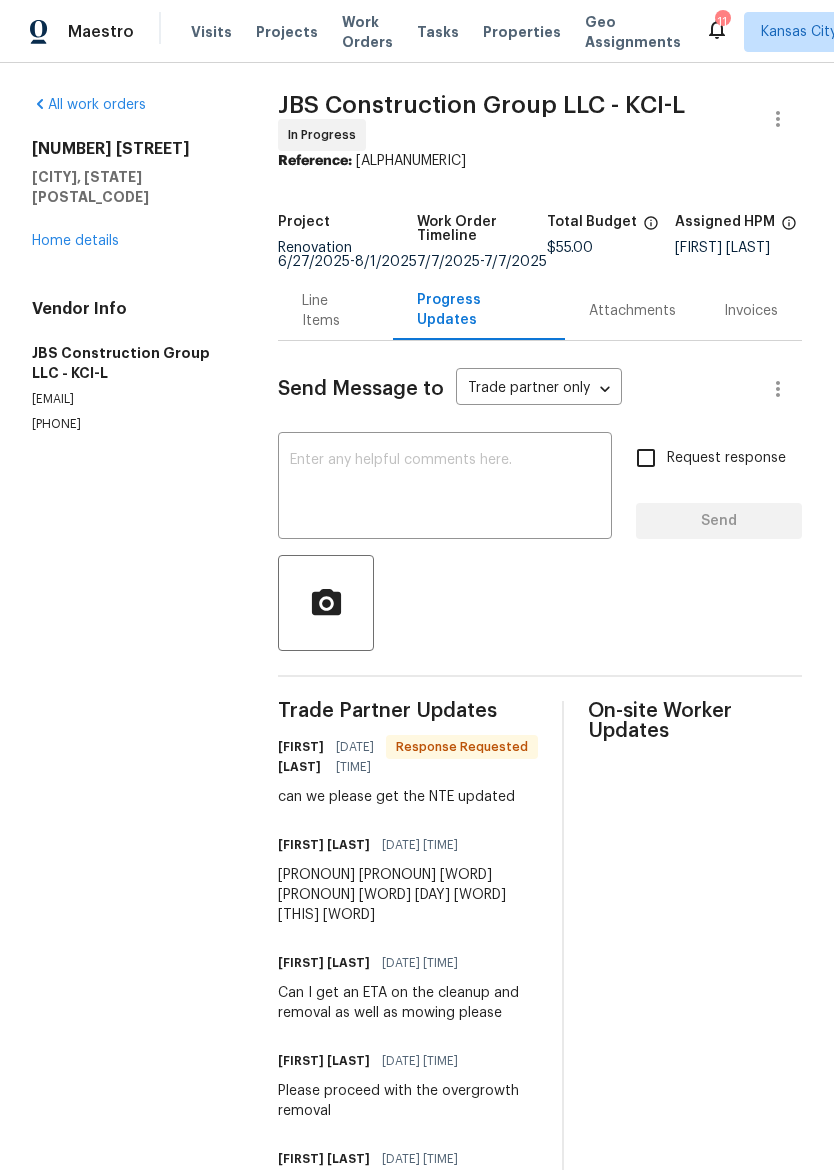 scroll, scrollTop: 0, scrollLeft: 0, axis: both 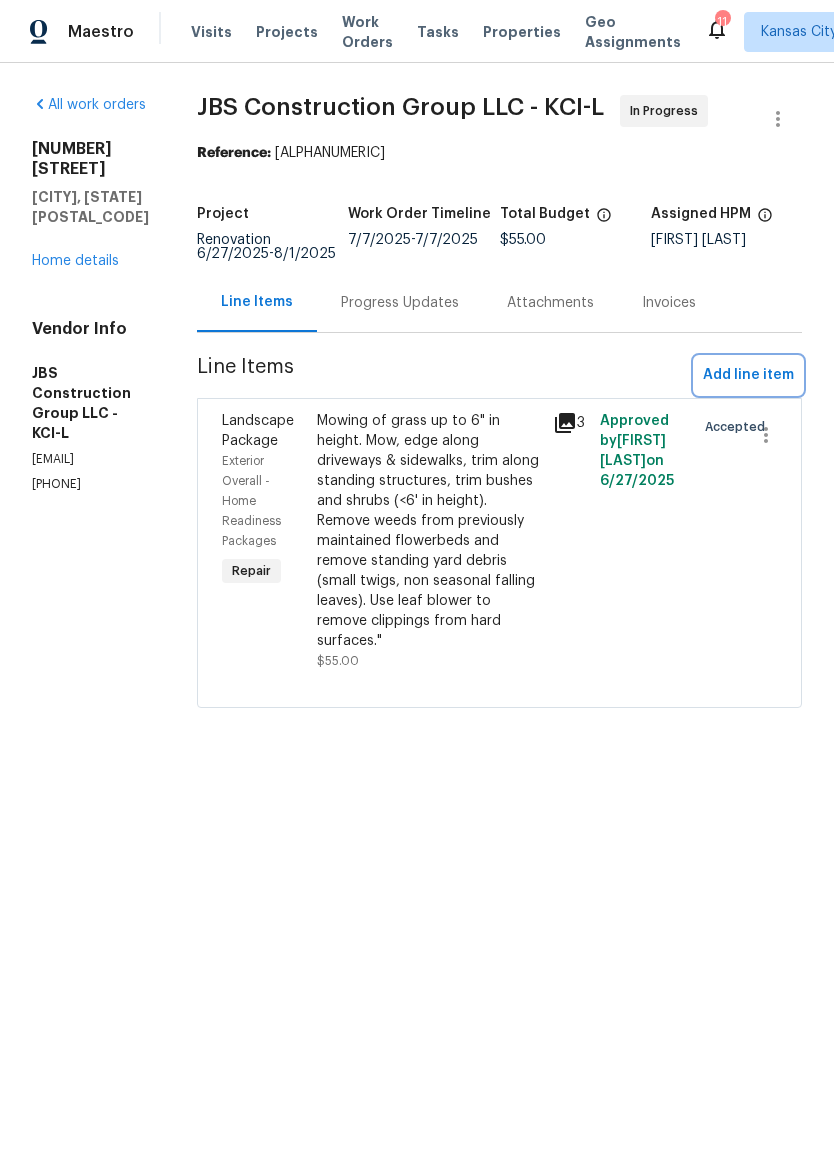 click on "Add line item" at bounding box center (748, 375) 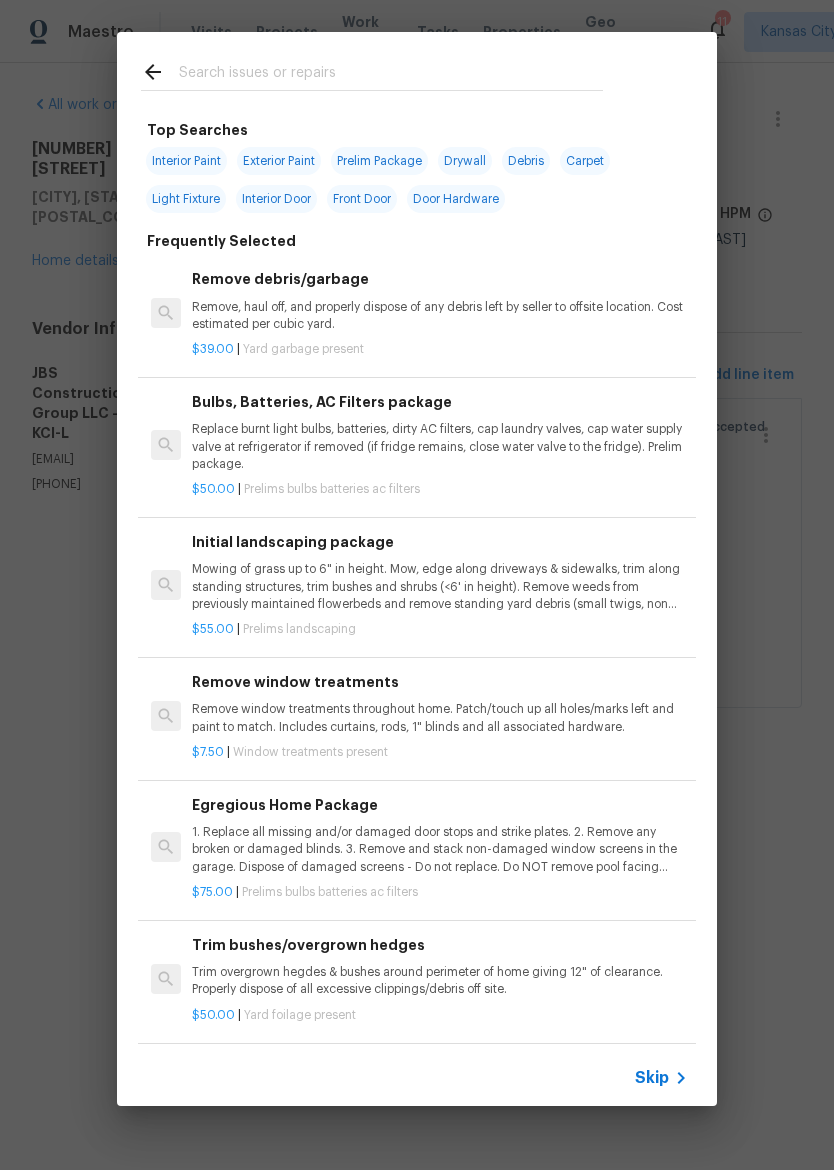 click 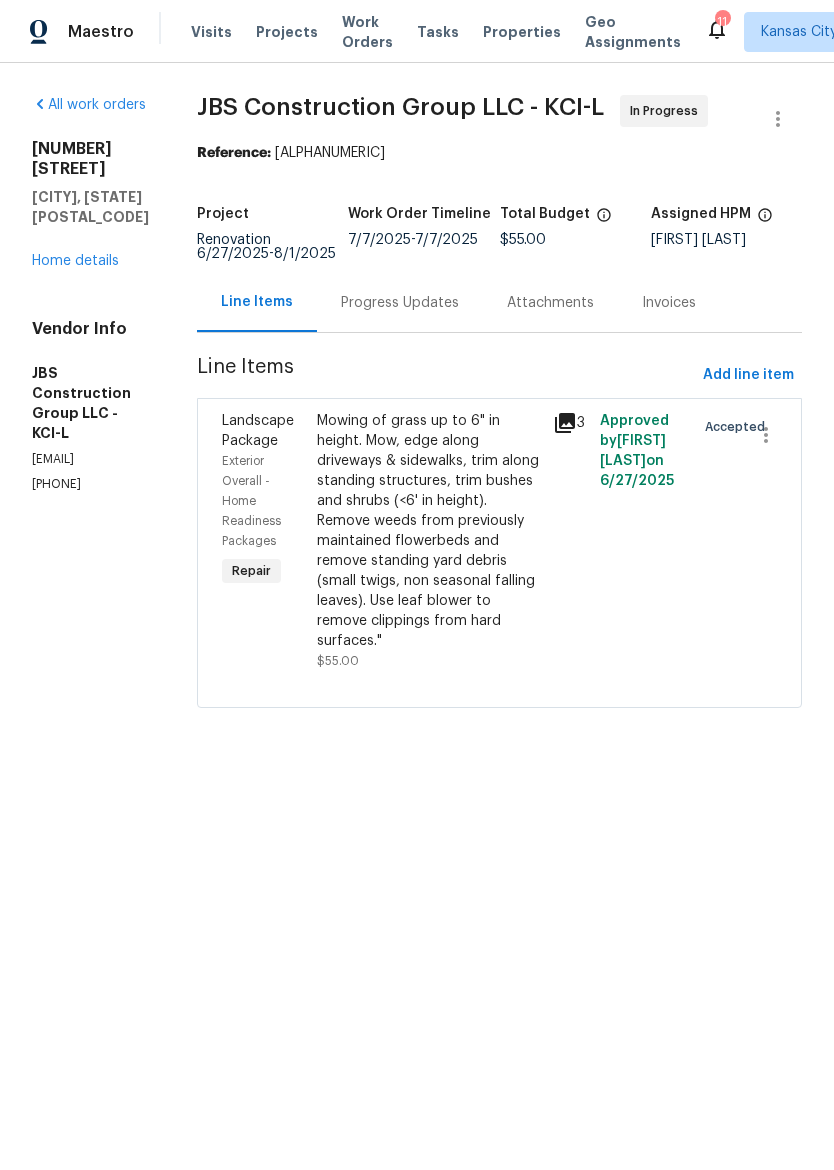 click on "Mowing of grass up to 6" in height. Mow, edge along driveways & sidewalks, trim along standing structures, trim bushes and shrubs (<6' in height). Remove weeds from previously maintained flowerbeds and remove standing yard debris (small twigs, non seasonal falling leaves).  Use leaf blower to remove clippings from hard surfaces."" at bounding box center (429, 531) 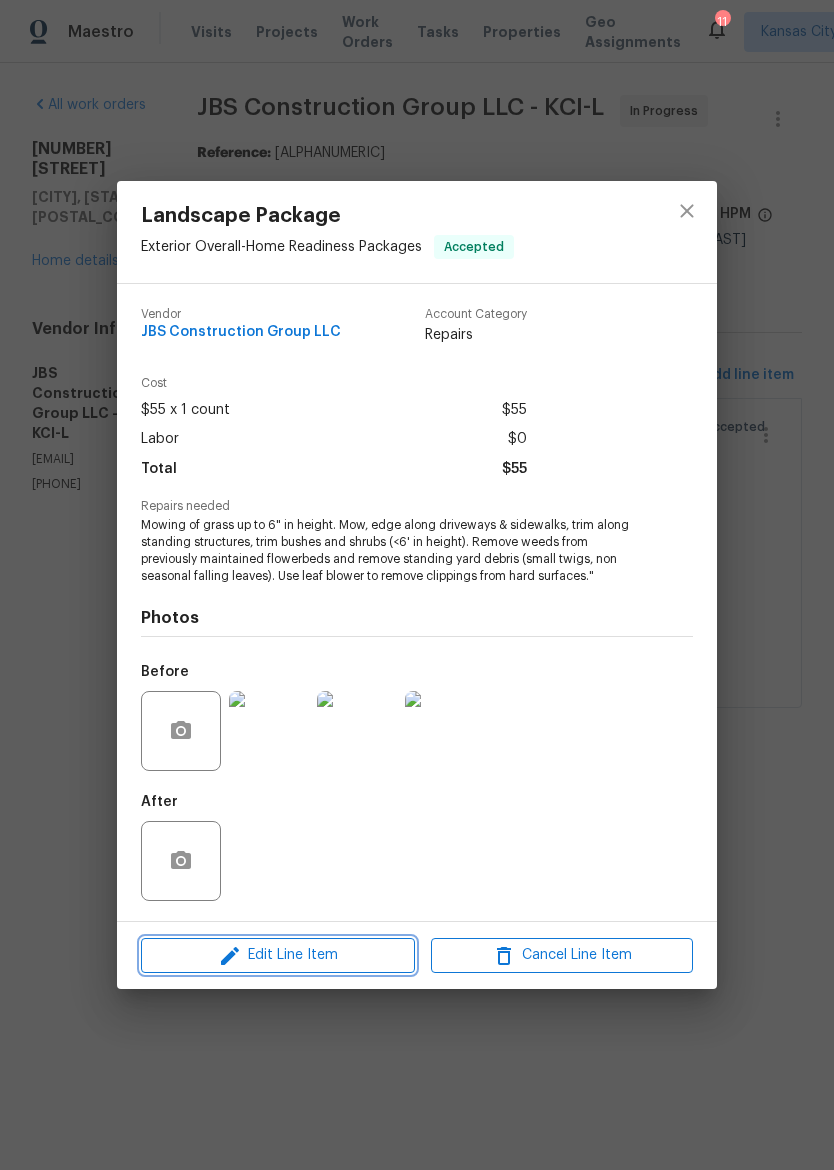 click on "Edit Line Item" at bounding box center (278, 955) 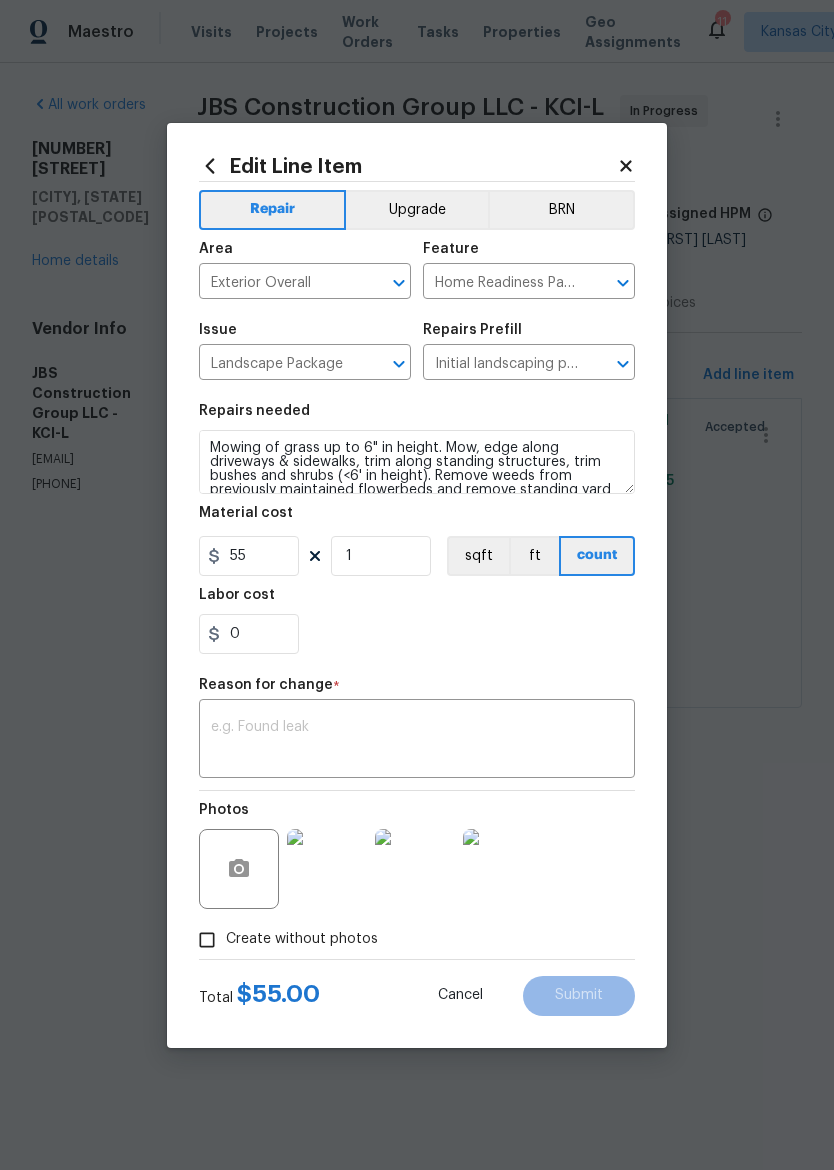 click at bounding box center [417, 741] 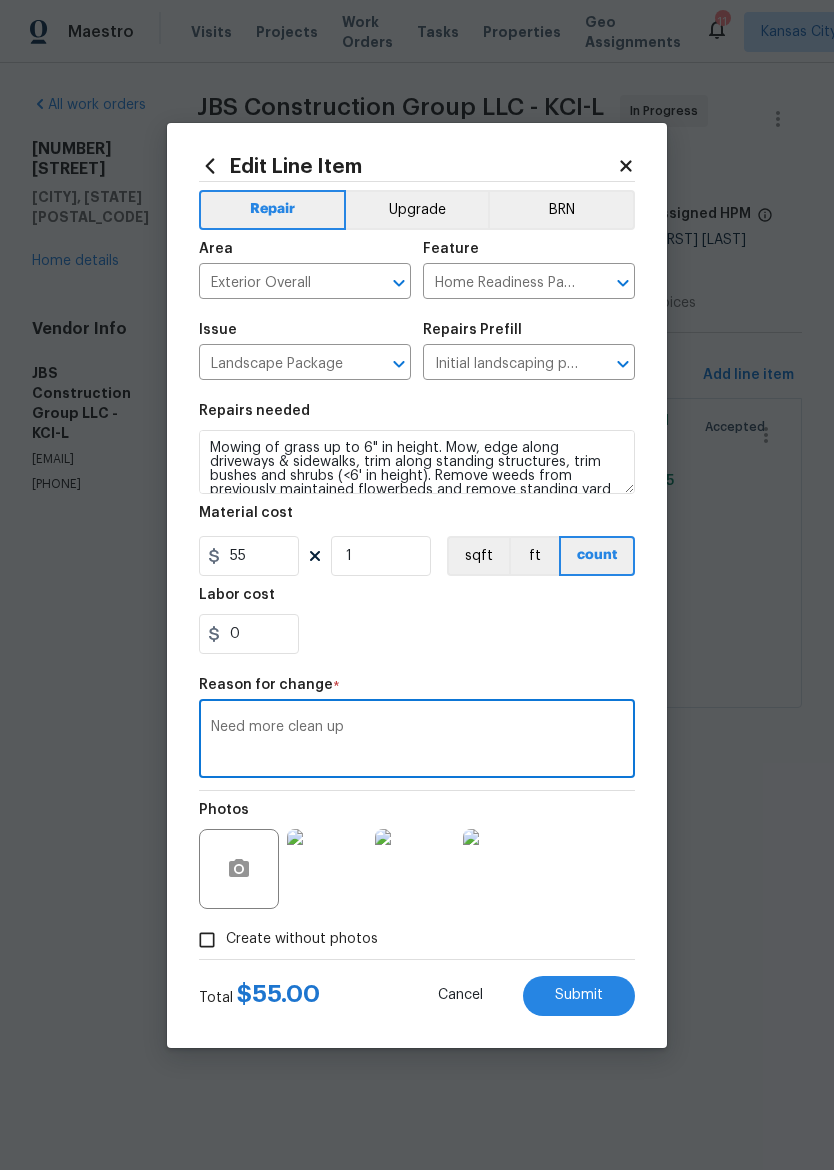 type on "Need more clean up" 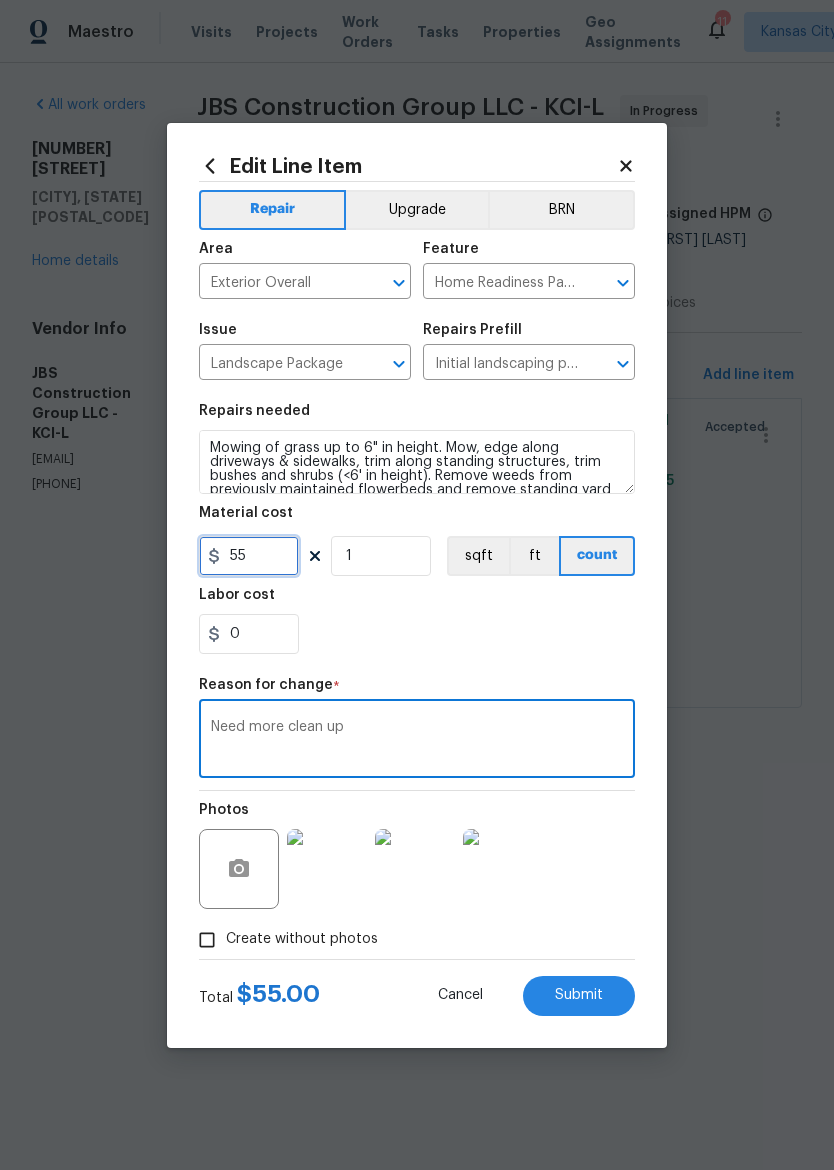 click on "55" at bounding box center [249, 556] 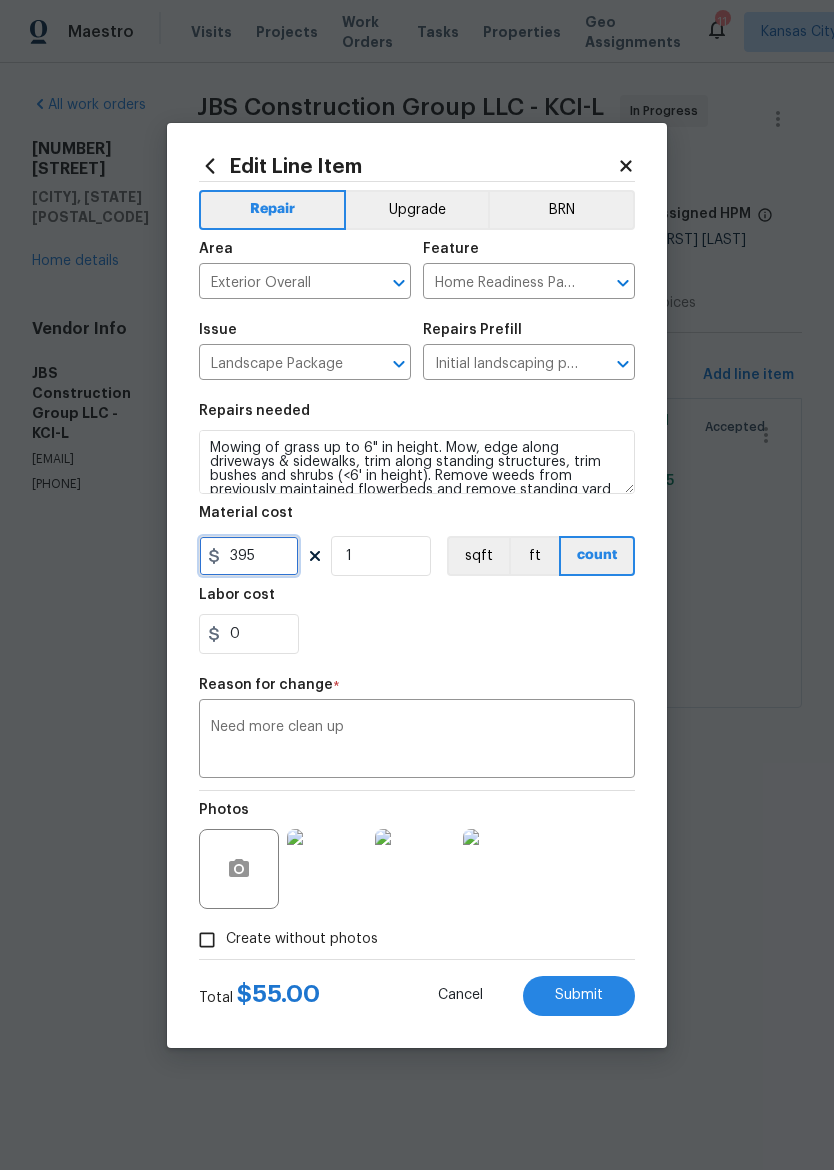type on "395" 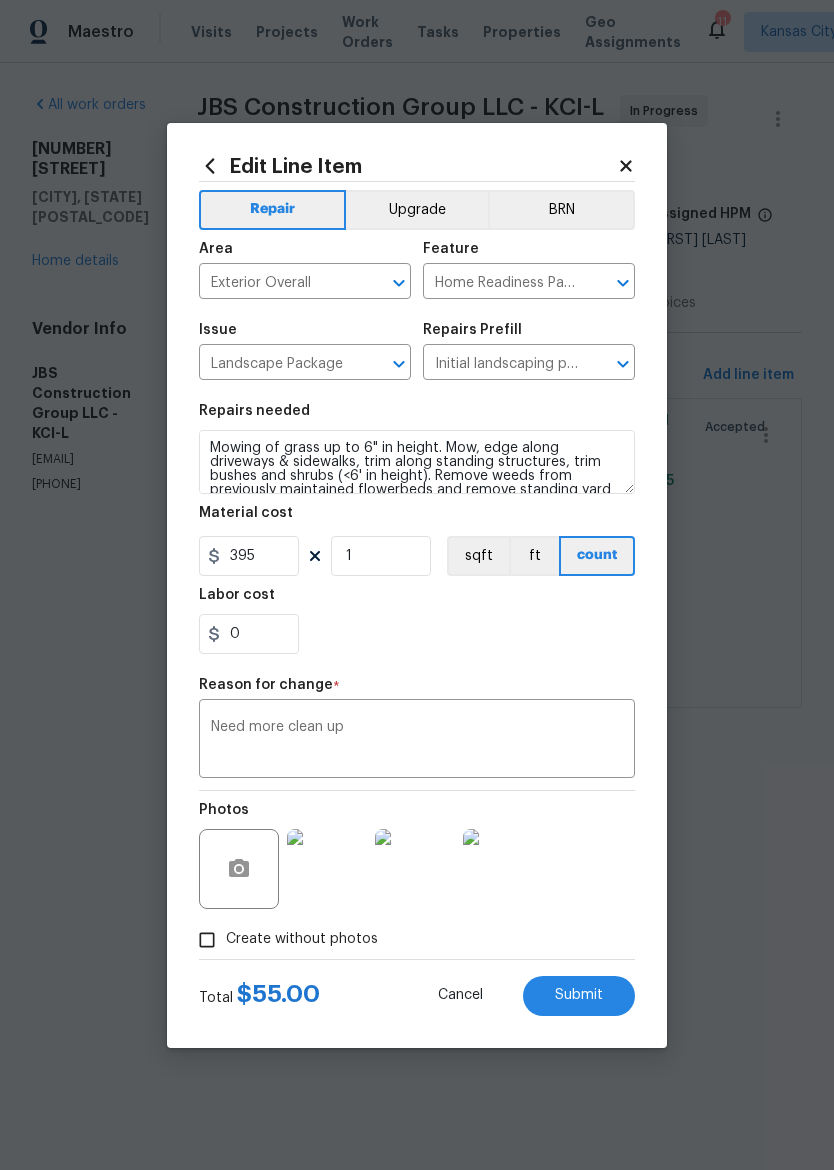 click on "0" at bounding box center [417, 634] 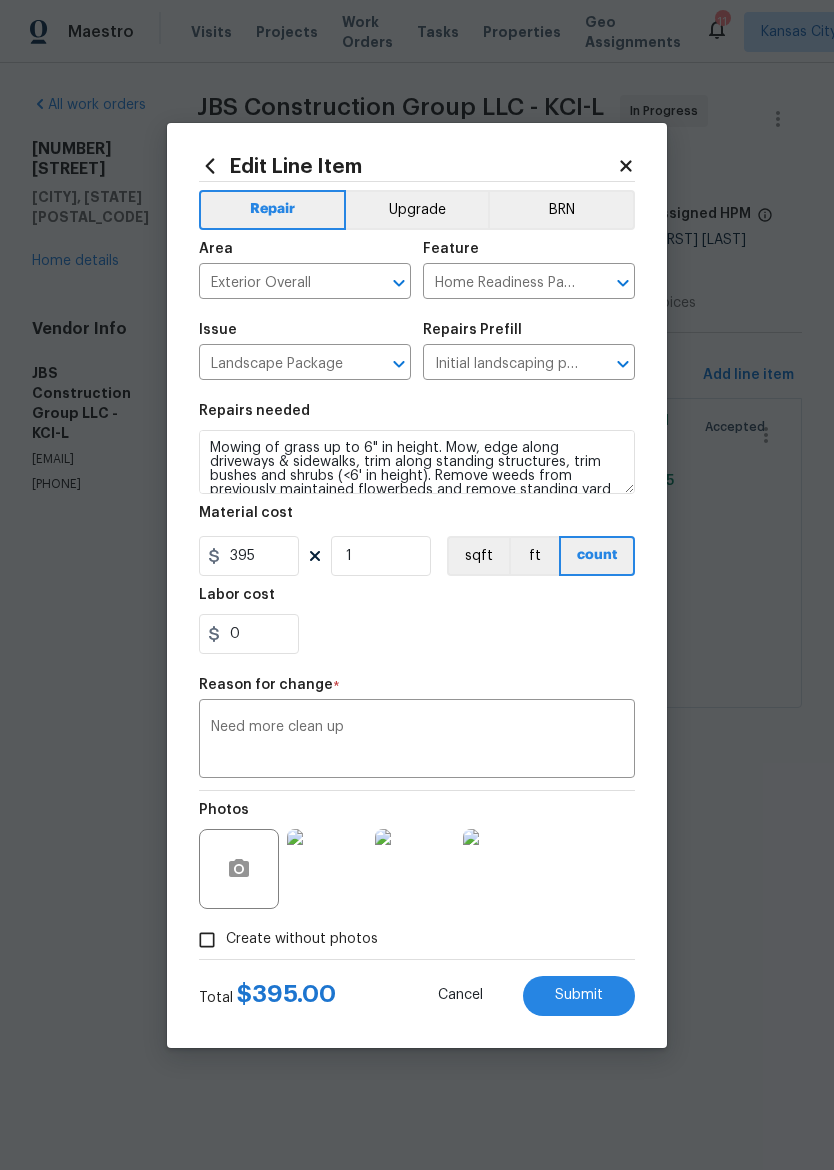 click on "0" at bounding box center (417, 634) 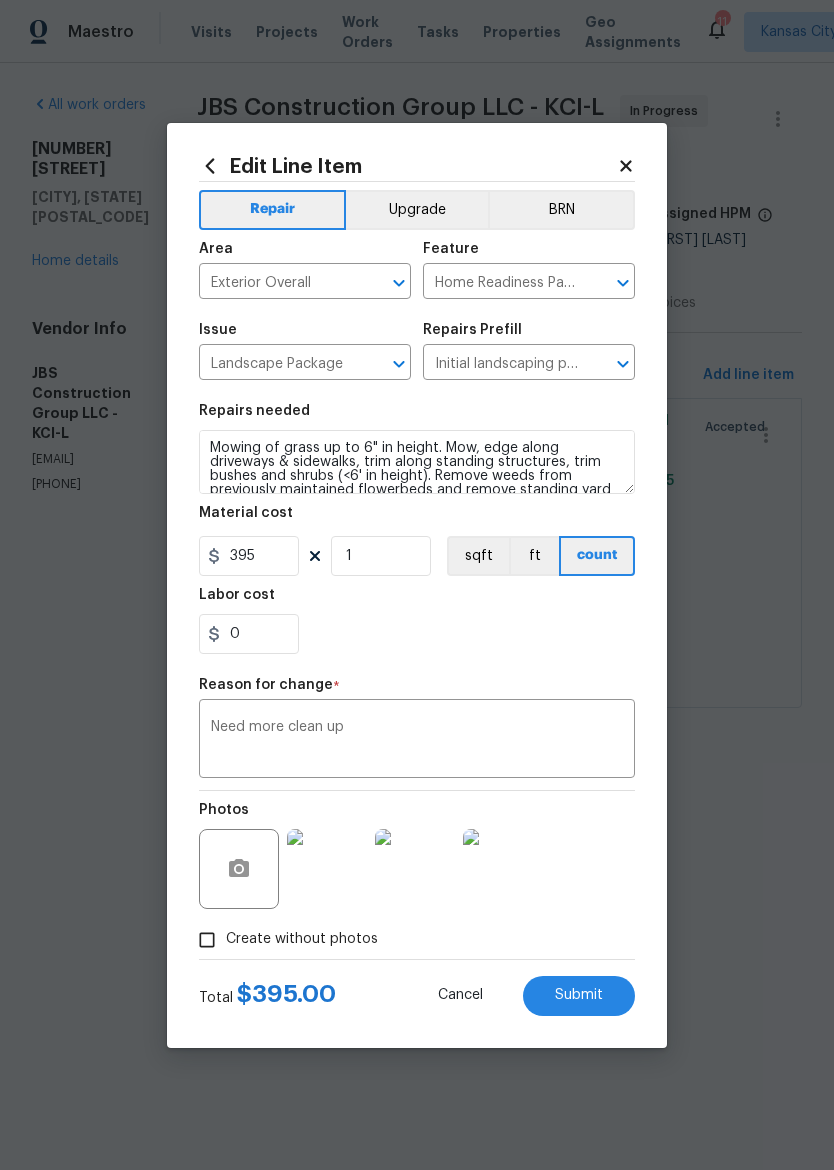 click on "Submit" at bounding box center [579, 995] 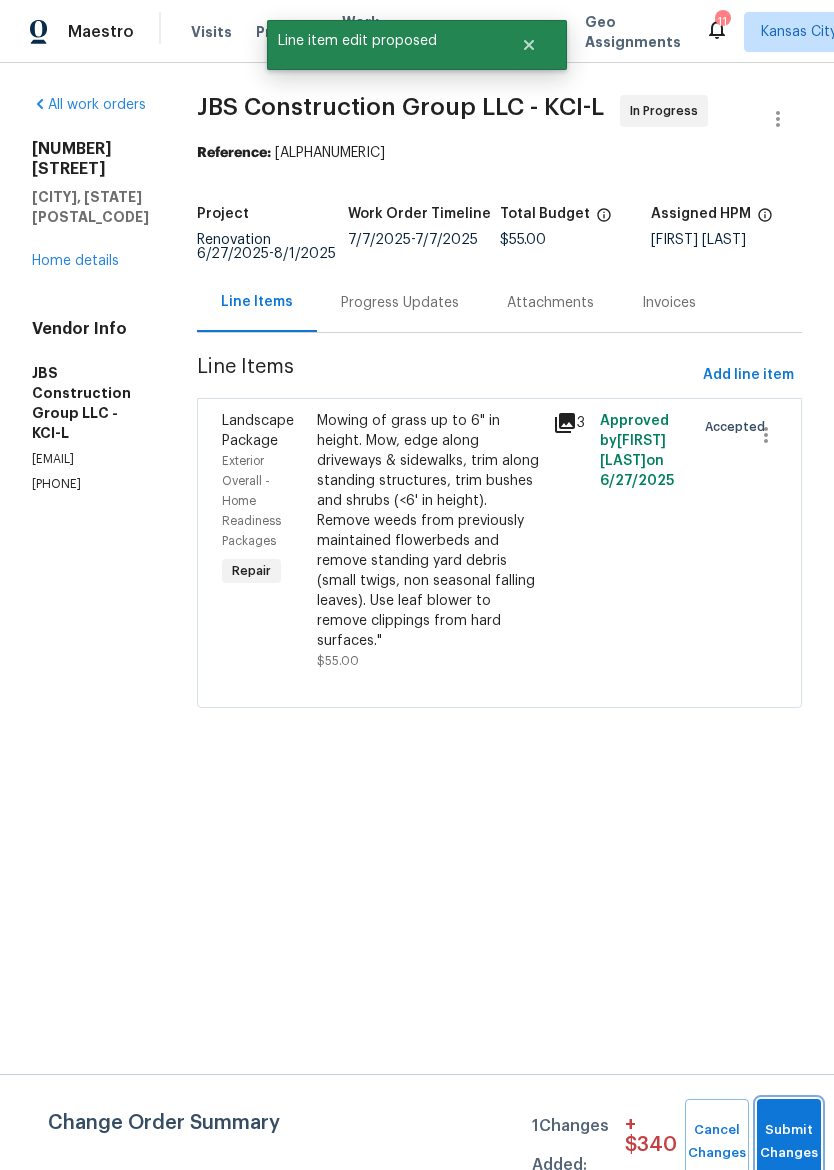 click on "Submit Changes" at bounding box center (789, 1142) 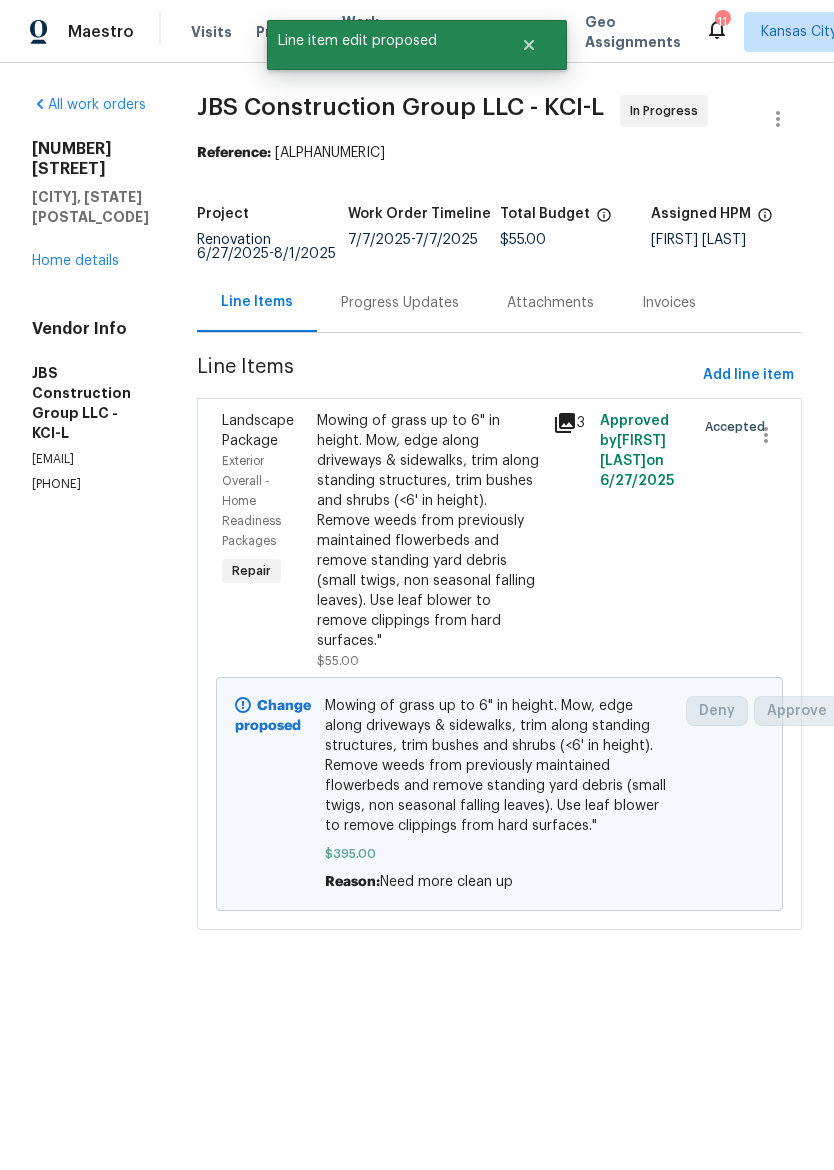 click on "[NUMBER] [STREET] [CITY], [STATE] [POSTAL_CODE] [WORD]" at bounding box center (90, 205) 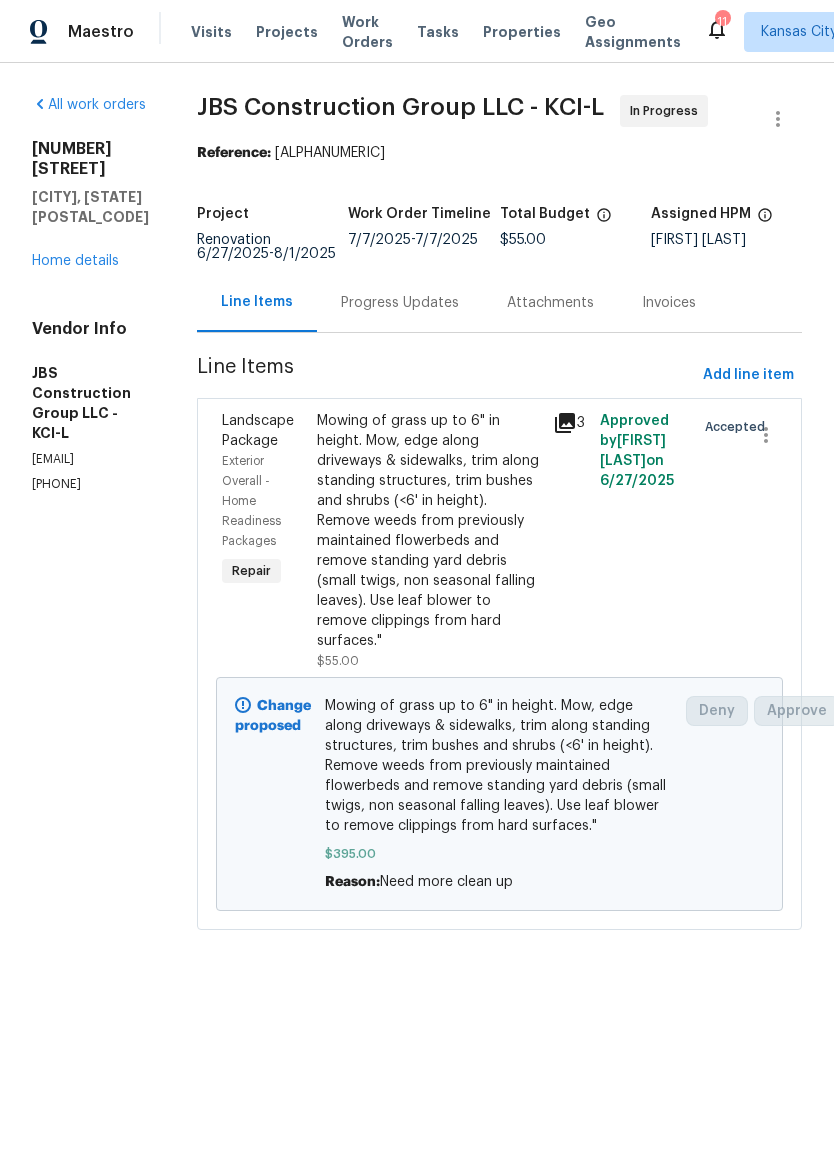 click on "Home details" at bounding box center [75, 261] 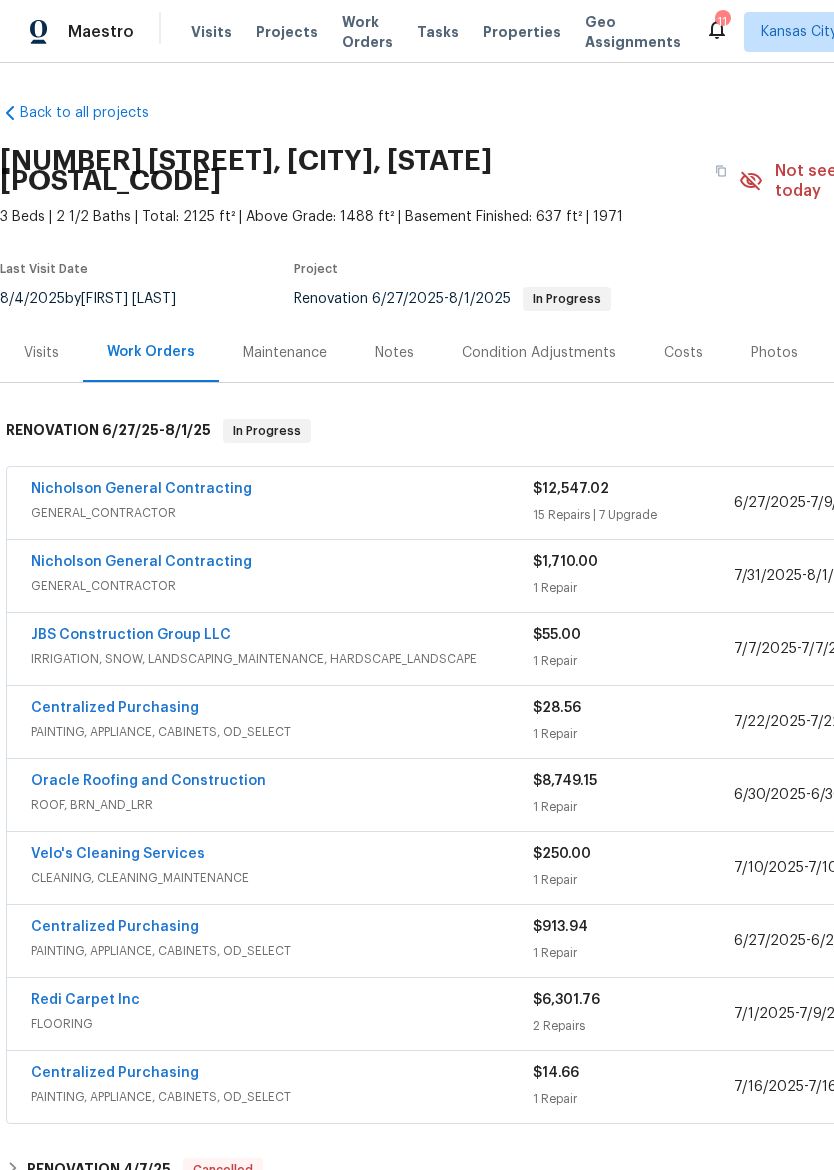 scroll, scrollTop: 0, scrollLeft: 0, axis: both 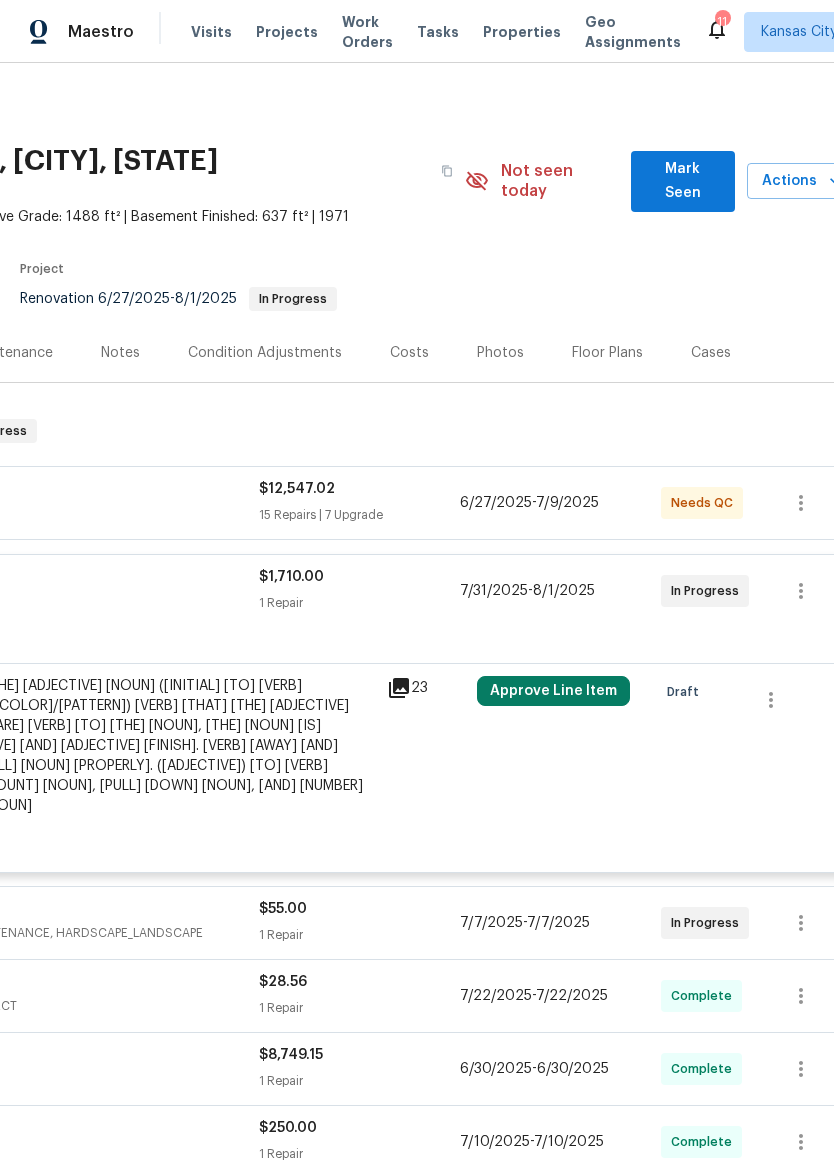 click on "Approve Line Item" at bounding box center (553, 691) 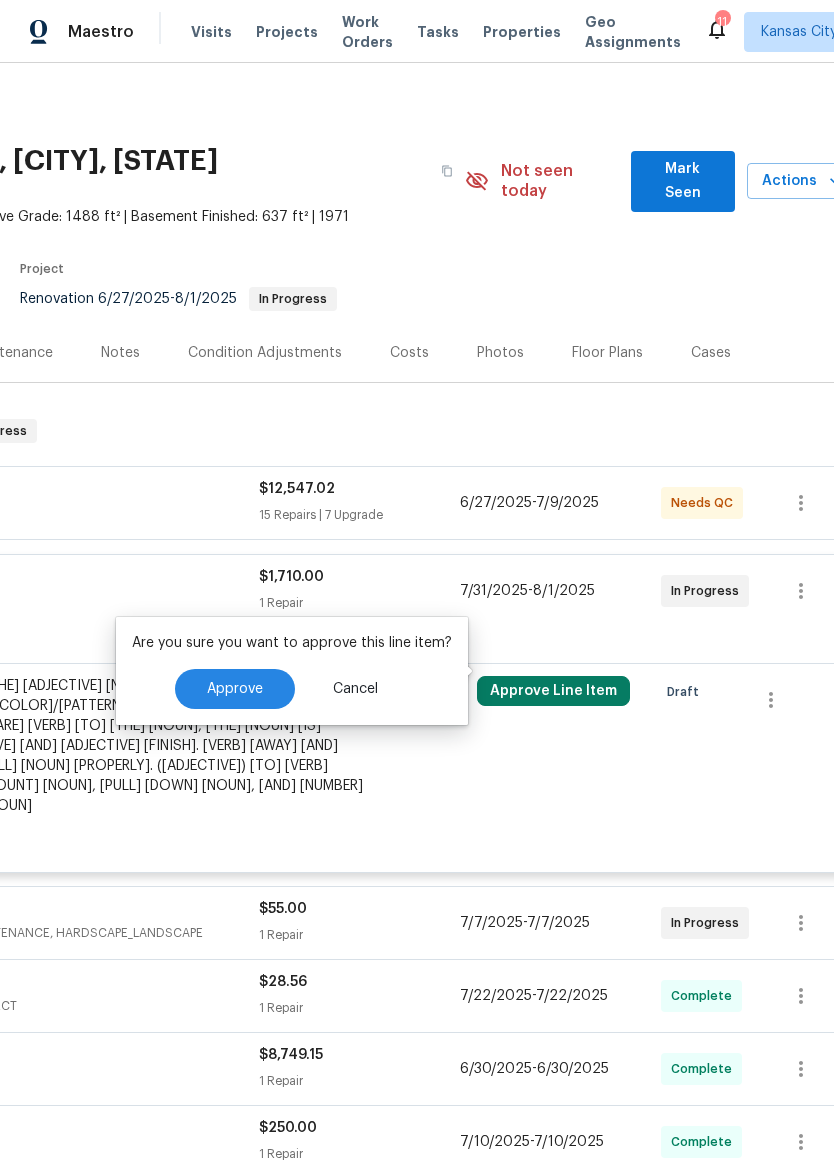 click on "Approve" at bounding box center (235, 689) 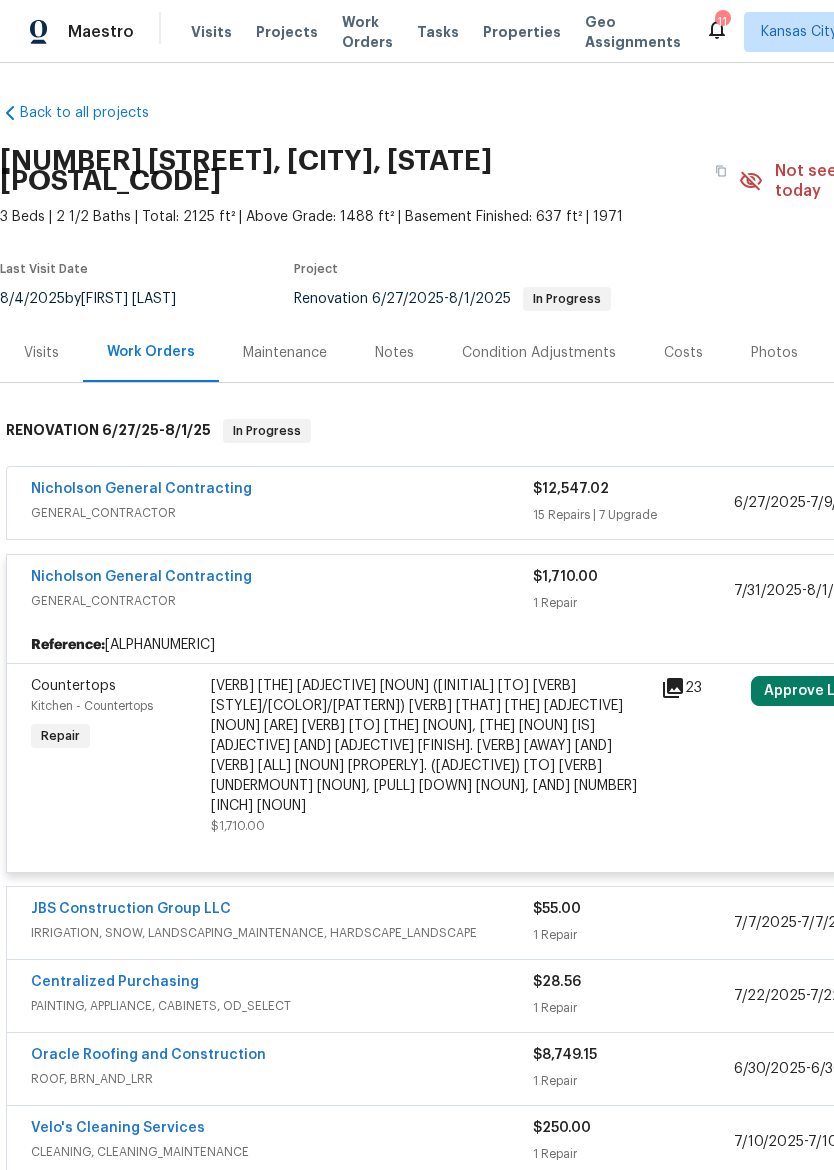 scroll, scrollTop: 0, scrollLeft: 0, axis: both 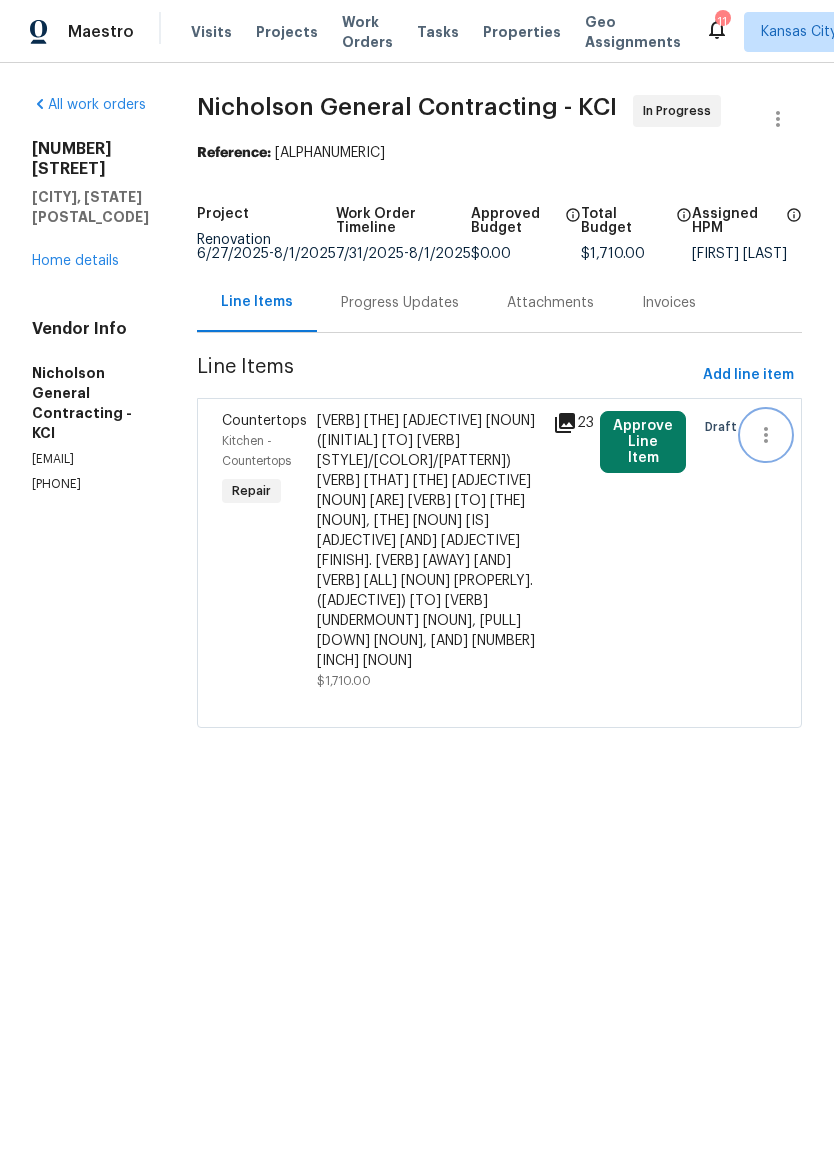 click 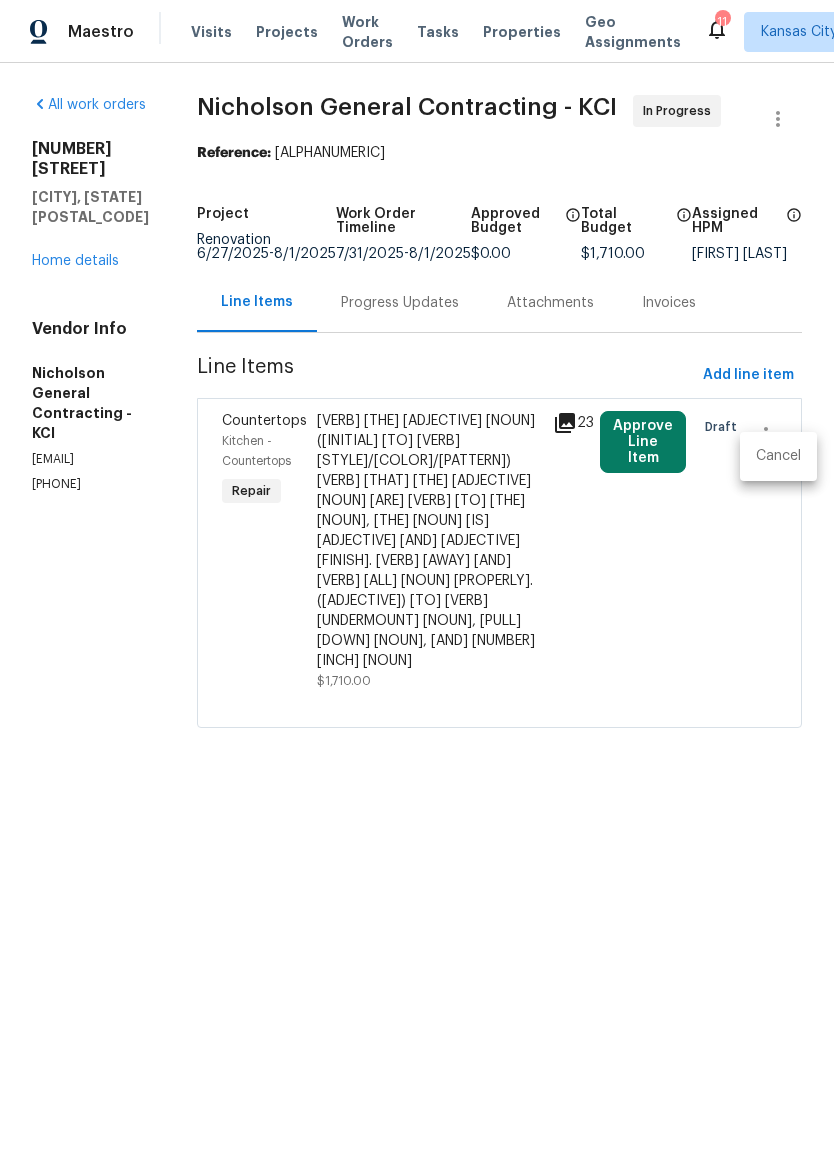 click at bounding box center (417, 585) 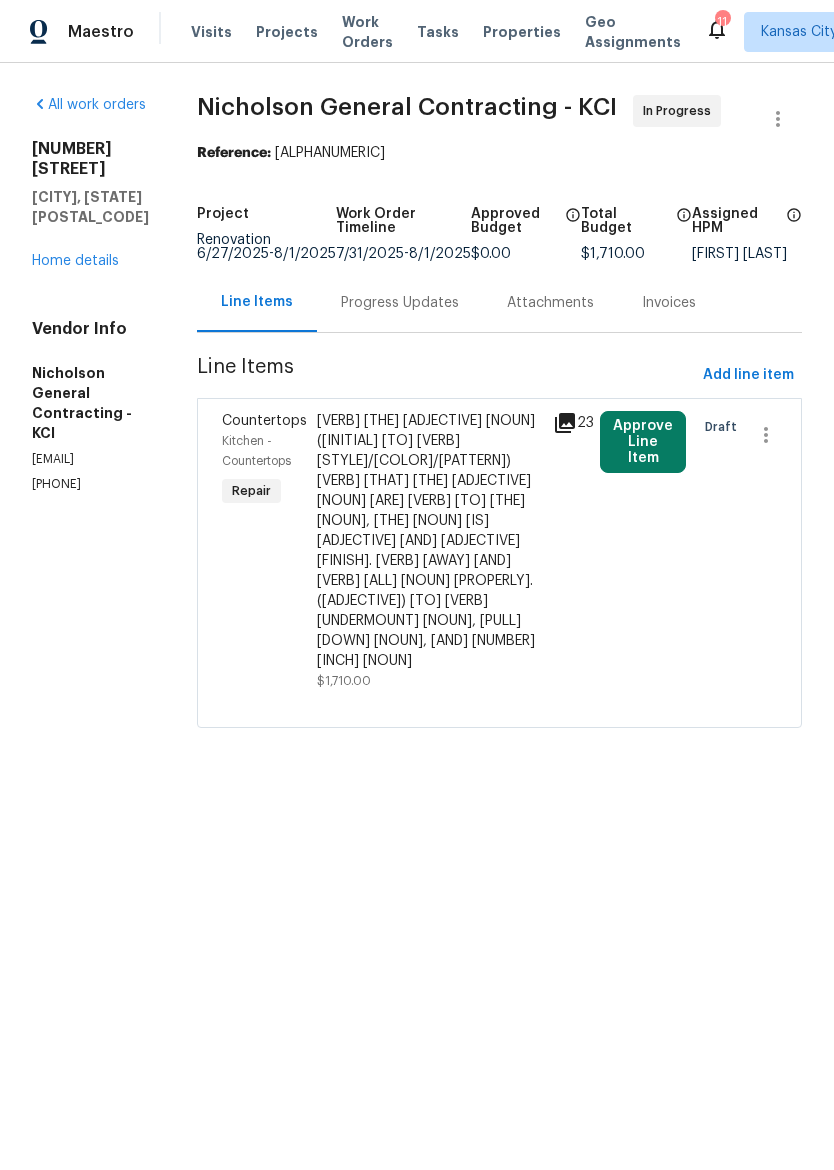 click on "Home details" at bounding box center [75, 261] 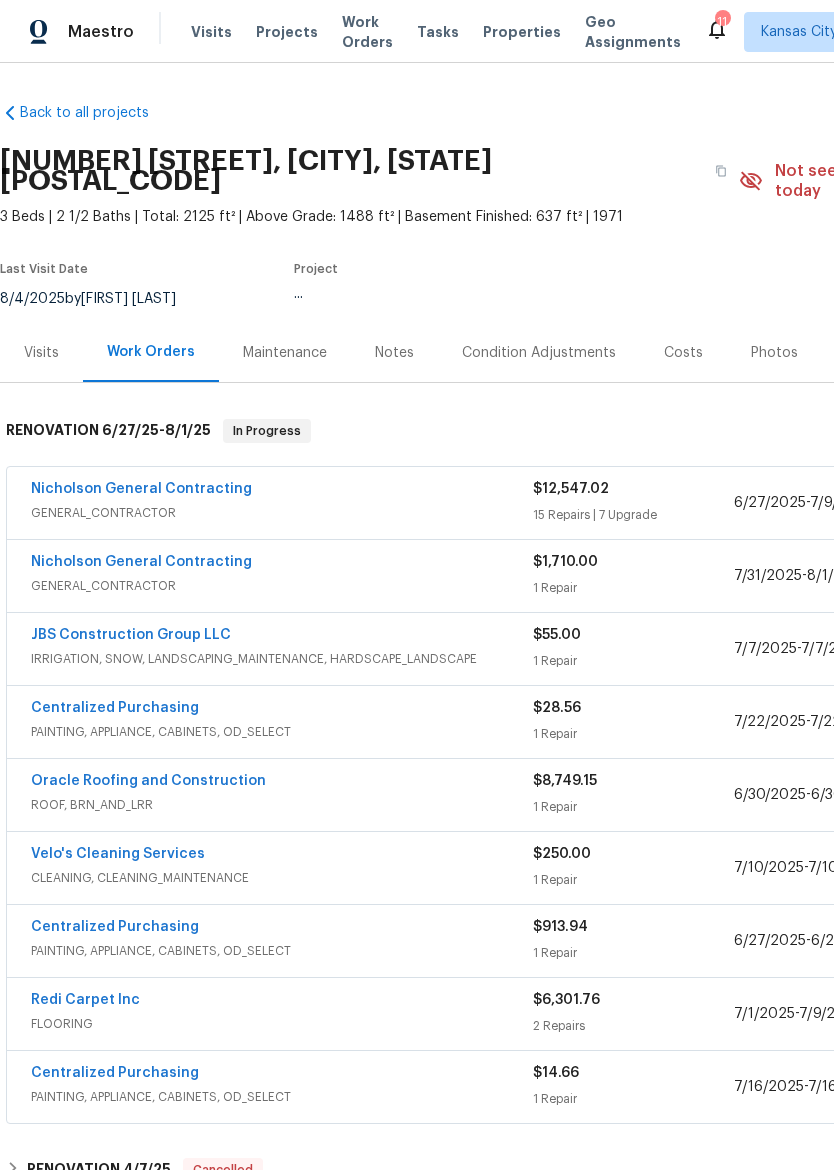click on "Nicholson General Contracting" at bounding box center (282, 491) 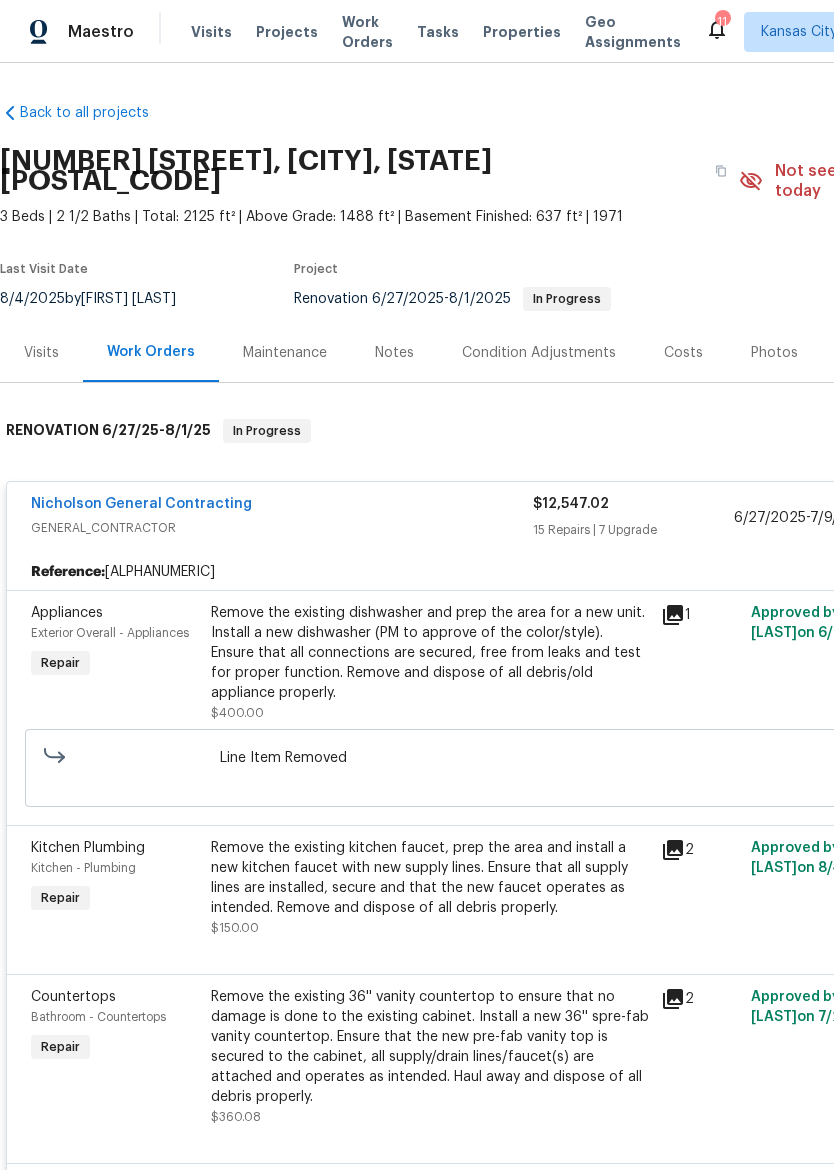 scroll, scrollTop: 0, scrollLeft: 0, axis: both 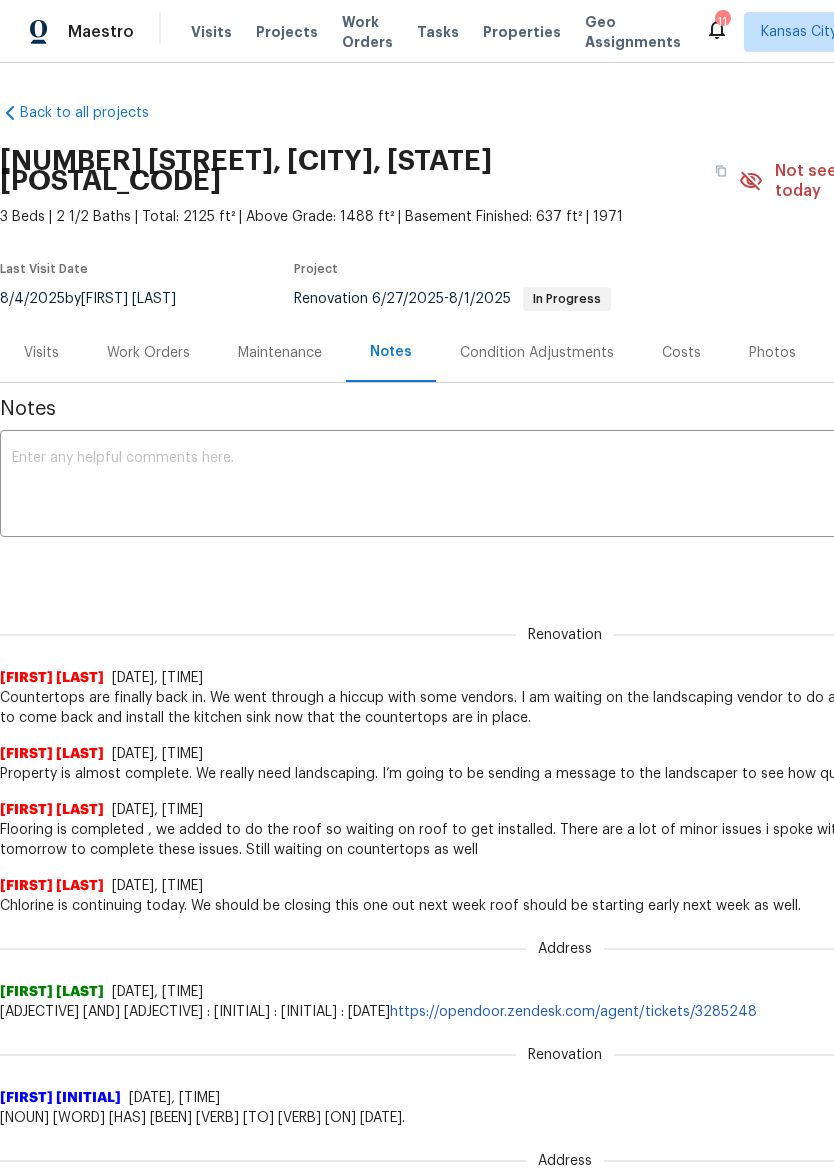 click at bounding box center (565, 486) 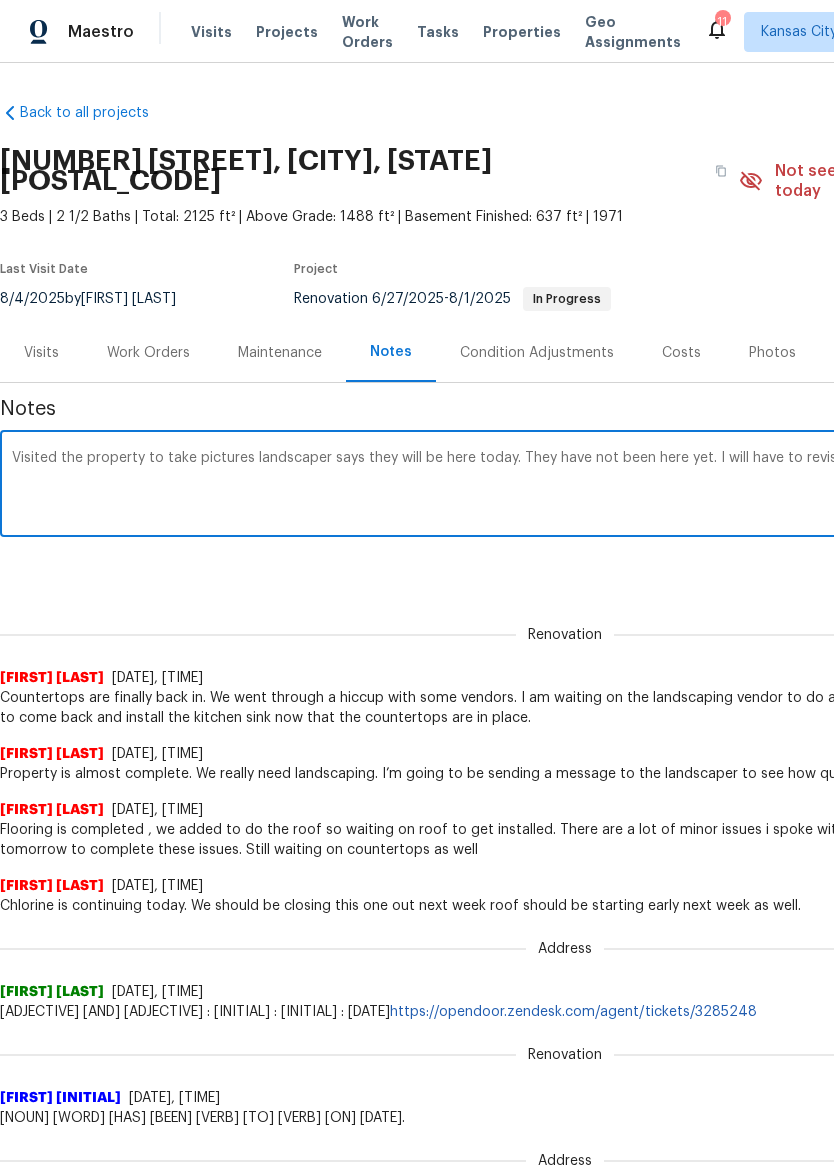 scroll, scrollTop: 0, scrollLeft: 296, axis: horizontal 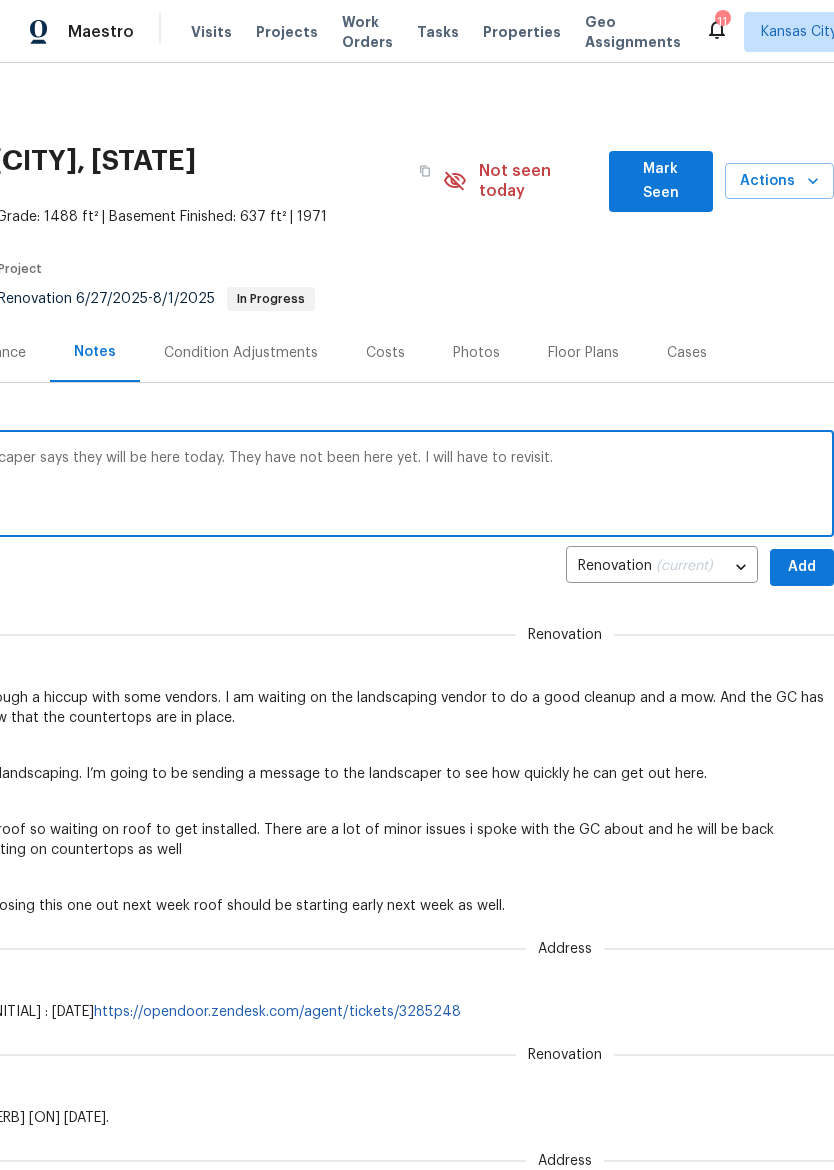 type on "Visited the property to take pictures landscaper says they will be here today. They have not been here yet. I will have to revisit." 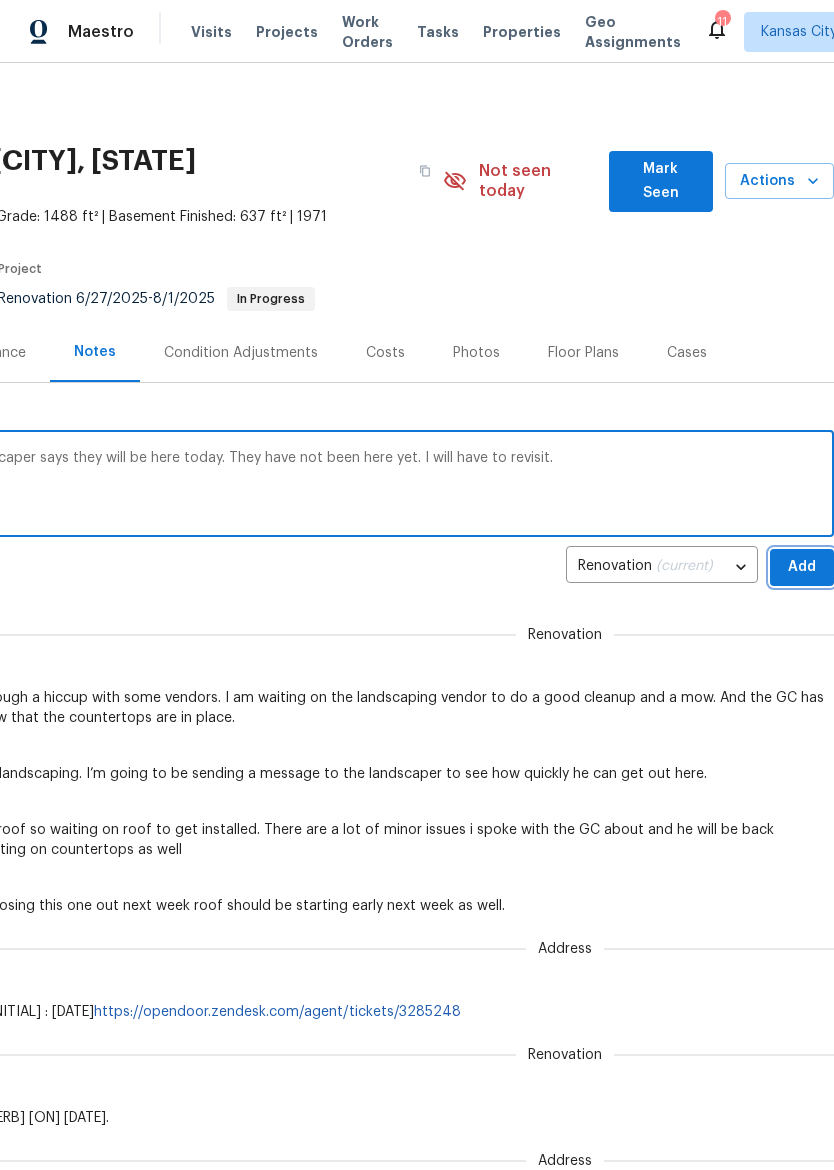 click on "Add" at bounding box center (802, 567) 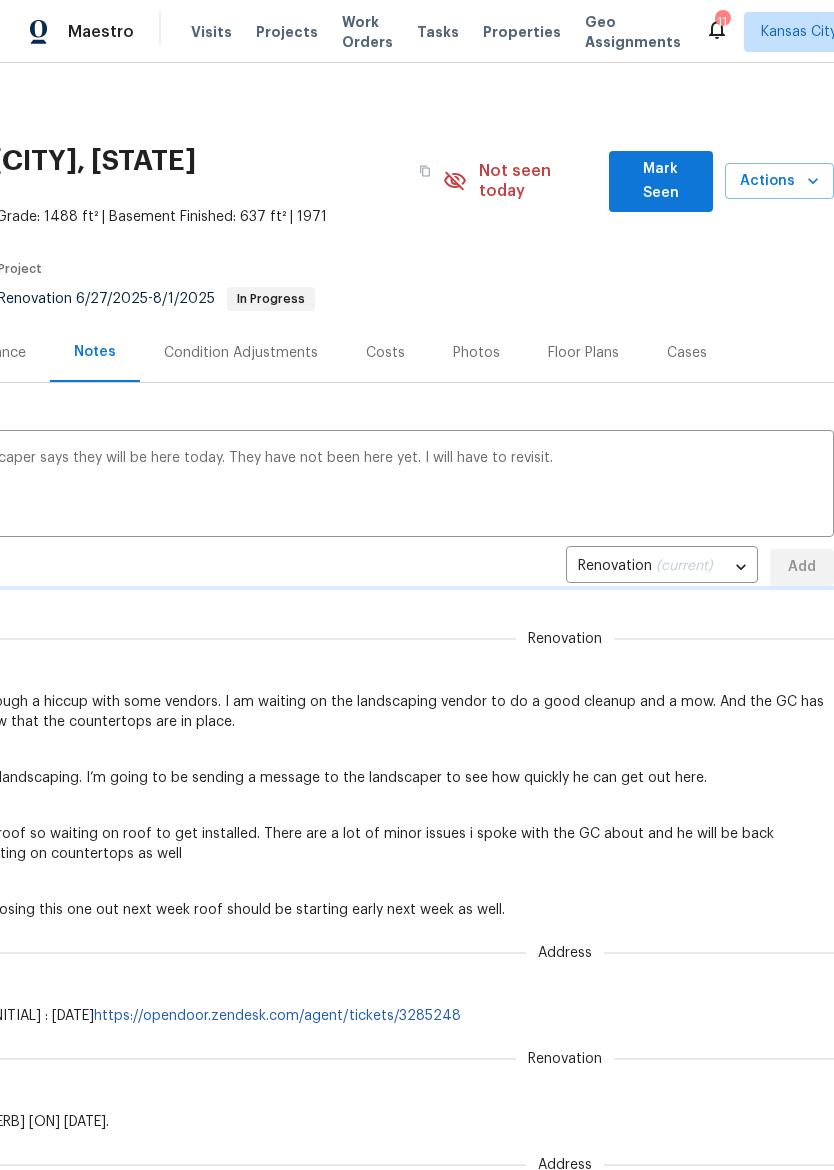 type 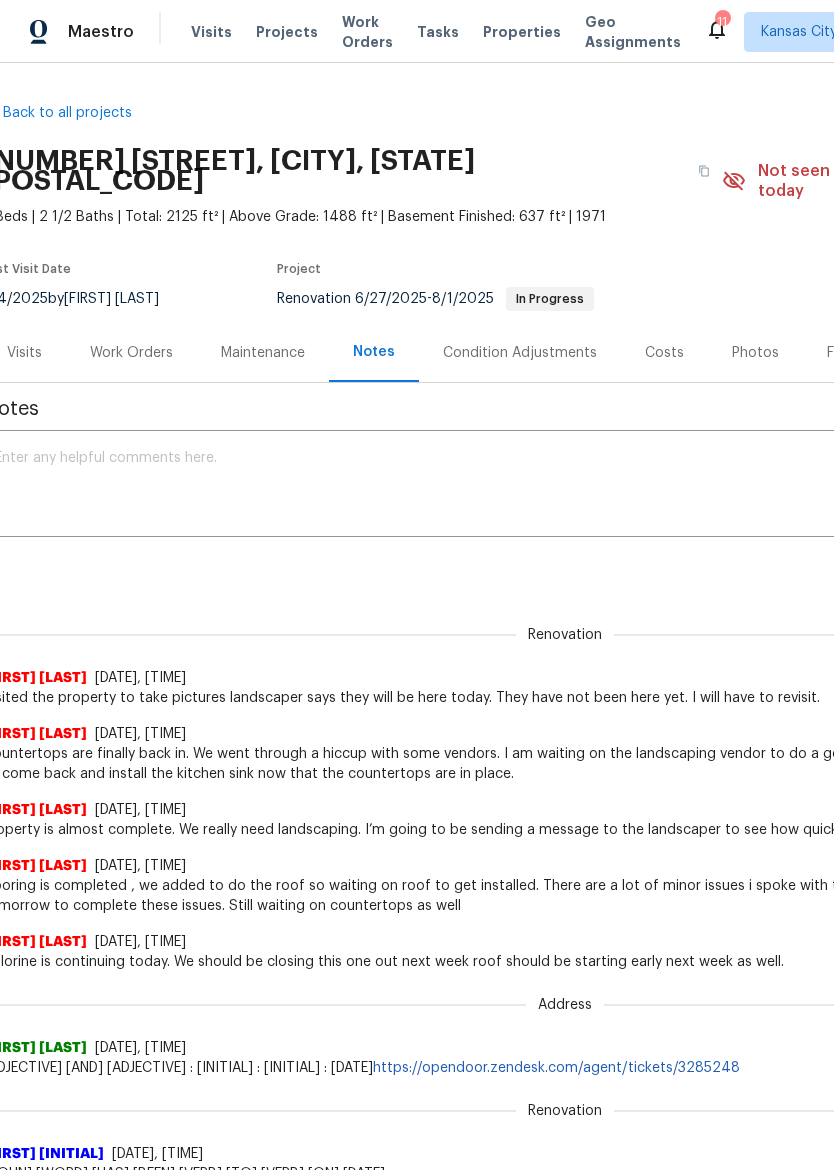 scroll, scrollTop: 0, scrollLeft: 19, axis: horizontal 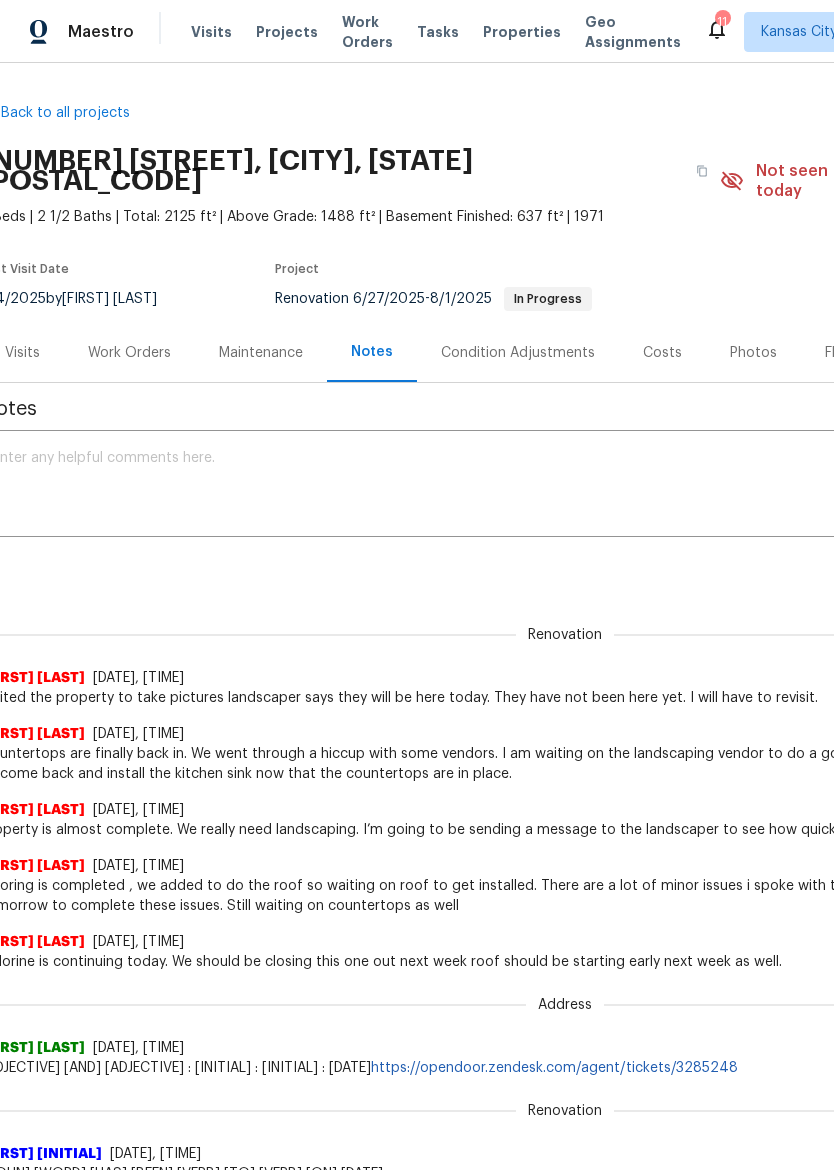 click on "Work Orders" at bounding box center [129, 352] 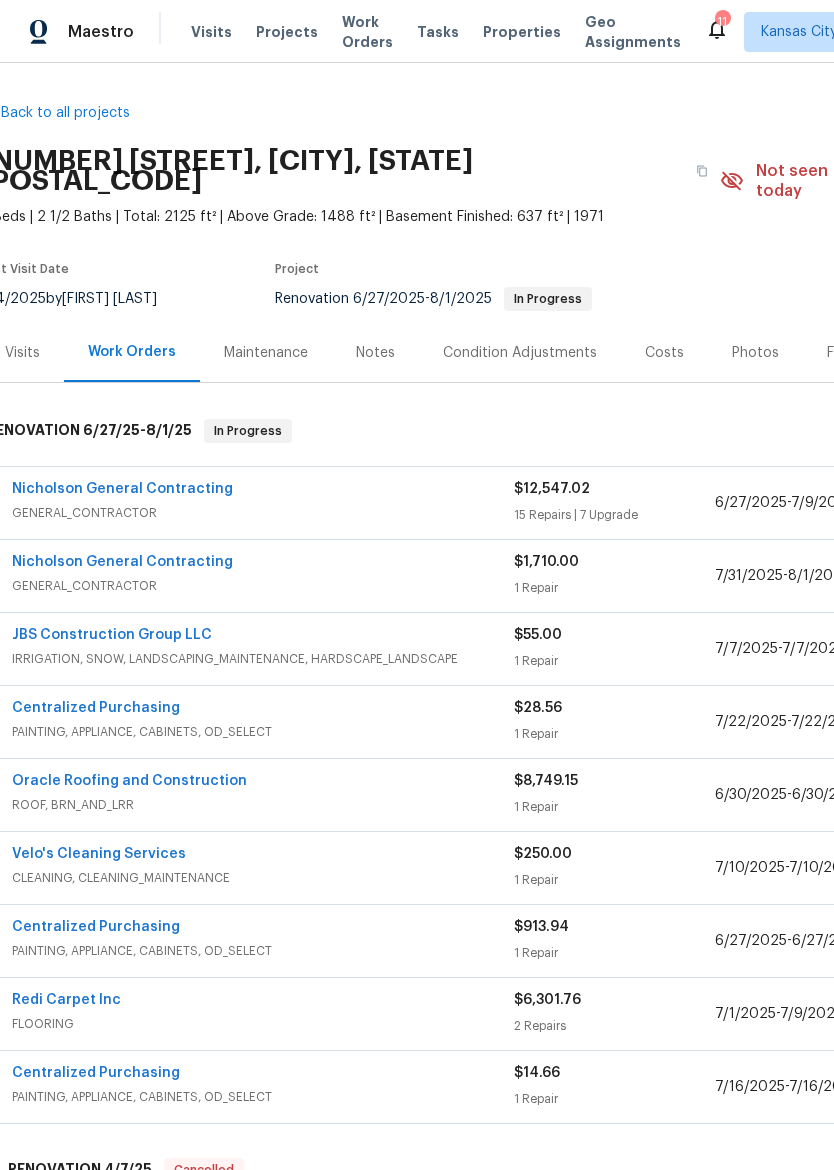 click at bounding box center [39, 32] 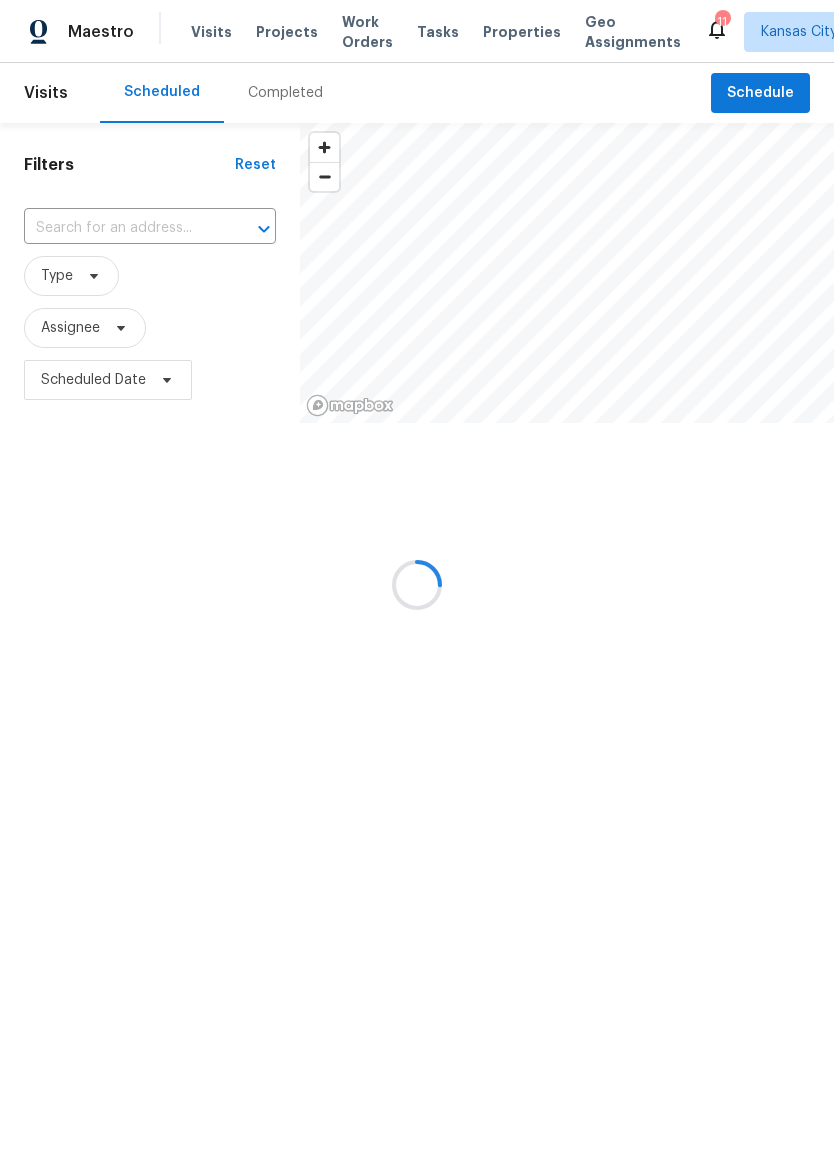 click at bounding box center [417, 585] 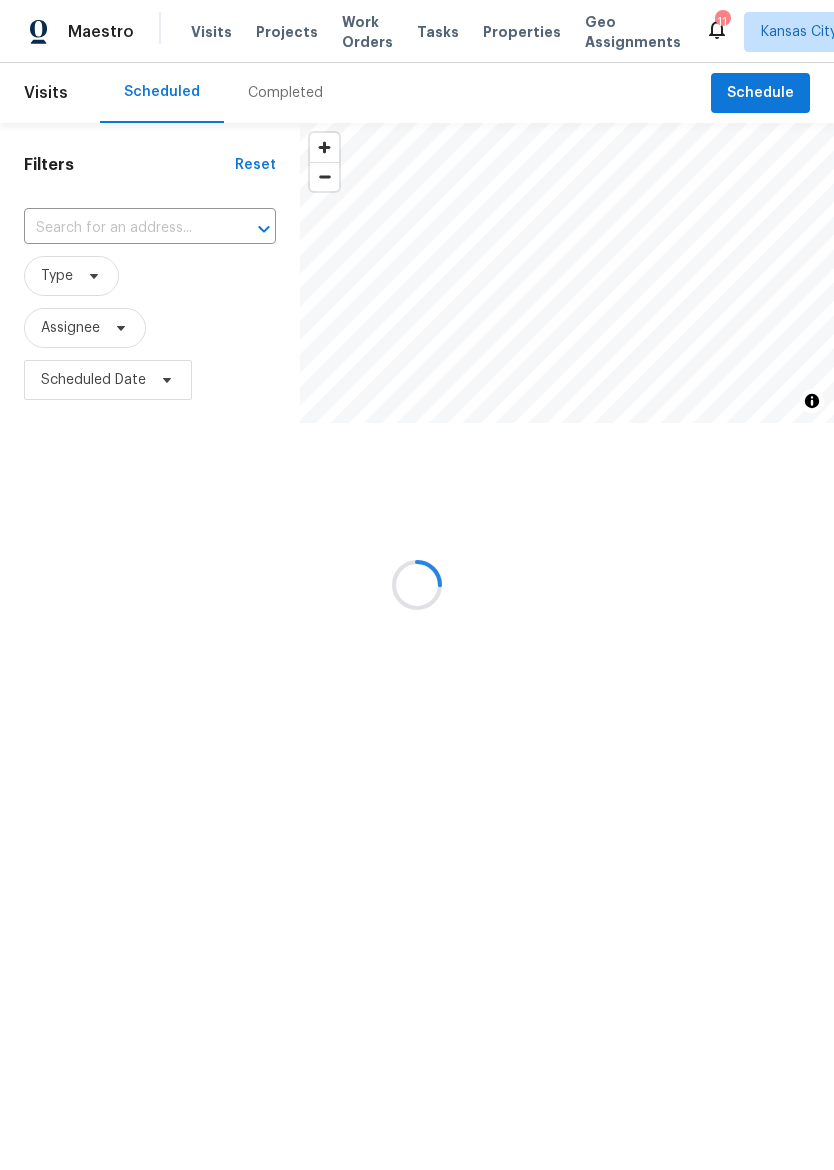 scroll, scrollTop: 0, scrollLeft: 0, axis: both 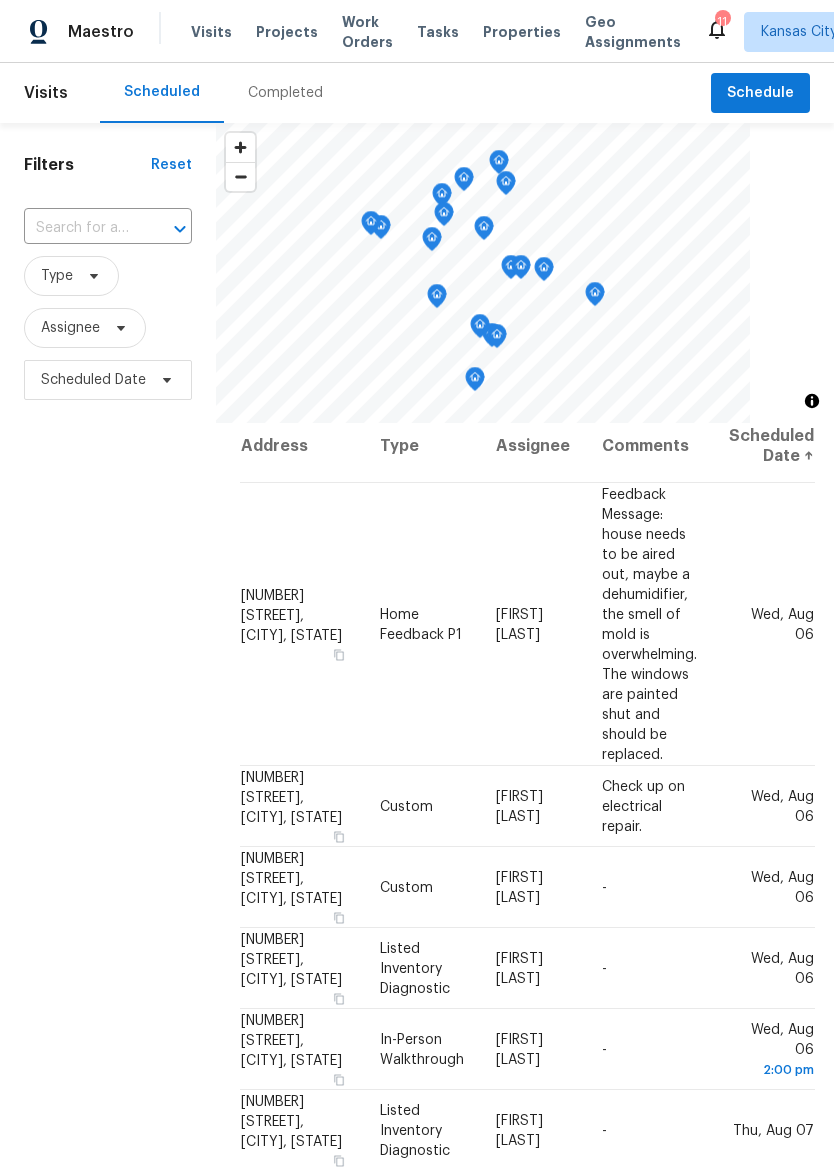 click 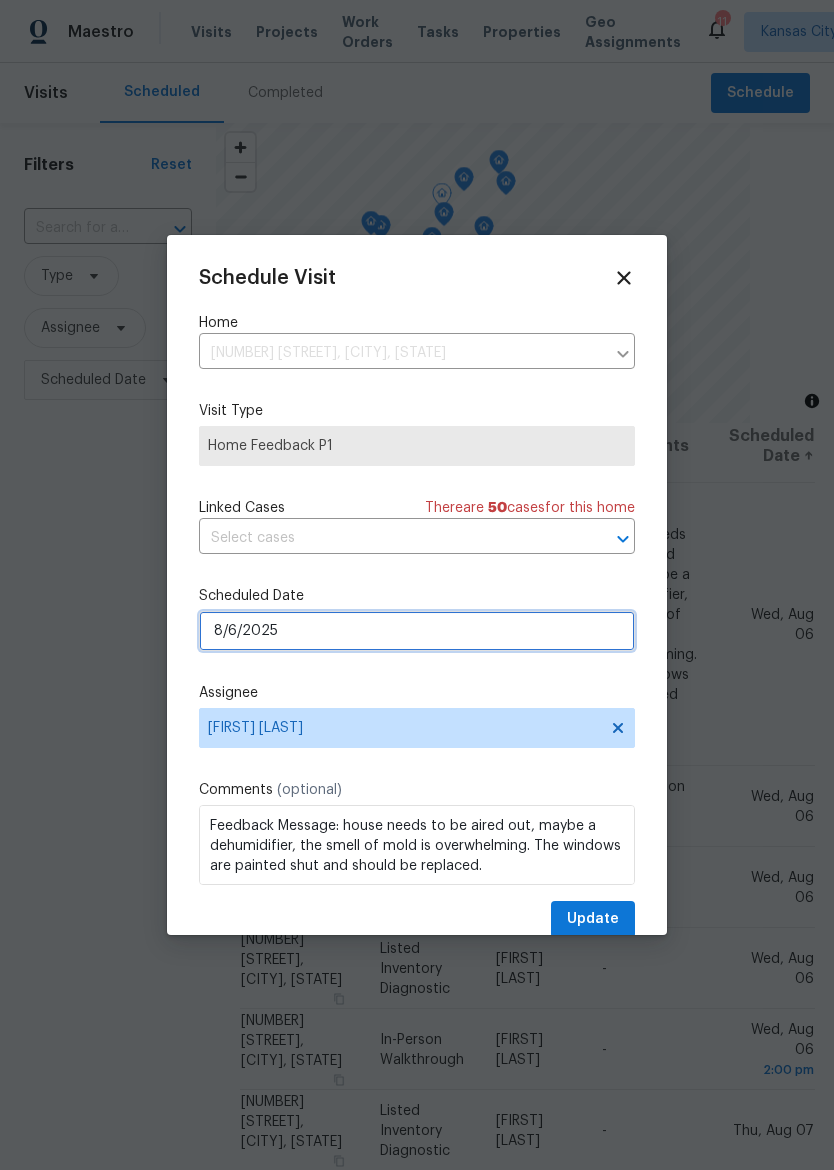 click on "8/6/2025" at bounding box center (417, 631) 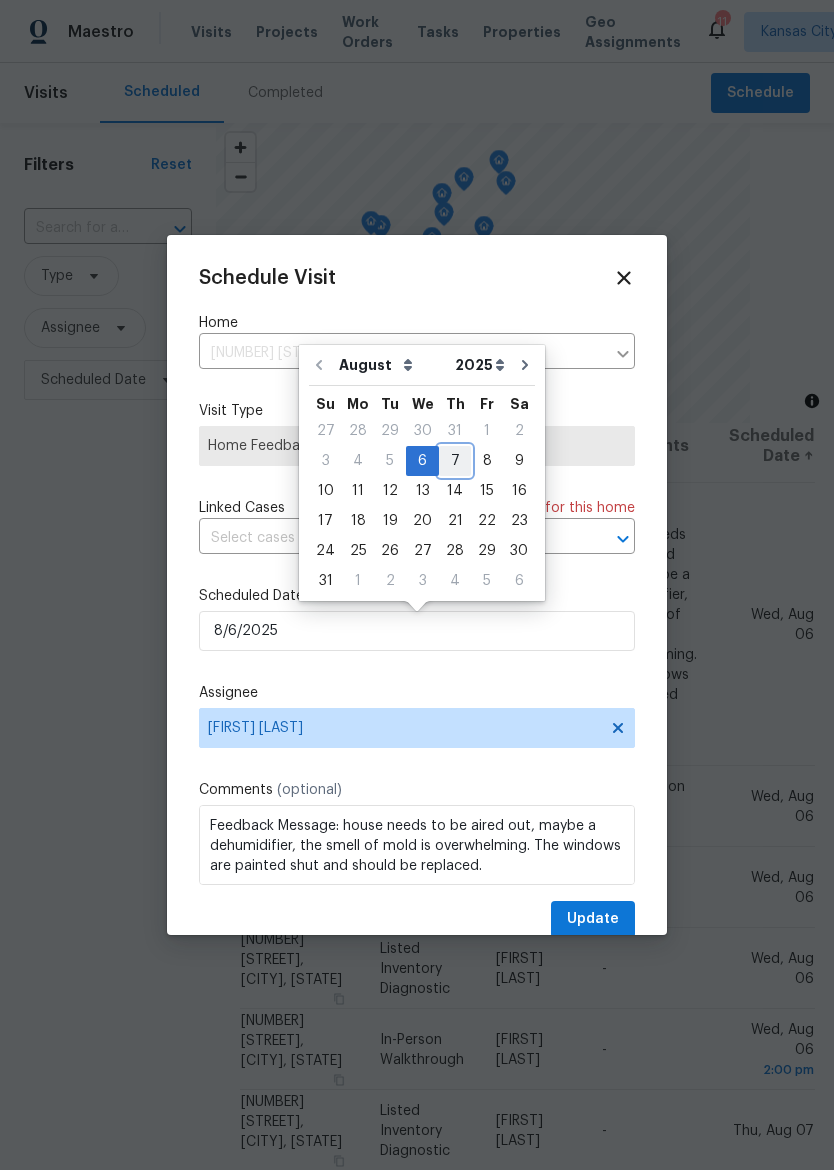 click on "7" at bounding box center (455, 461) 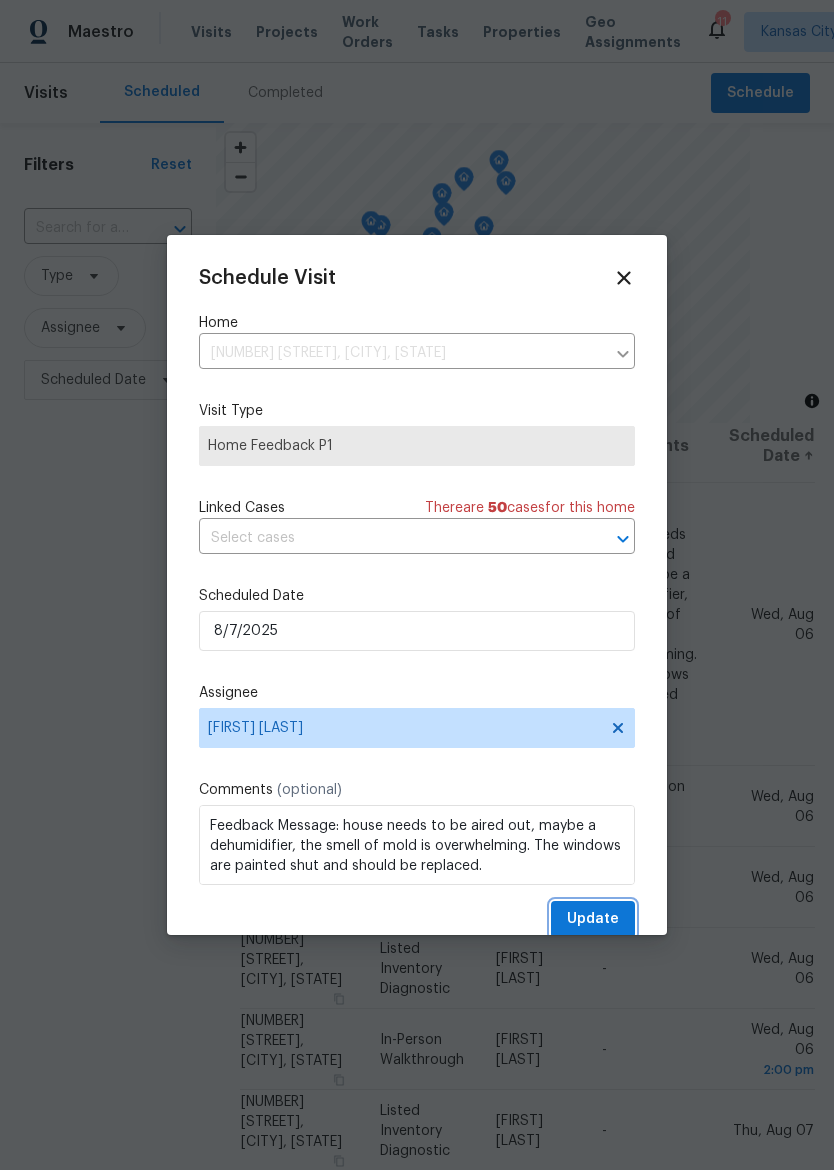 click on "Update" at bounding box center [593, 919] 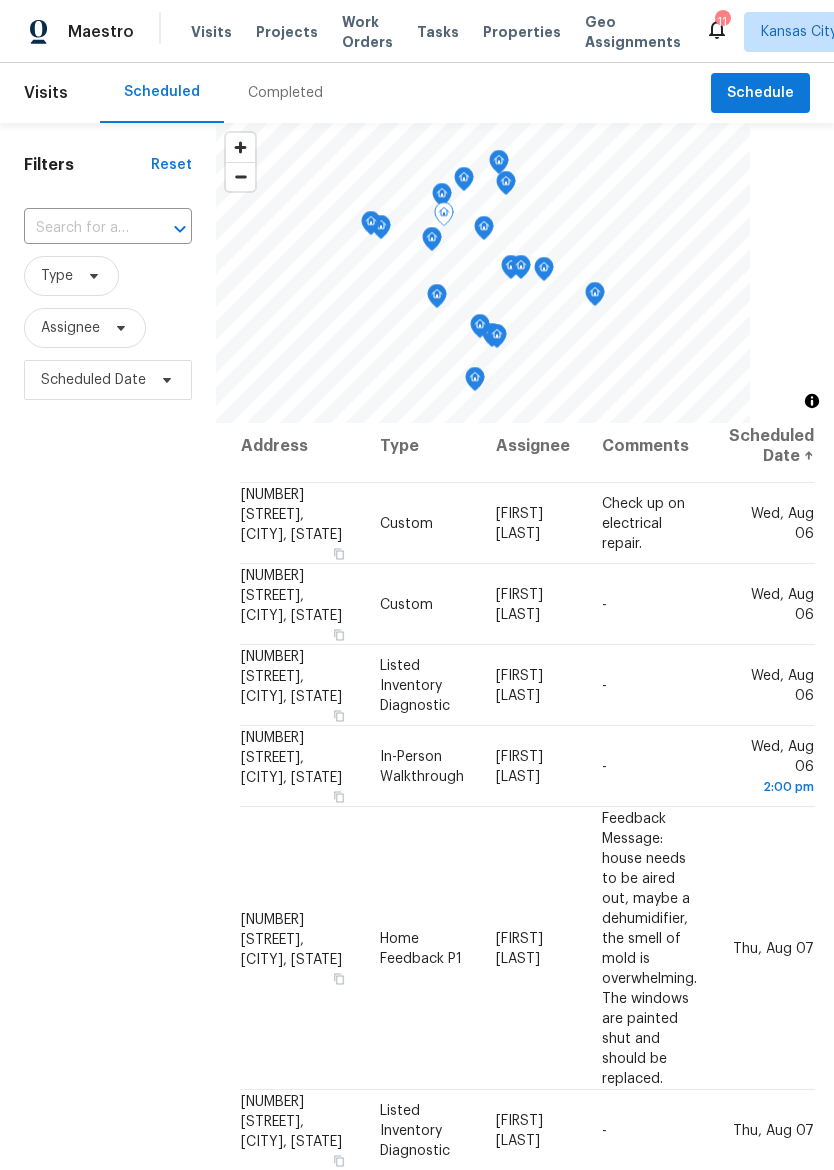click 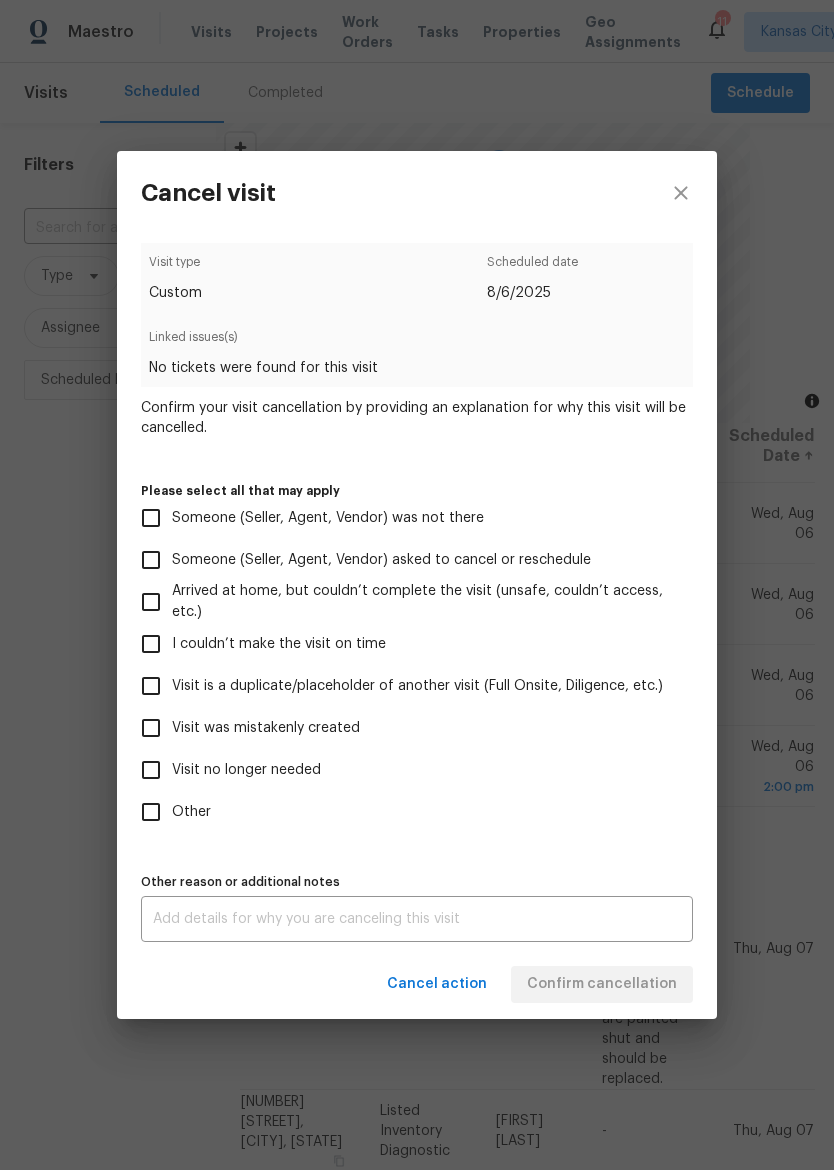 click on "Other" at bounding box center [151, 812] 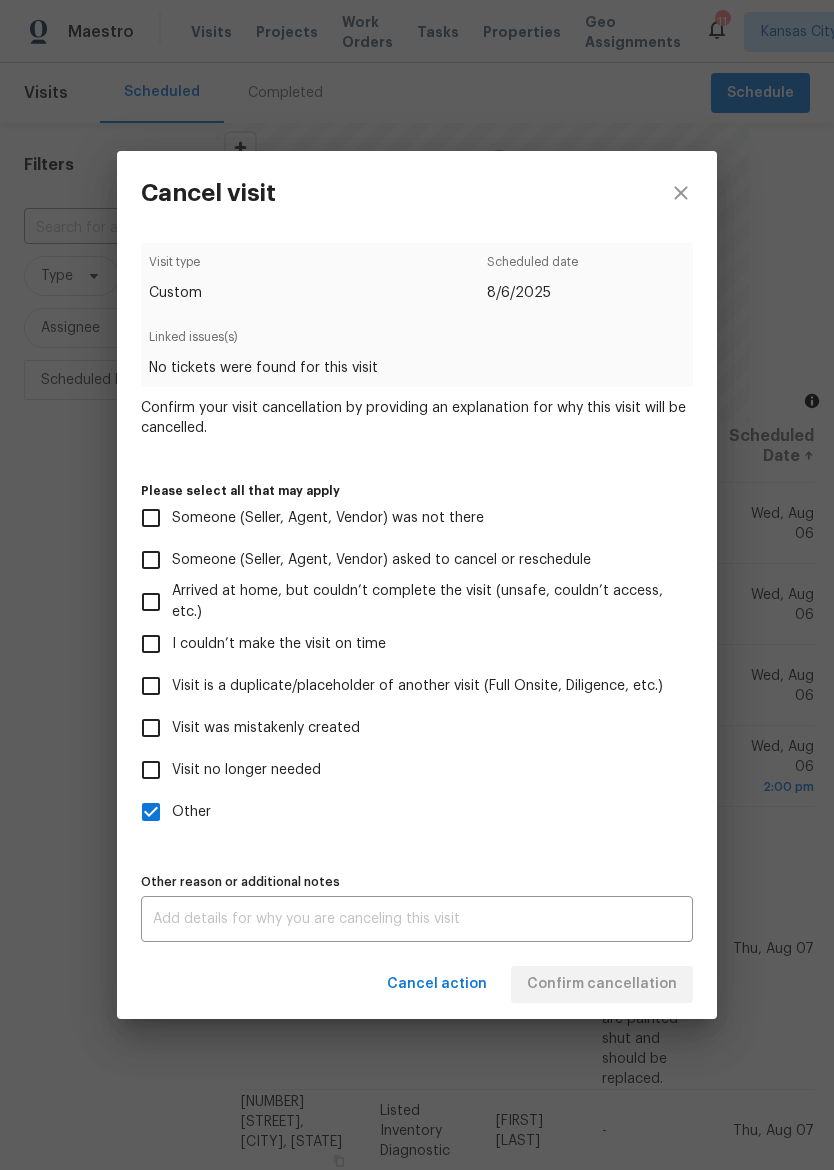 click on "x Other reason or additional notes" at bounding box center [417, 919] 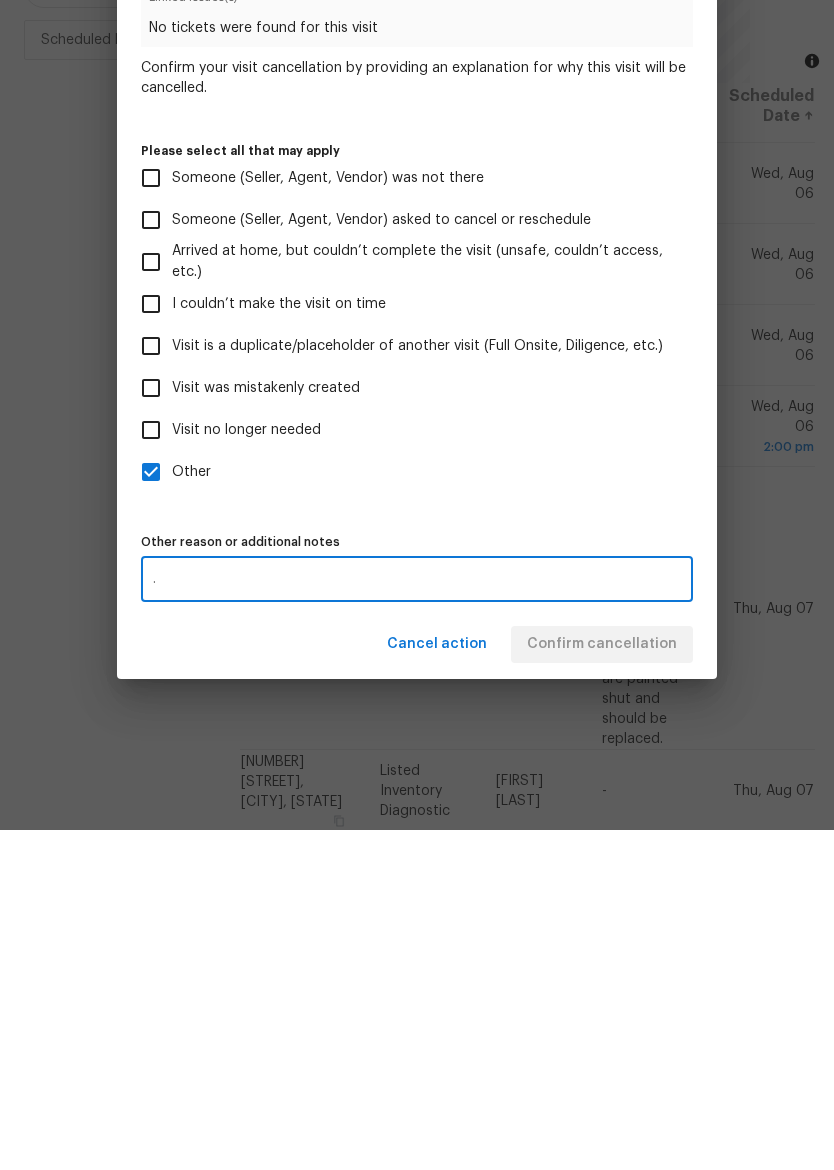 type on "." 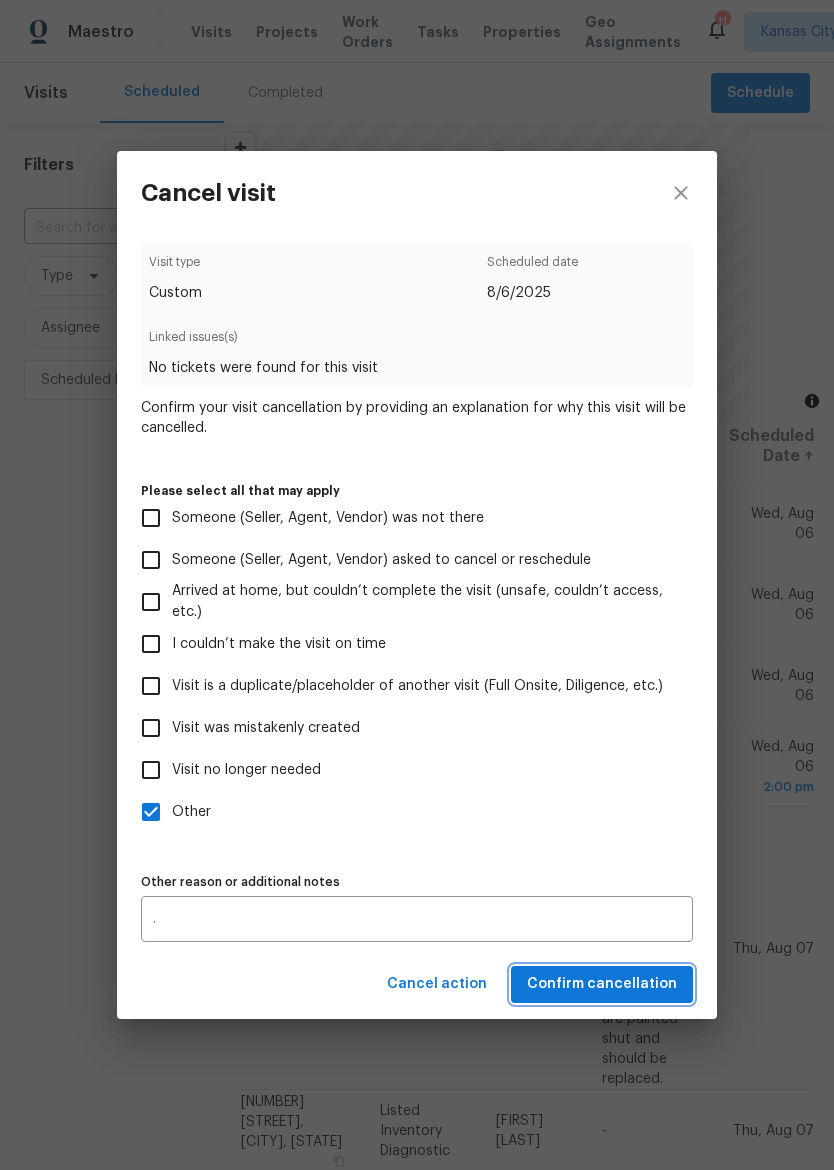 click on "Confirm cancellation" at bounding box center [602, 984] 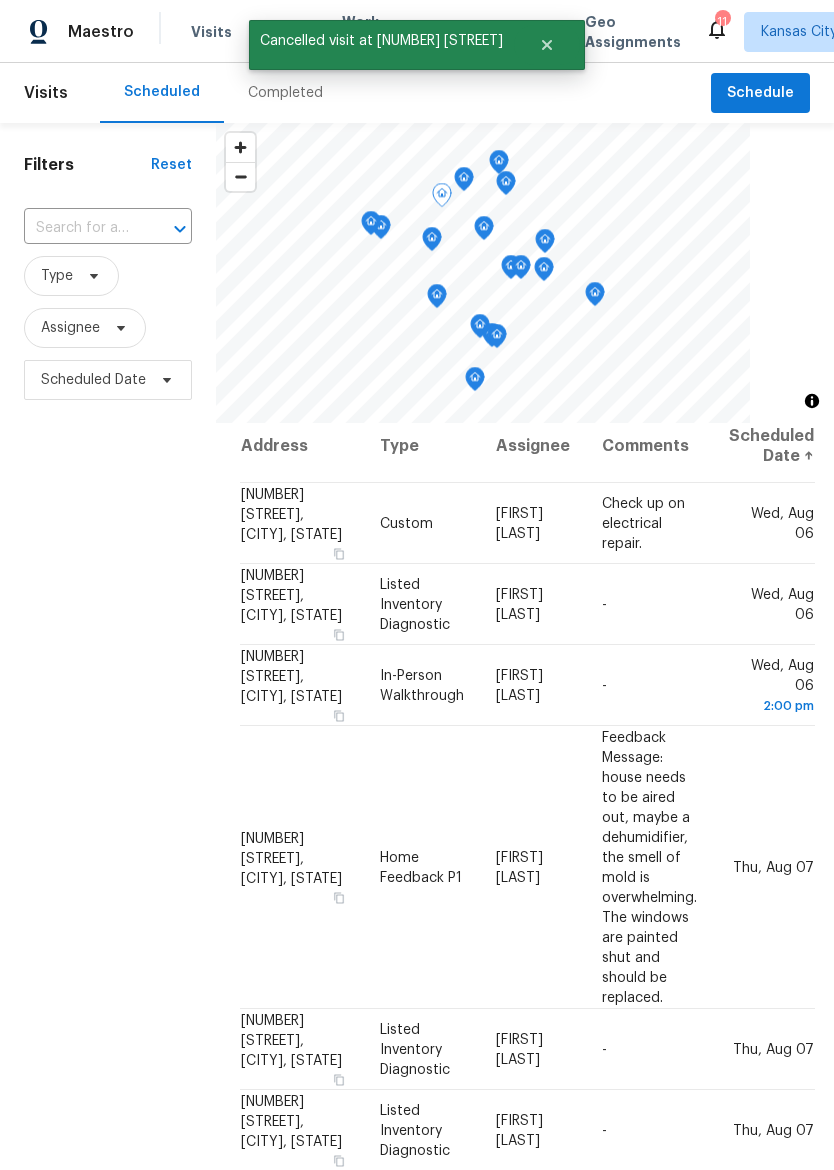 click 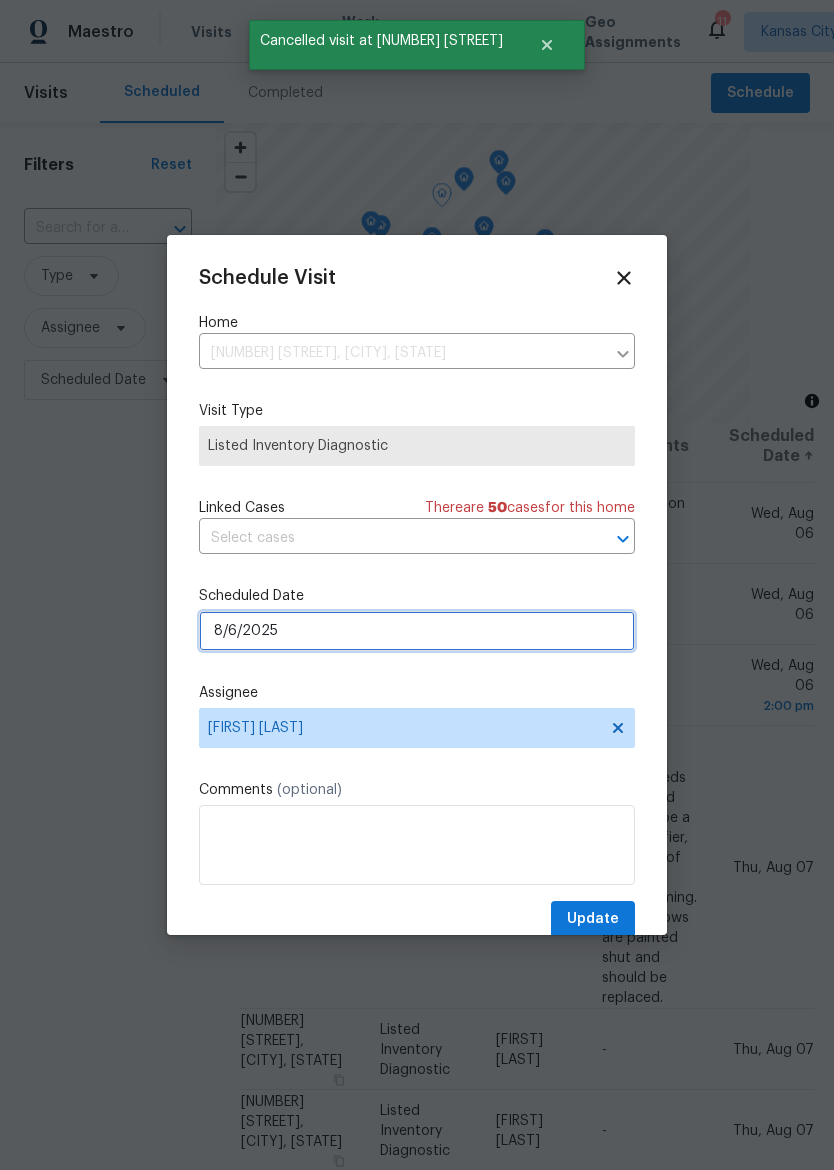 click on "8/6/2025" at bounding box center [417, 631] 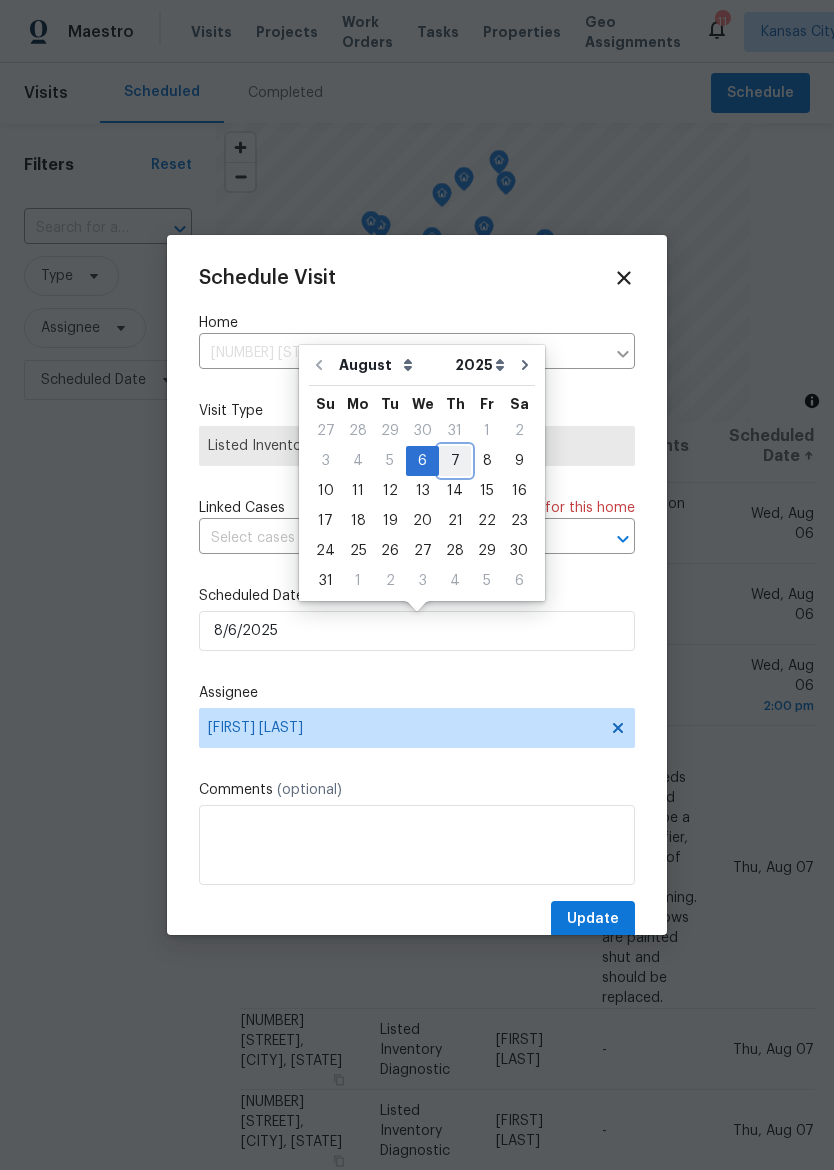 click on "7" at bounding box center [455, 461] 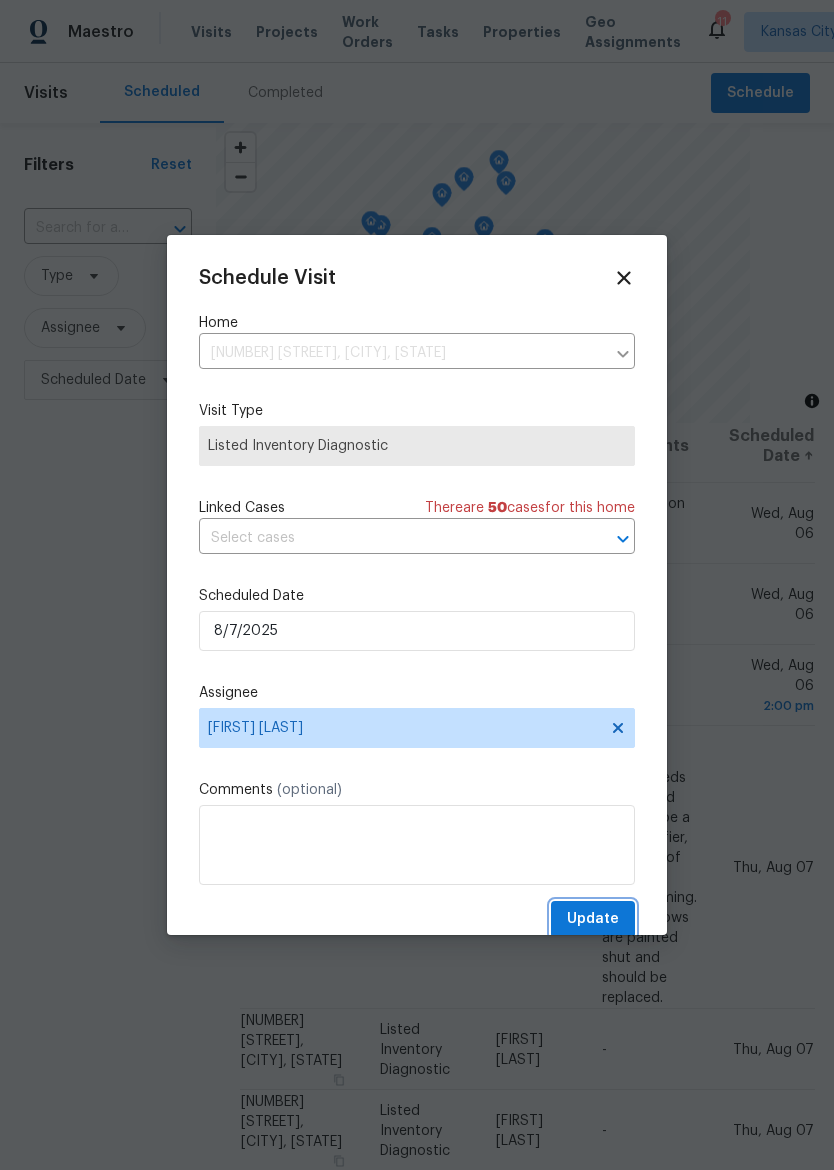 click on "Update" at bounding box center (593, 919) 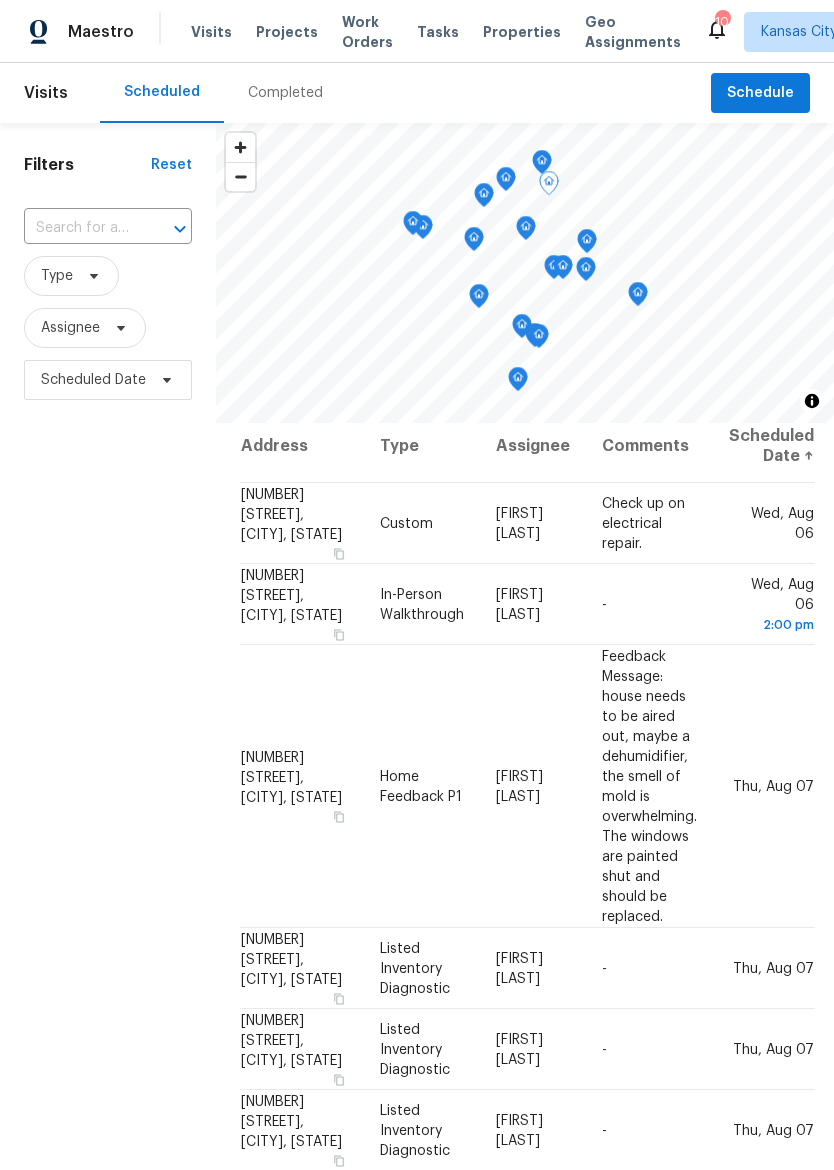 click on "Properties" at bounding box center [522, 32] 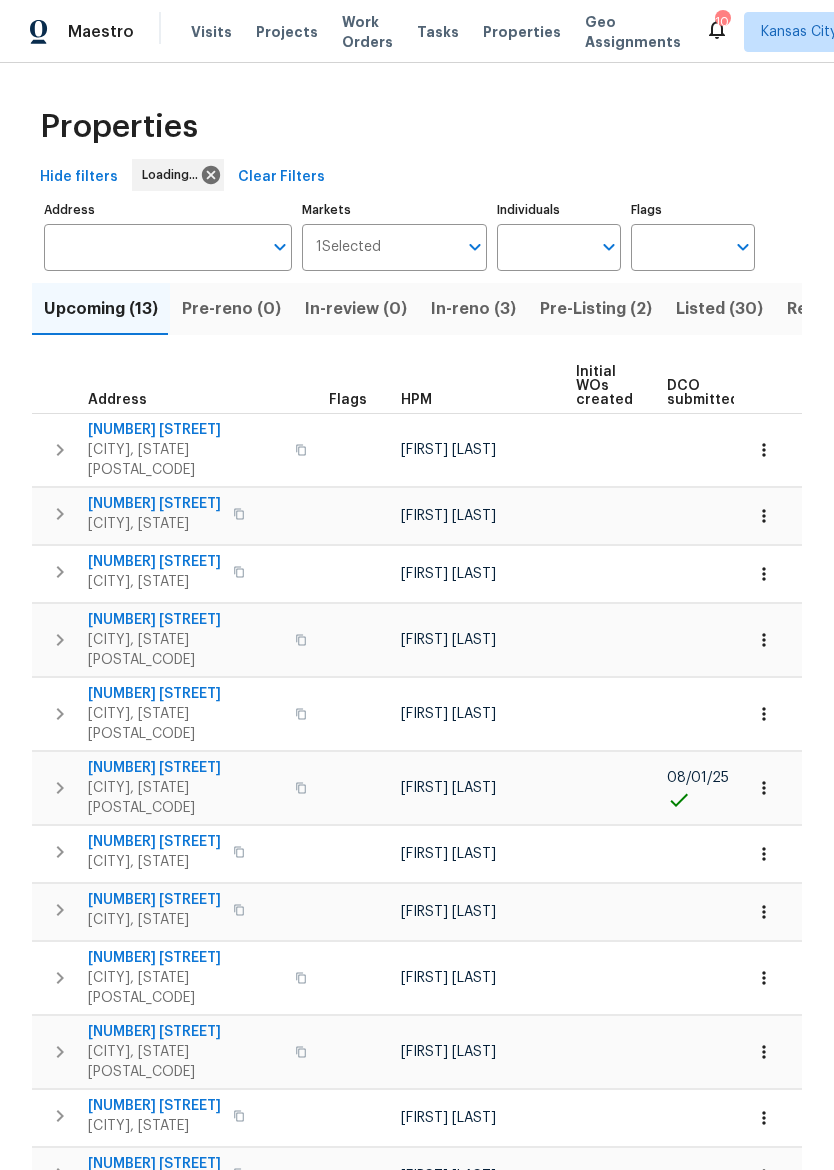 click on "In-reno (3)" at bounding box center [473, 309] 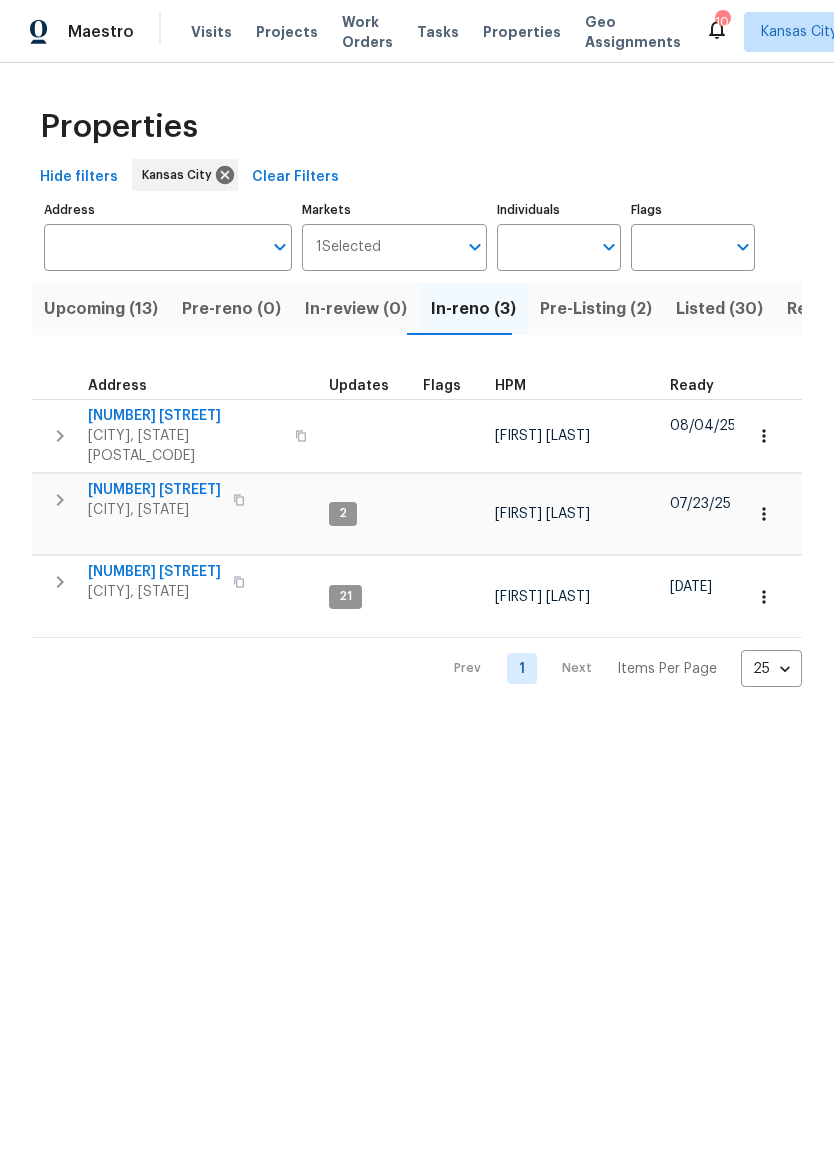 click on "[NUMBER] [STREET]" at bounding box center (154, 572) 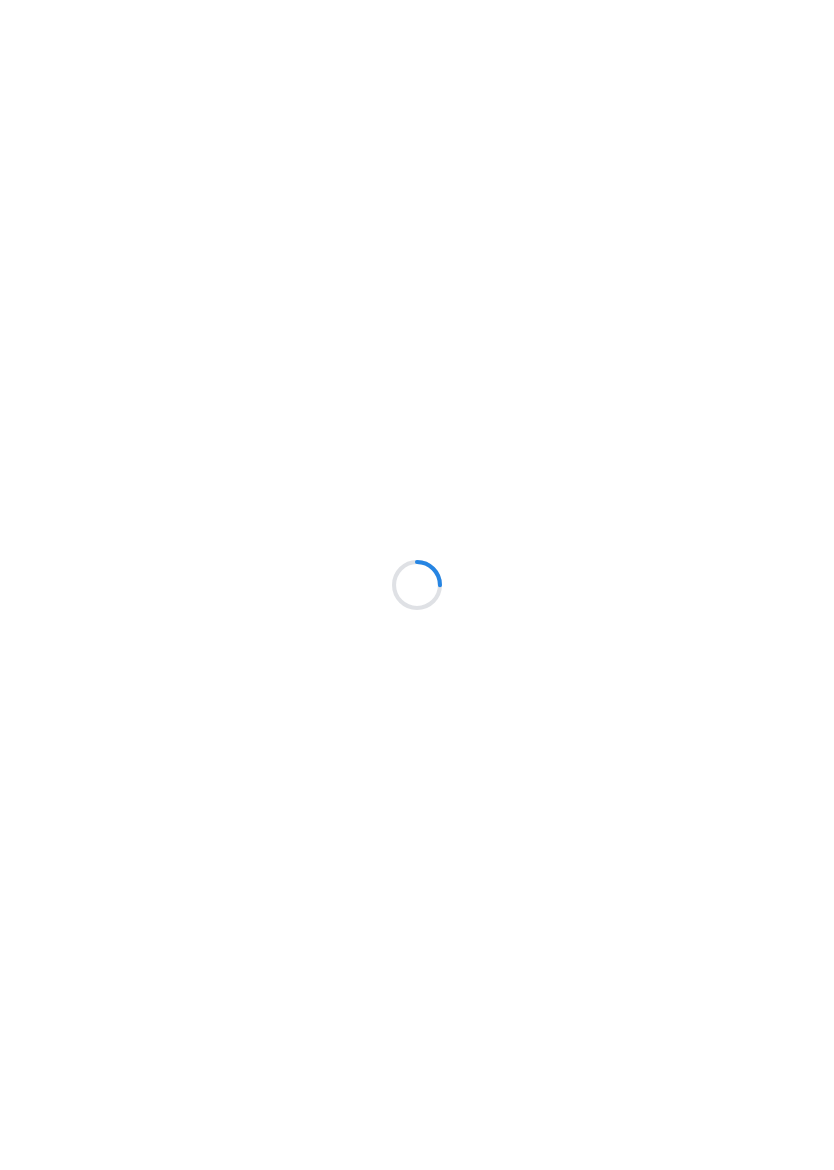 scroll, scrollTop: 0, scrollLeft: 0, axis: both 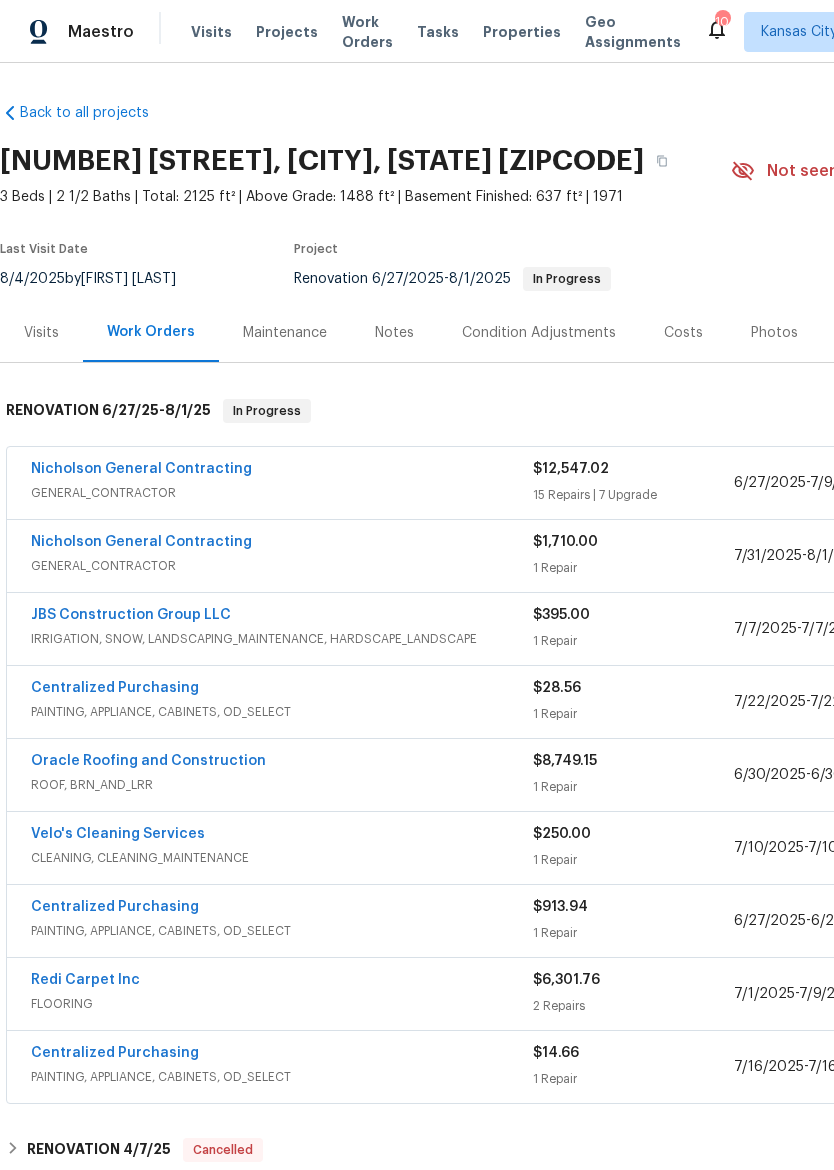 click on "Nicholson General Contracting" at bounding box center (141, 469) 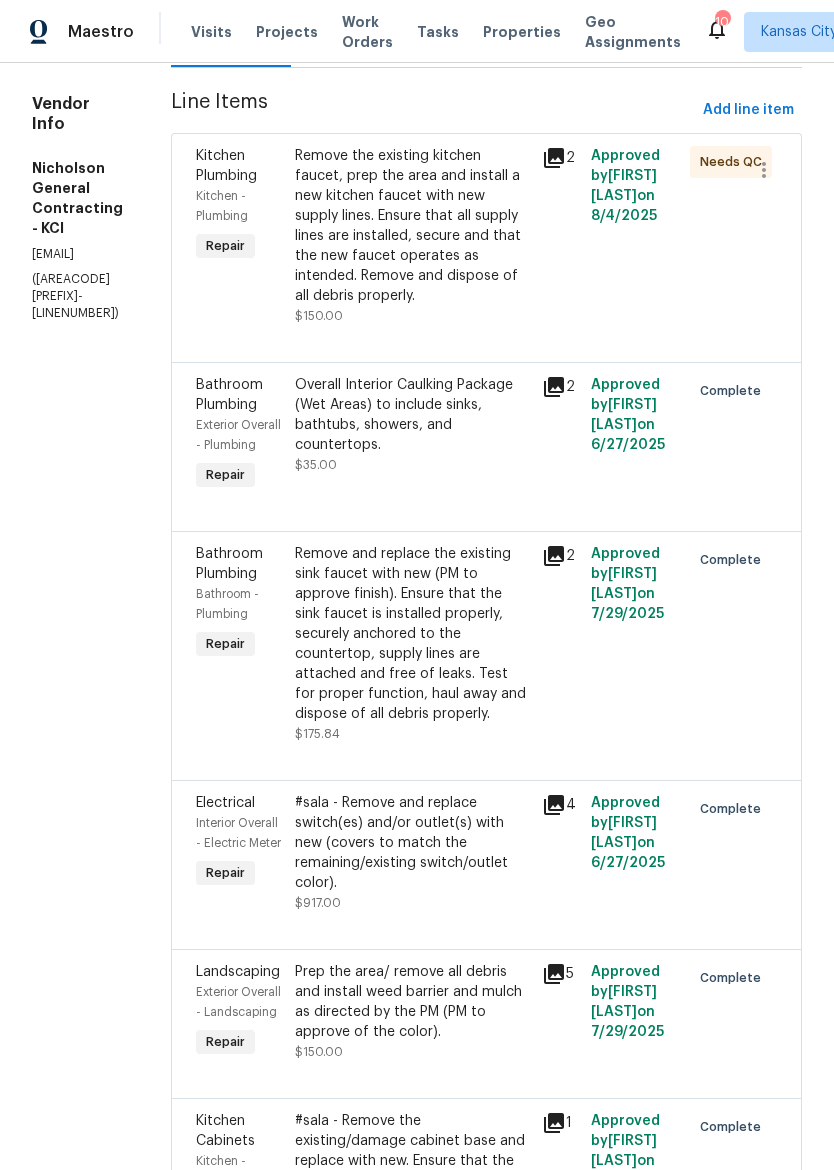 scroll, scrollTop: 268, scrollLeft: 0, axis: vertical 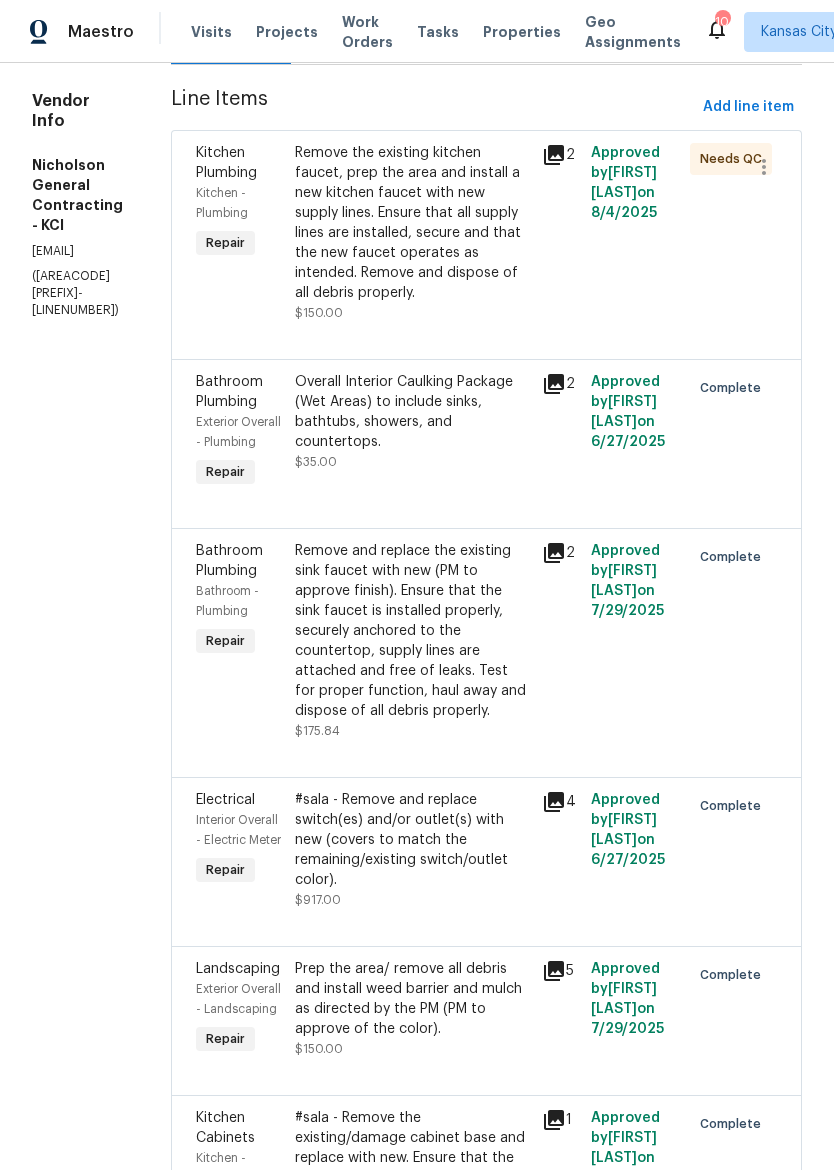 click on "Remove and replace the existing sink faucet with new (PM to approve finish). Ensure that the sink faucet is installed properly, securely anchored to the countertop, supply lines are attached and free of leaks. Test for proper function, haul away and dispose of all debris properly." at bounding box center [412, 631] 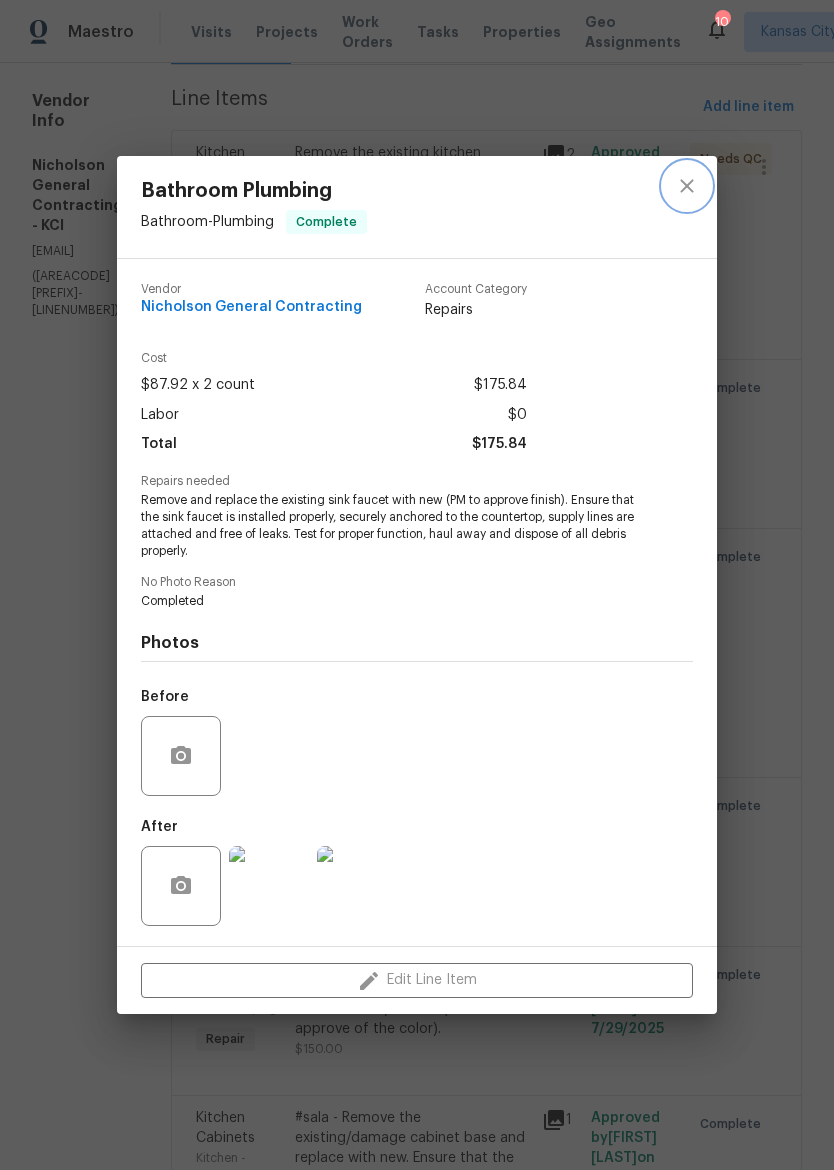 click 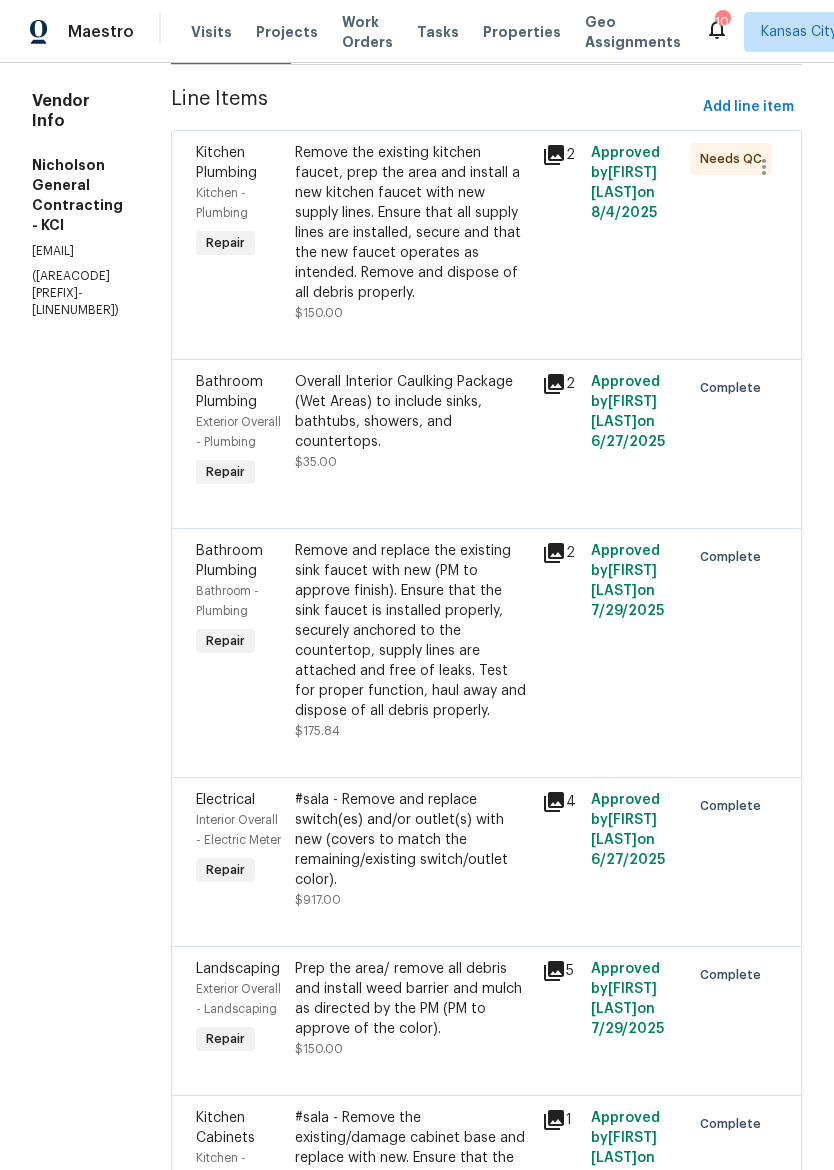 click on "Remove the existing kitchen faucet, prep the area and install a new kitchen faucet with new supply lines. Ensure that all supply lines are installed, secure and that the new faucet operates as intended. Remove and dispose of all debris properly." at bounding box center [412, 223] 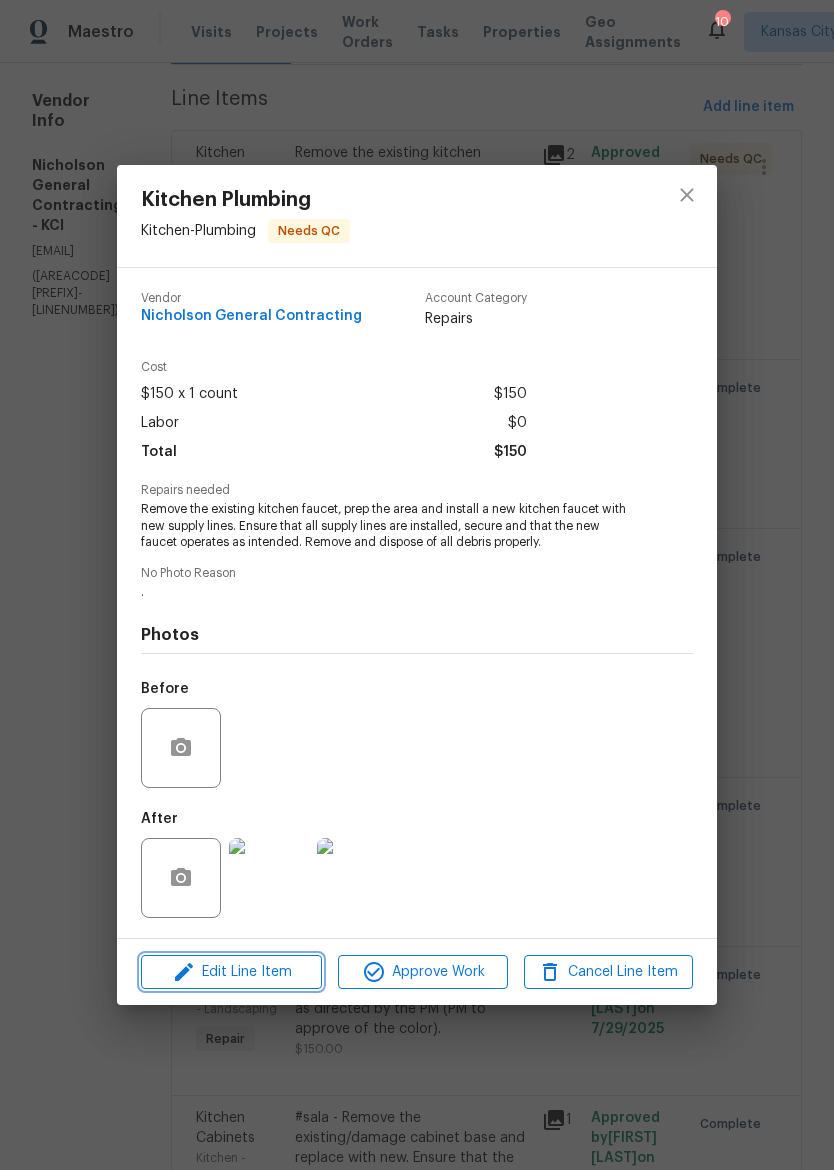 click on "Edit Line Item" at bounding box center [231, 972] 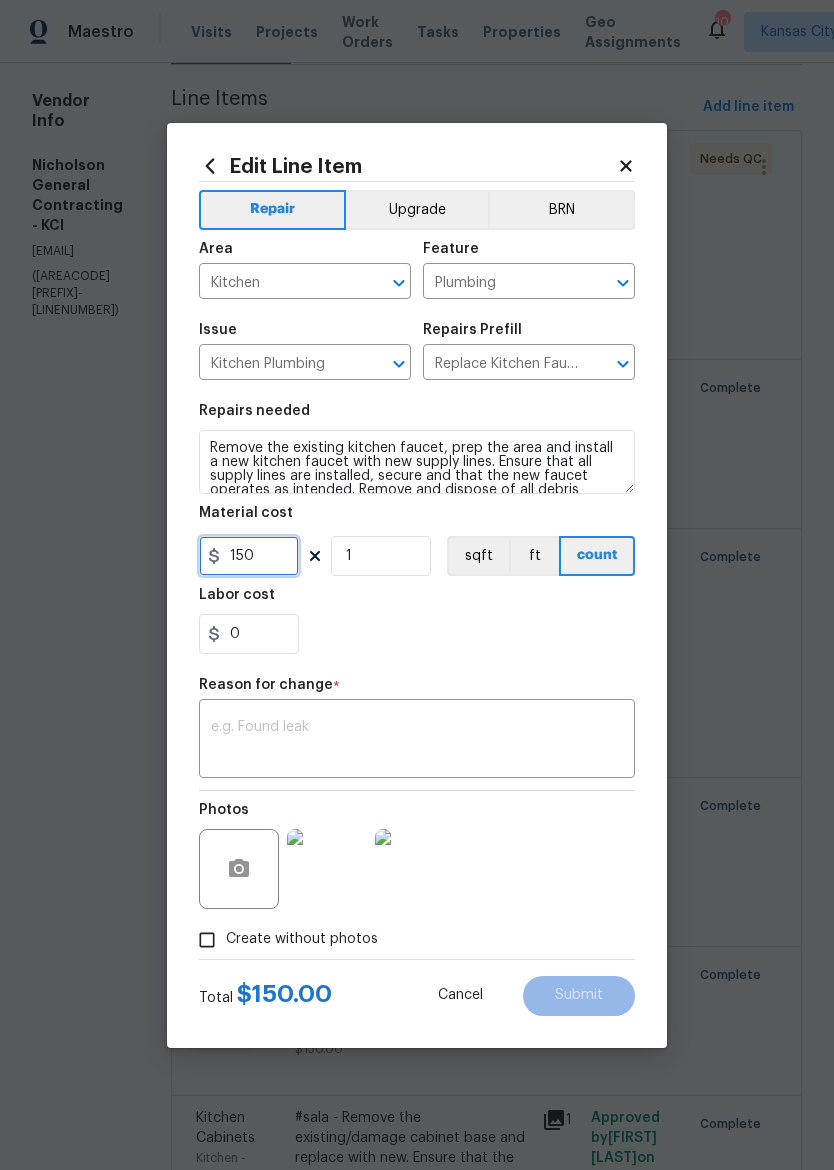 click on "150" at bounding box center (249, 556) 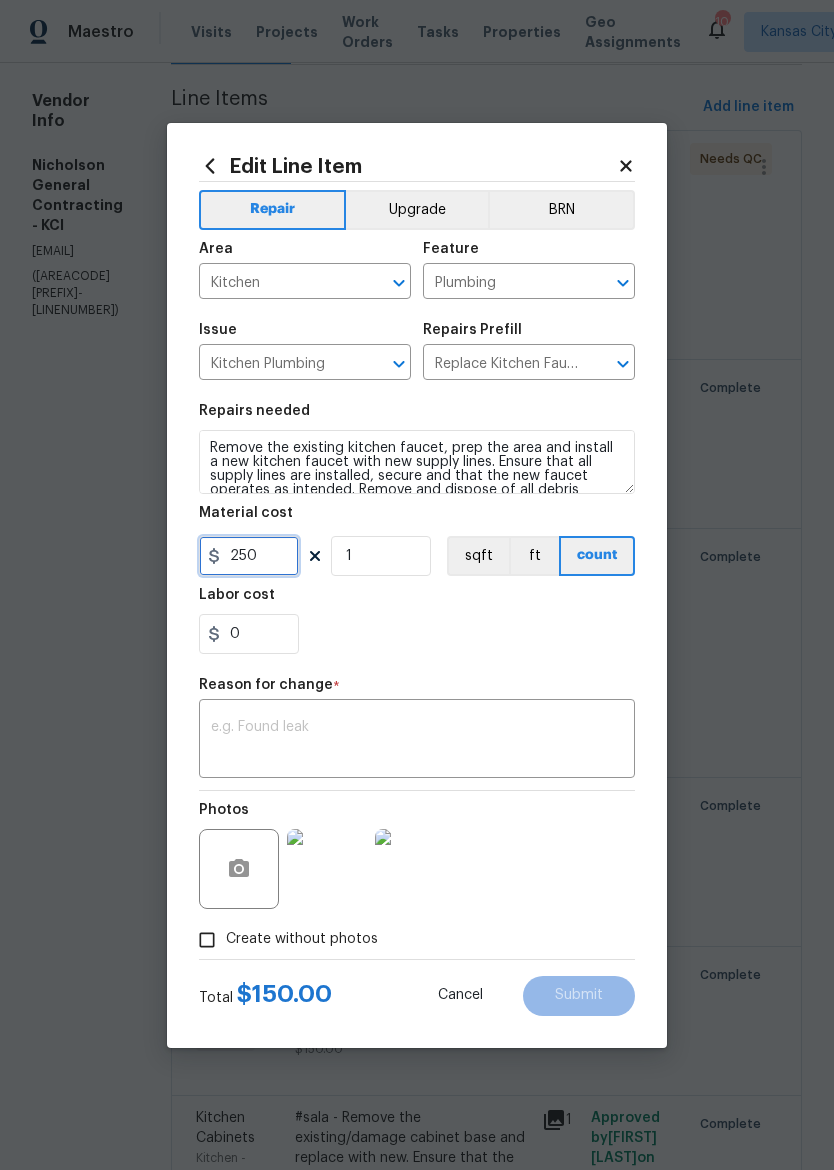 type on "250" 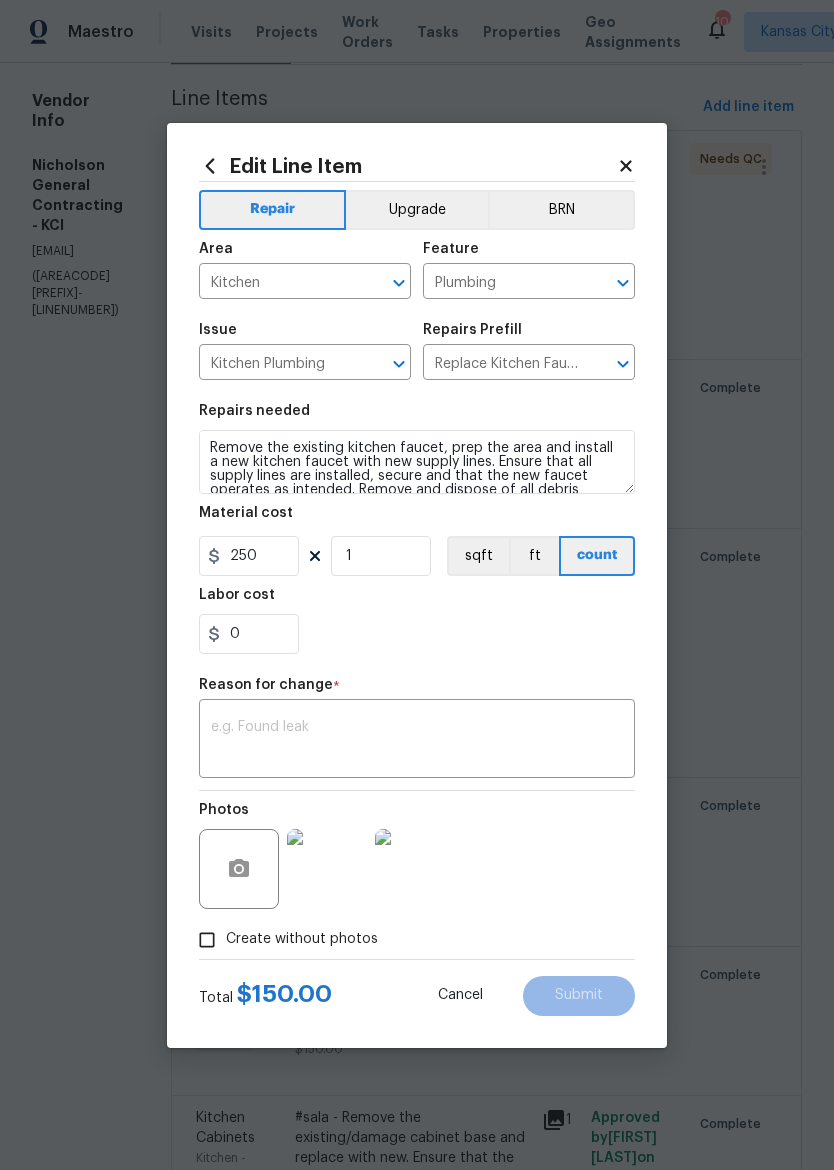 click on "0" at bounding box center [417, 634] 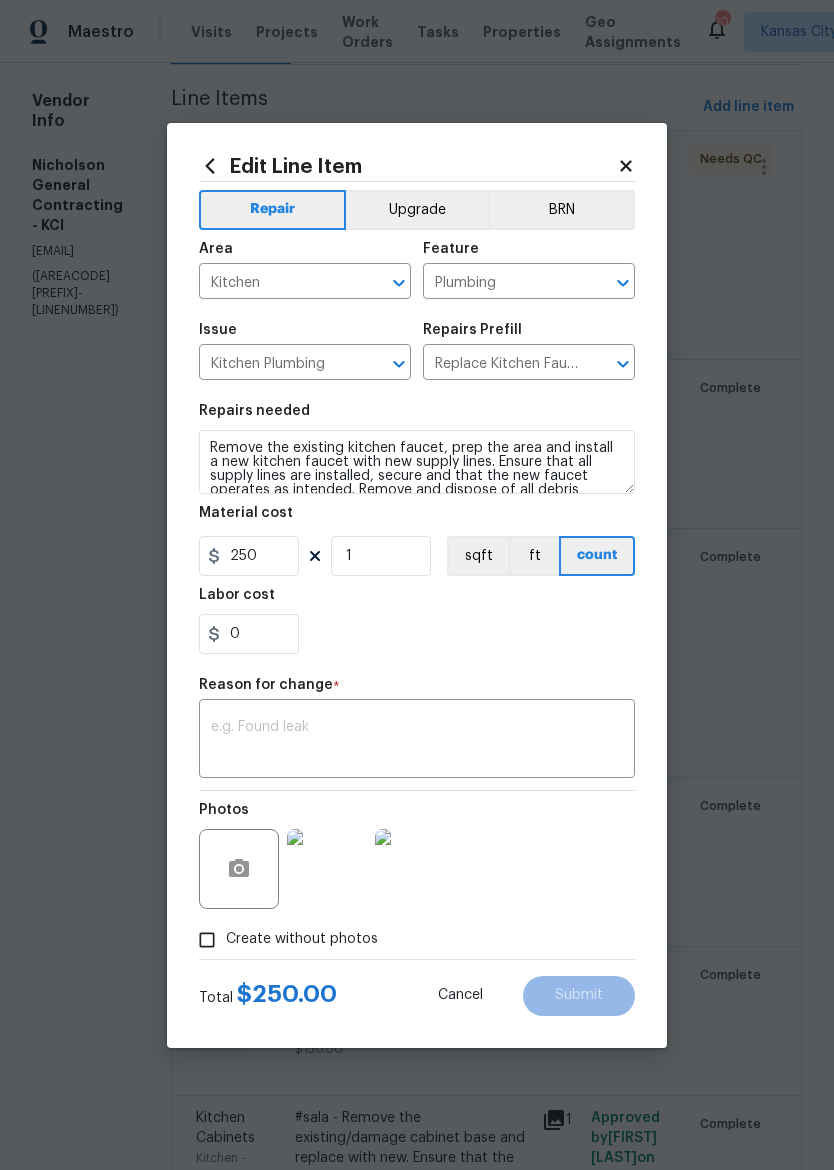 click on "Create without photos" at bounding box center (207, 940) 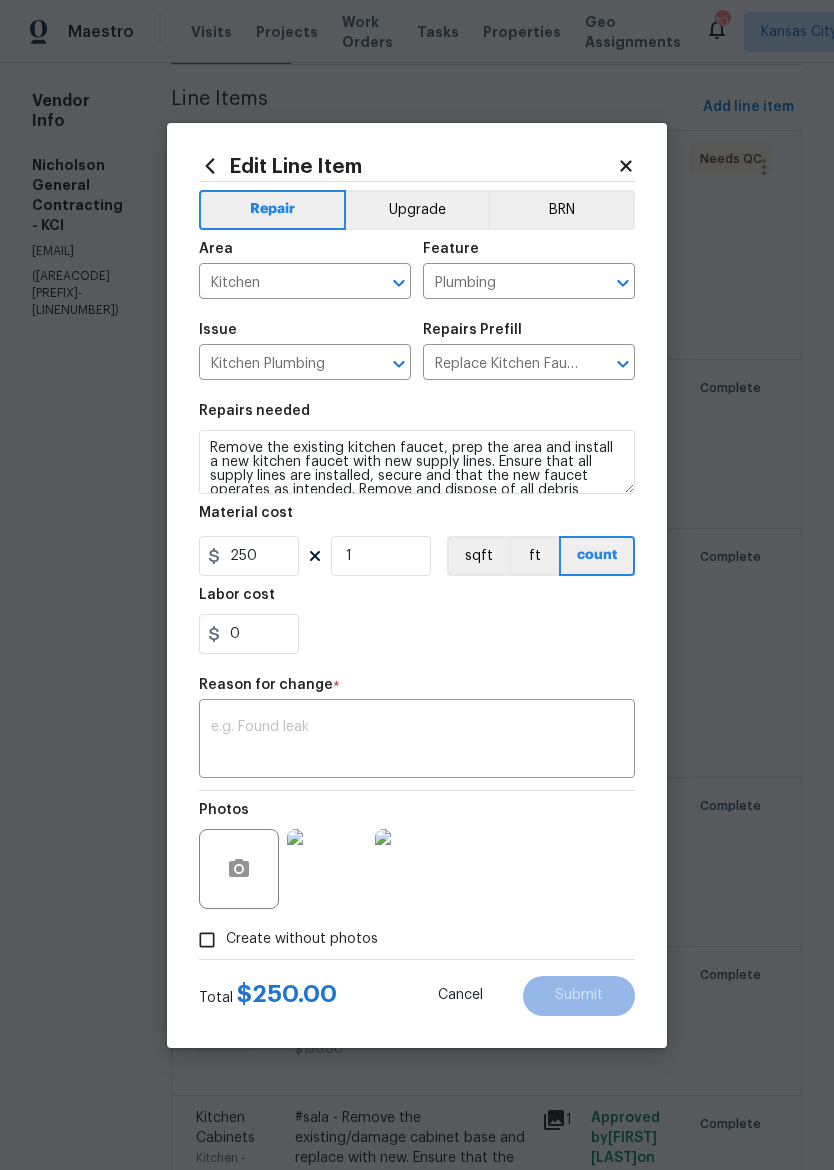 click on "Create without photos" at bounding box center (207, 940) 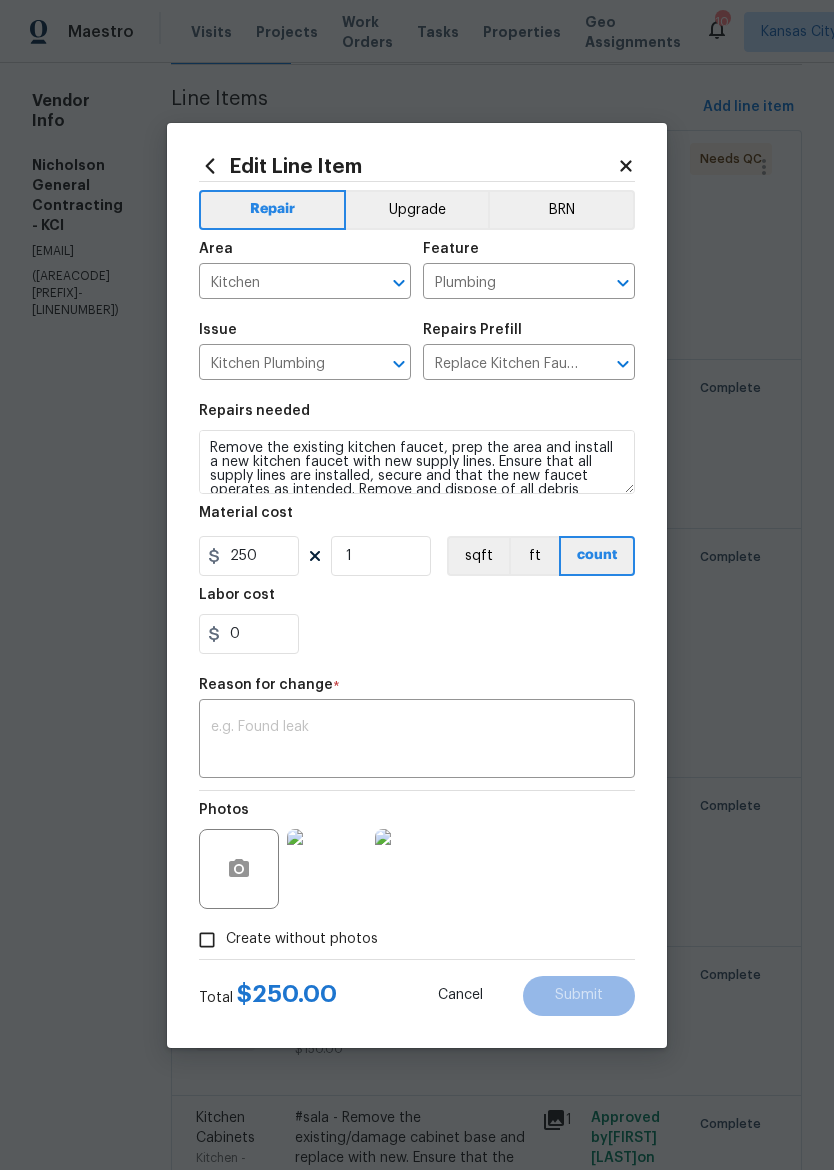 click on "0" at bounding box center (417, 634) 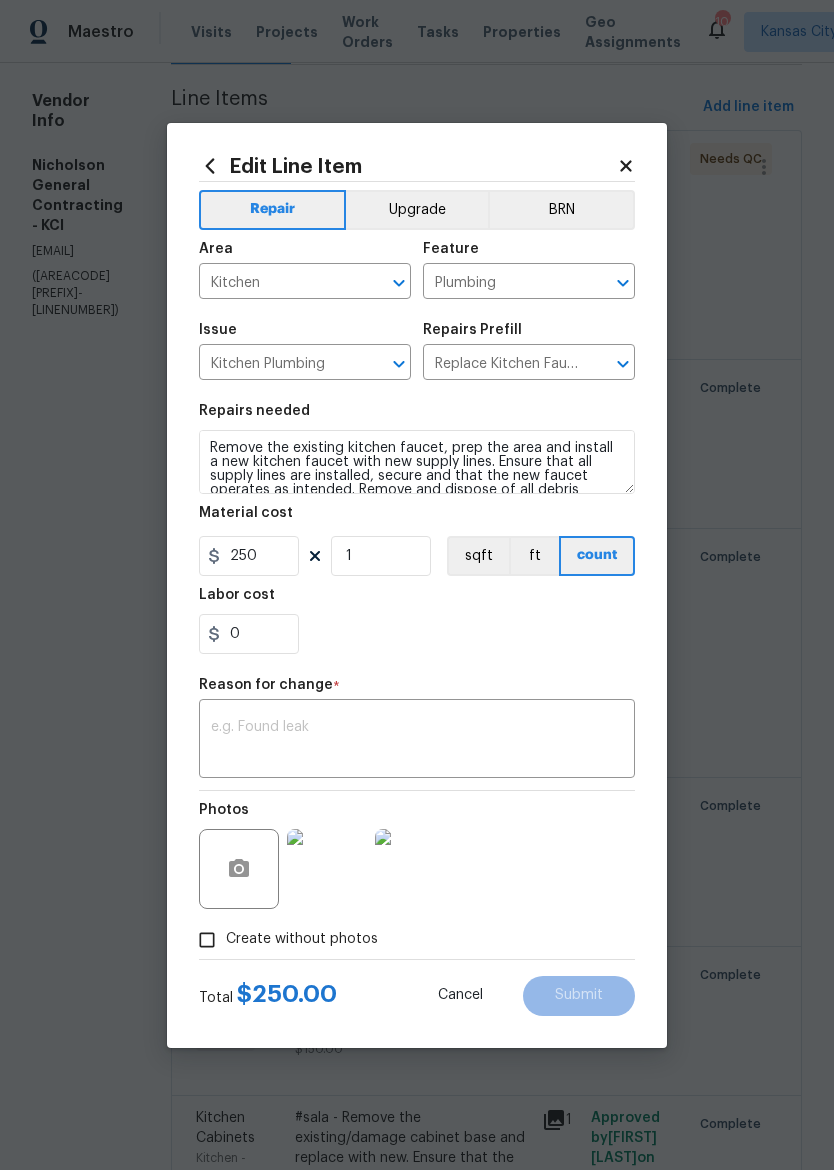 click at bounding box center (417, 741) 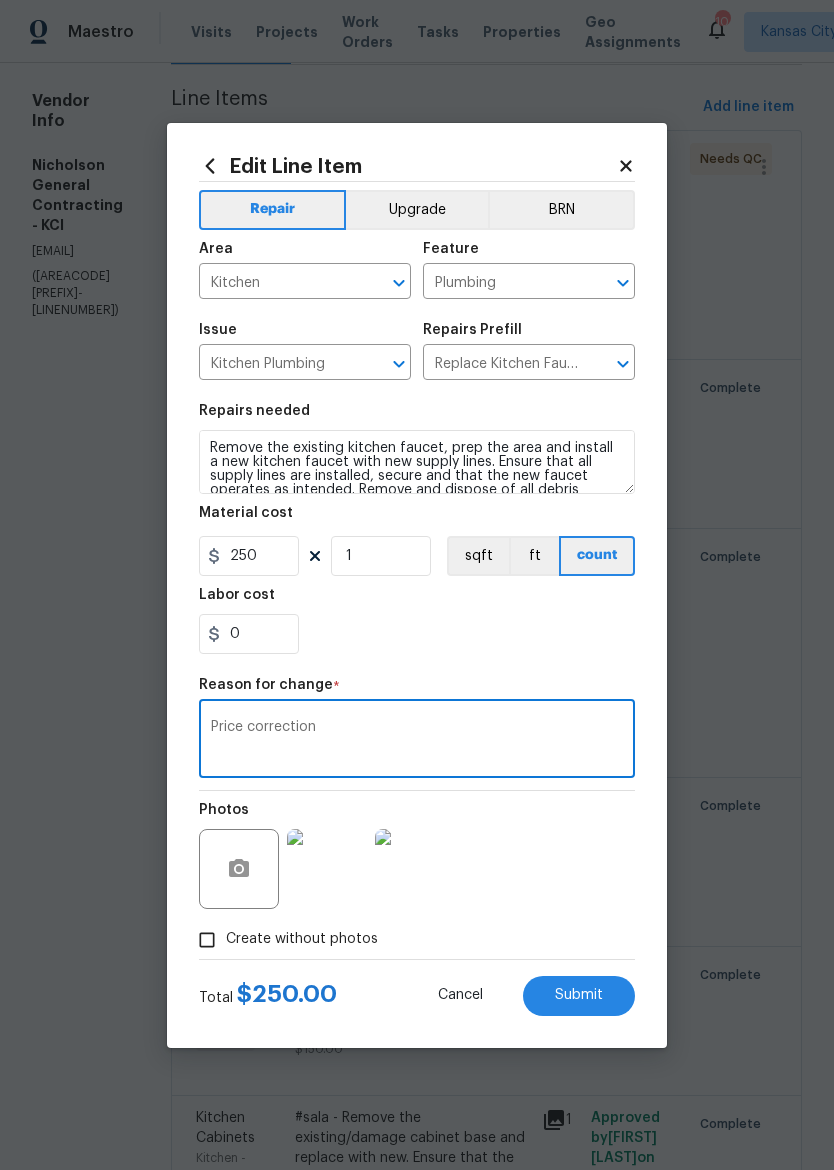 type on "Price correction" 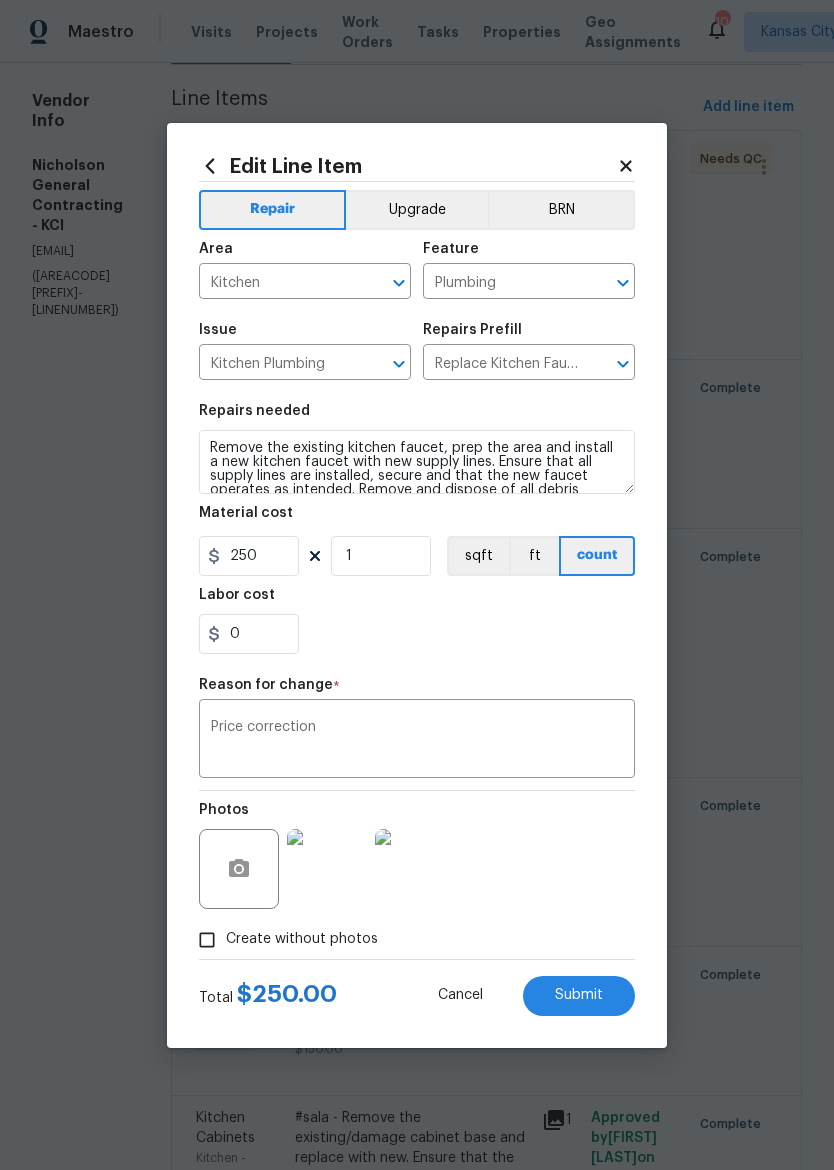 click on "Create without photos" at bounding box center [207, 940] 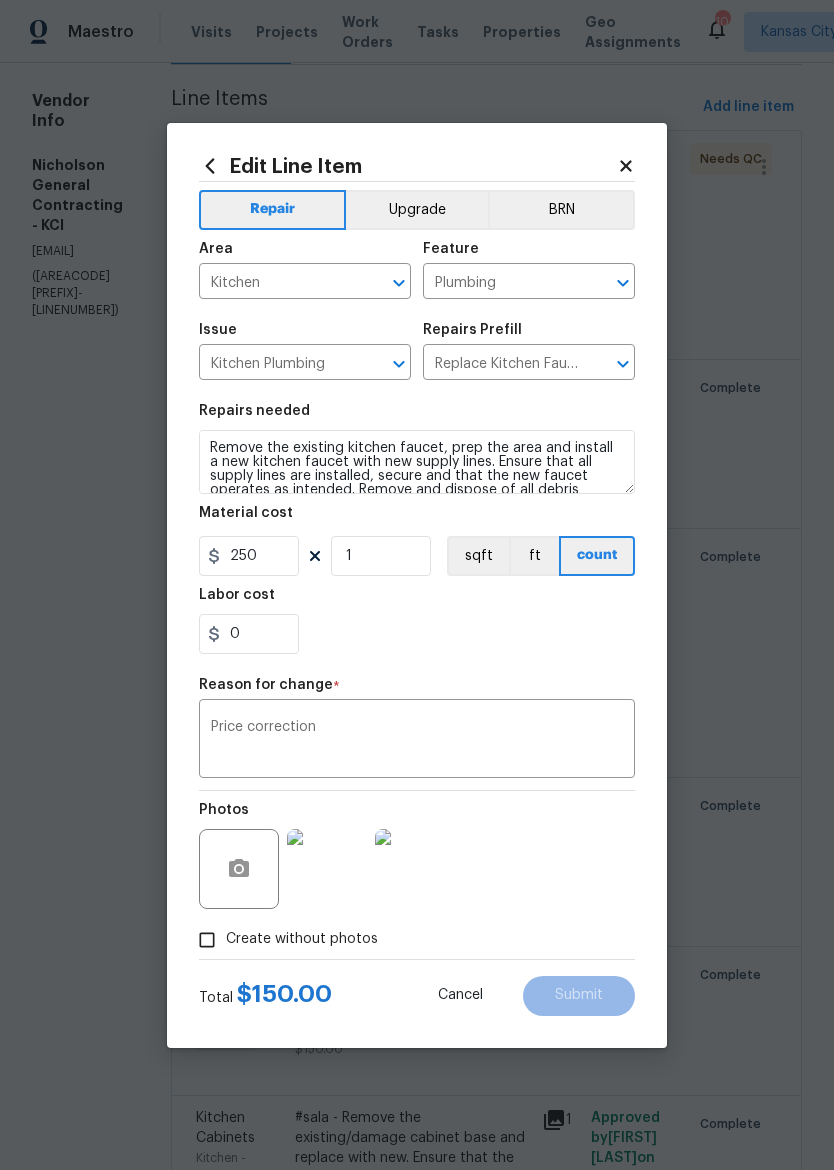 type on "150" 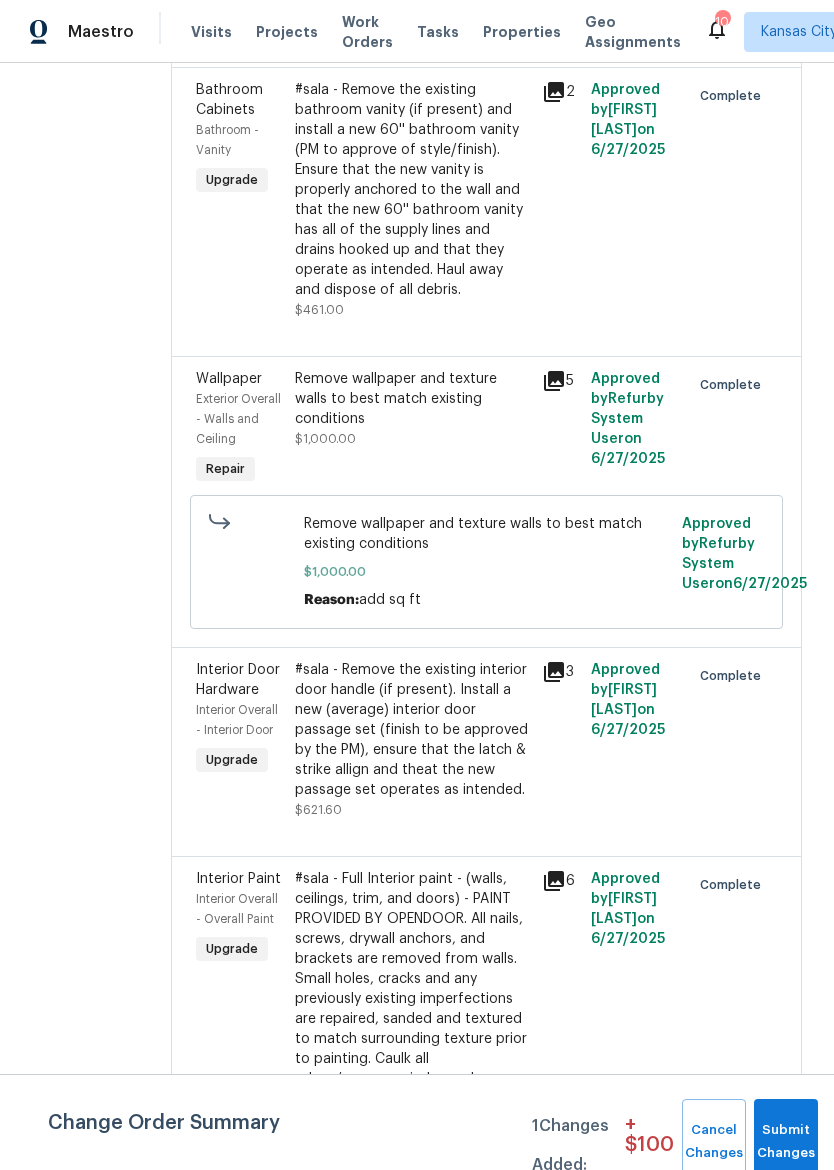 scroll, scrollTop: 2605, scrollLeft: 0, axis: vertical 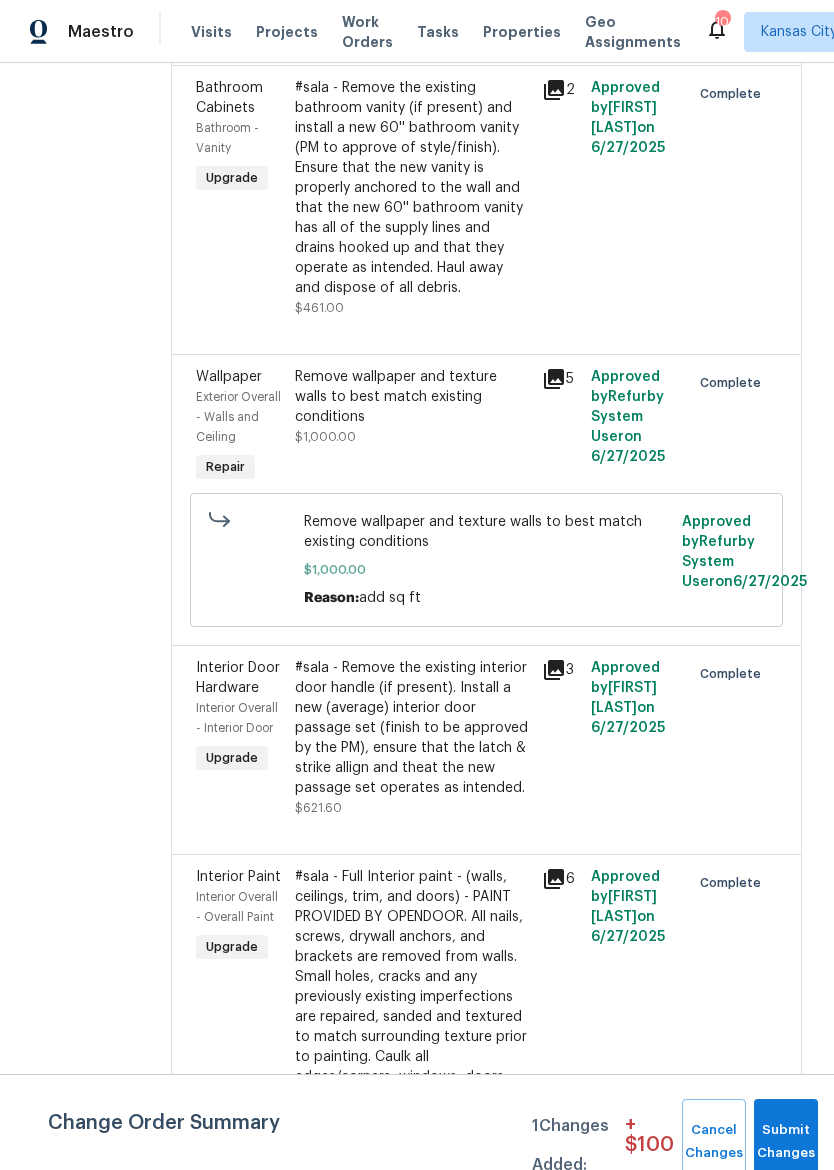 click on "#sala - Remove the existing bathroom vanity (if present) and install a new 60'' bathroom vanity (PM to approve of style/finish). Ensure that the new vanity is properly anchored to the wall and that the new 60'' bathroom vanity has all of the supply lines and drains hooked up and that they operate as intended. Haul away and dispose of all debris." at bounding box center (412, 188) 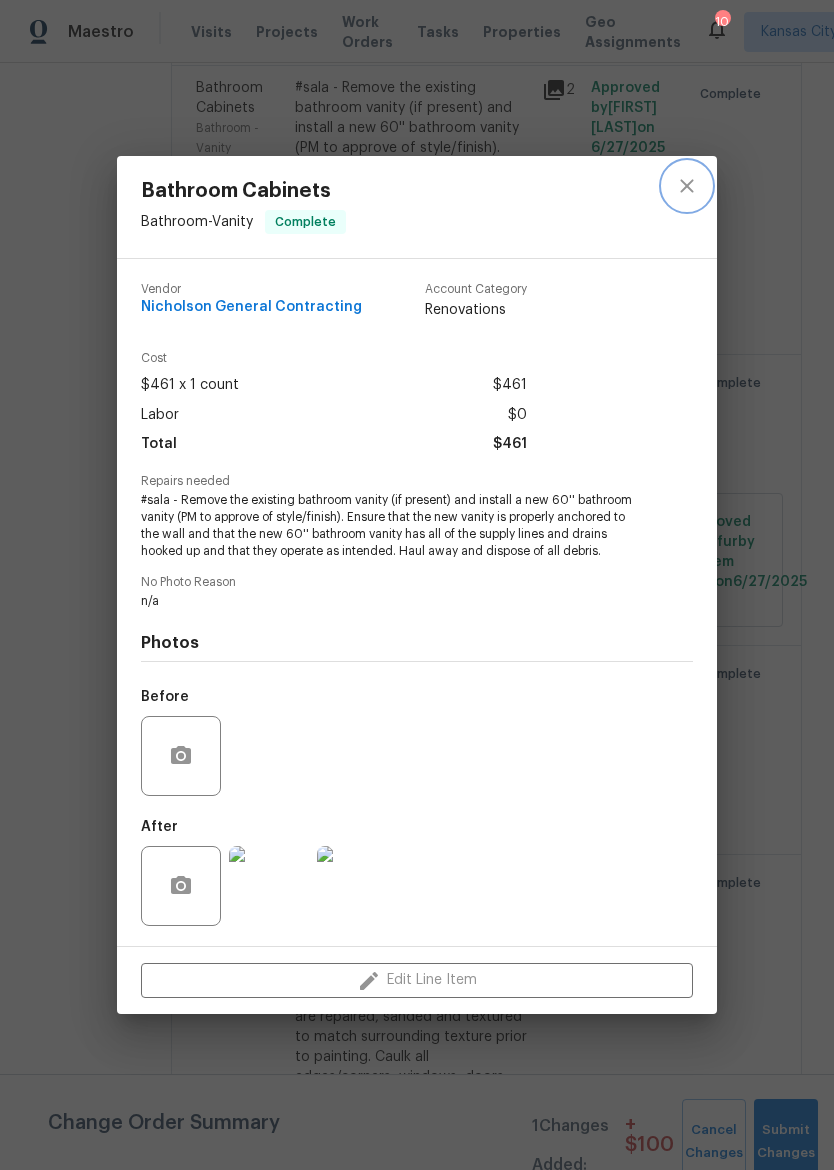 click 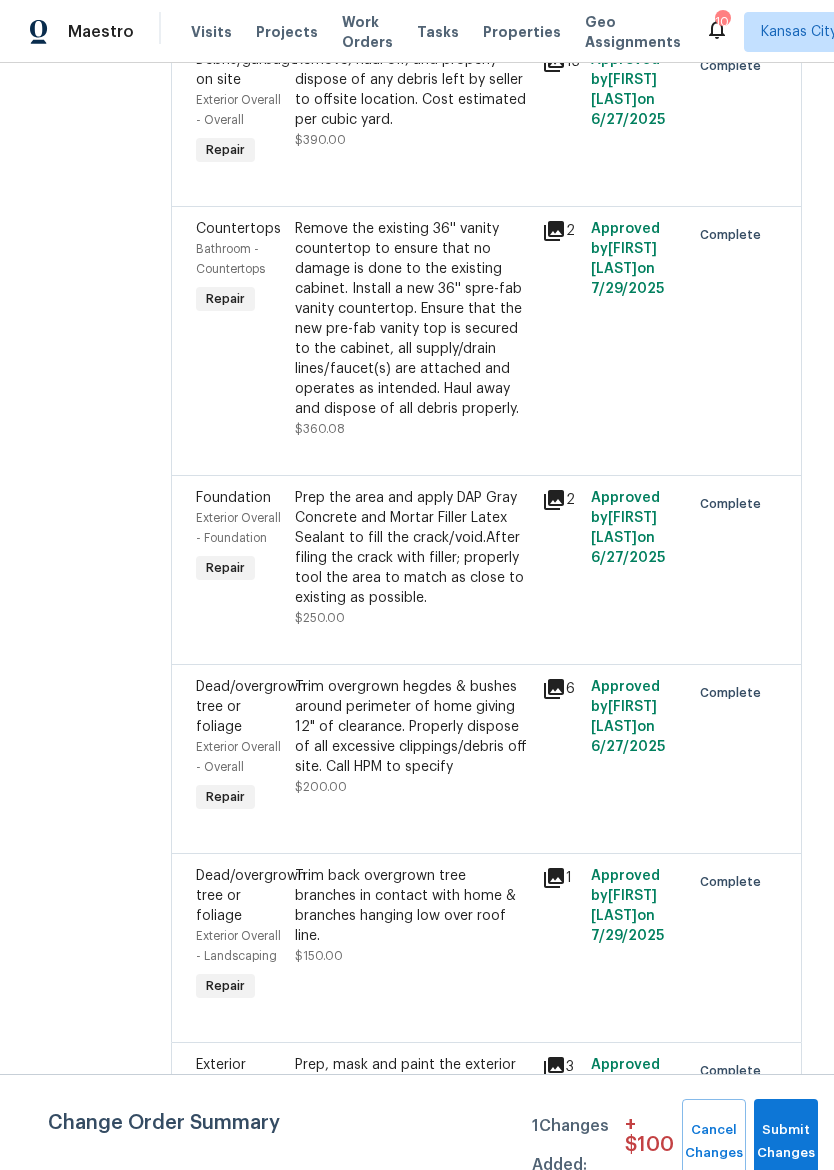 scroll, scrollTop: 4200, scrollLeft: 0, axis: vertical 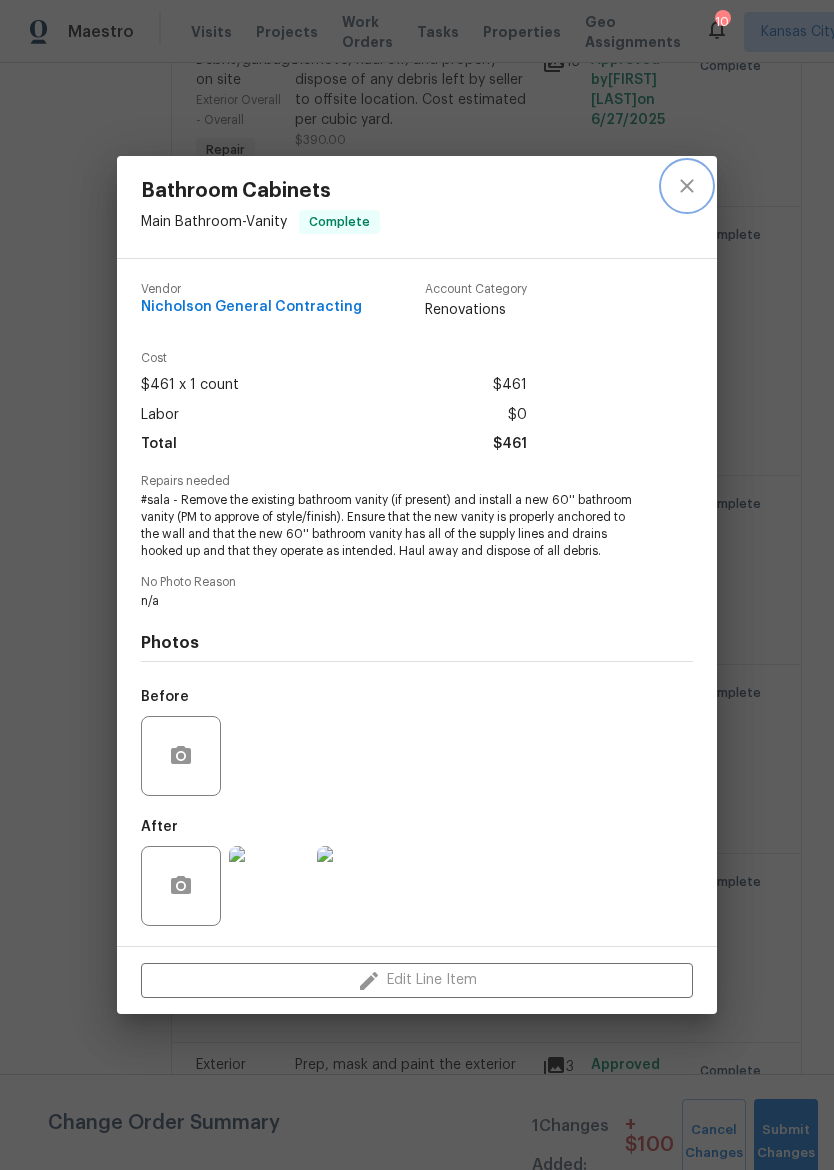 click 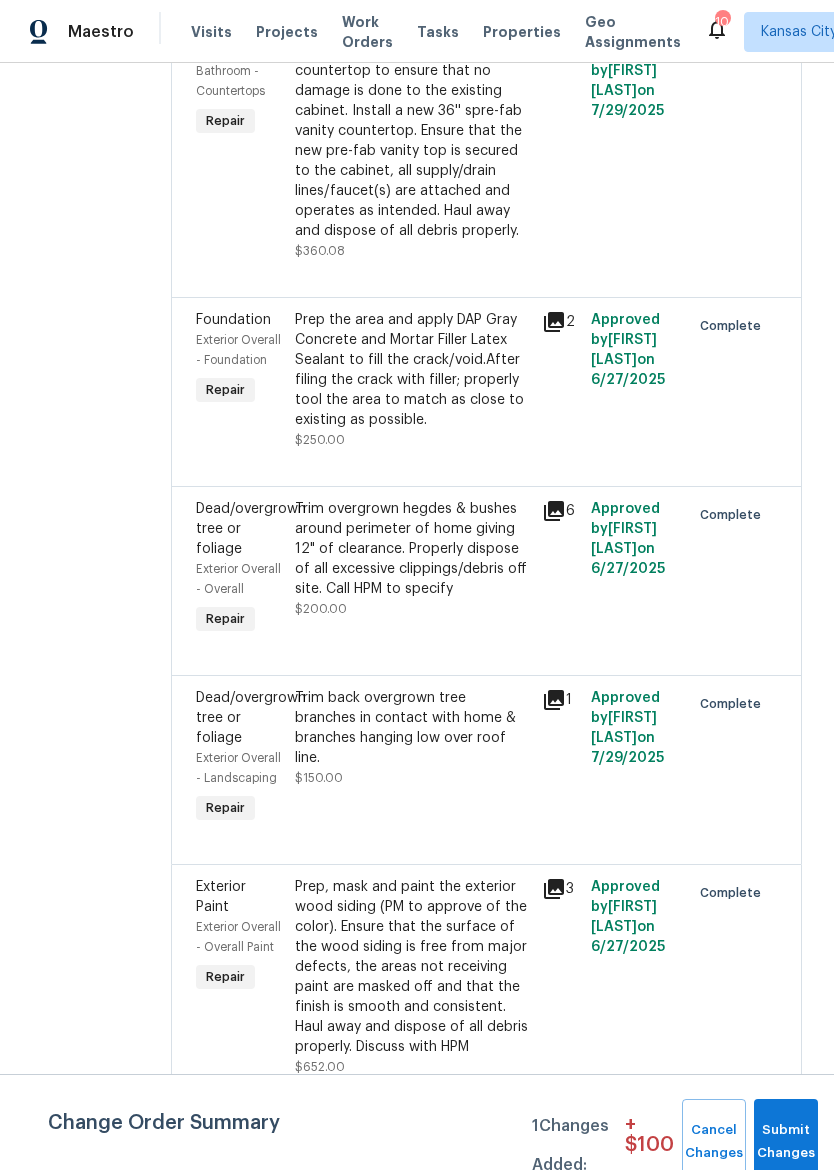 scroll, scrollTop: 4579, scrollLeft: 0, axis: vertical 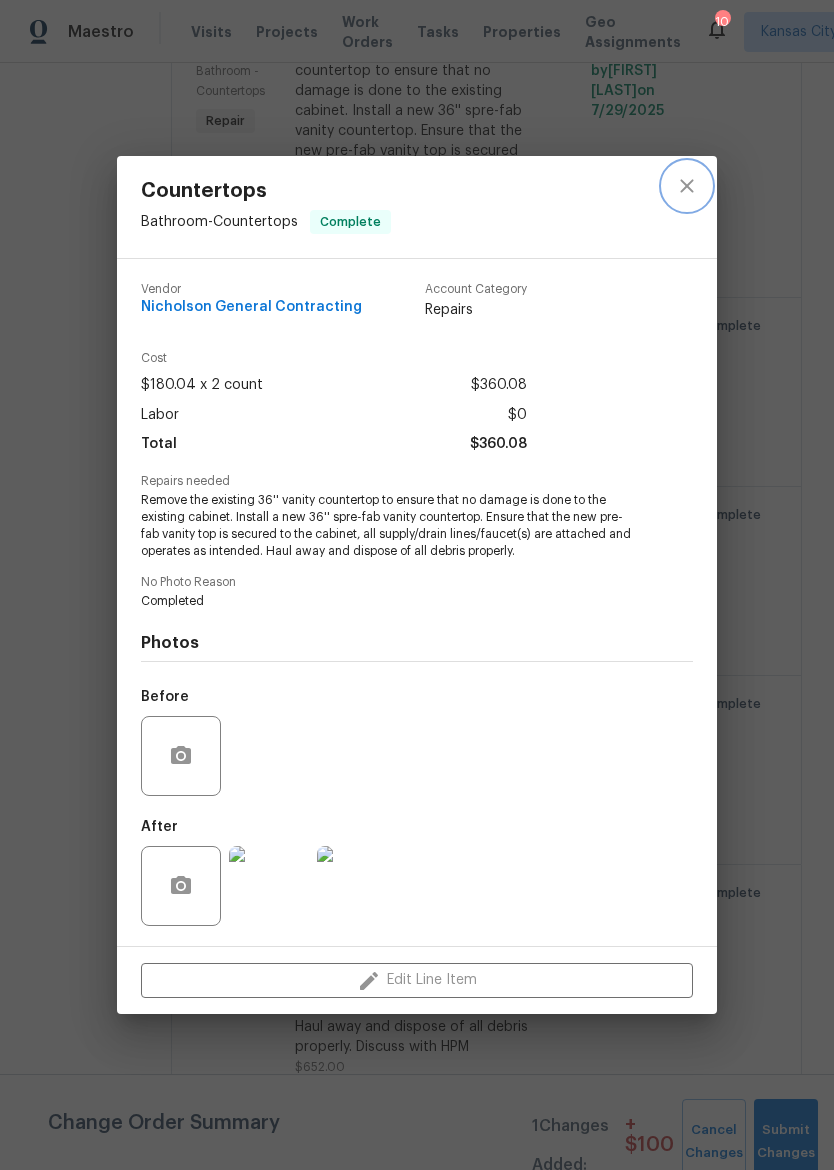 click at bounding box center (687, 186) 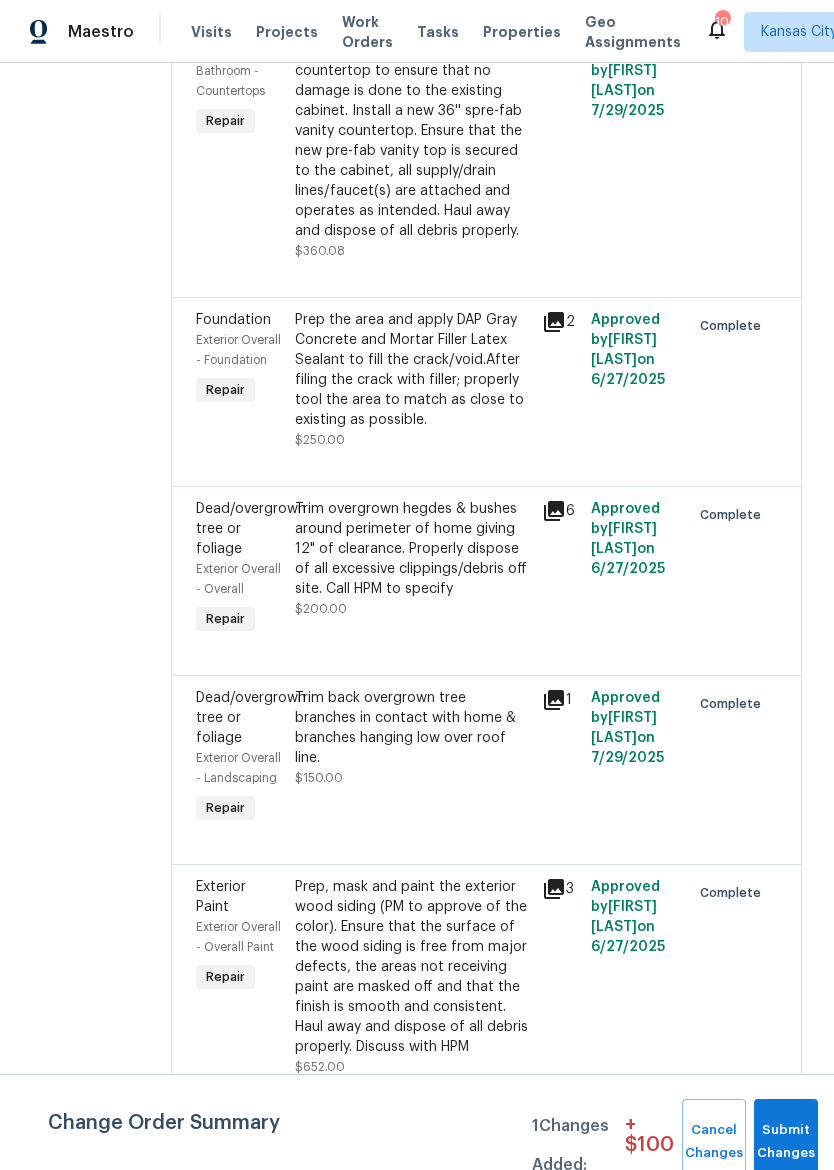 click on "Remove the existing 36'' vanity countertop to ensure that no damage is done to the existing cabinet. Install a new 36'' spre-fab vanity countertop. Ensure that the new pre-fab vanity top is secured to the cabinet, all supply/drain lines/faucet(s) are attached and operates as intended. Haul away and dispose of all debris properly." at bounding box center [412, 141] 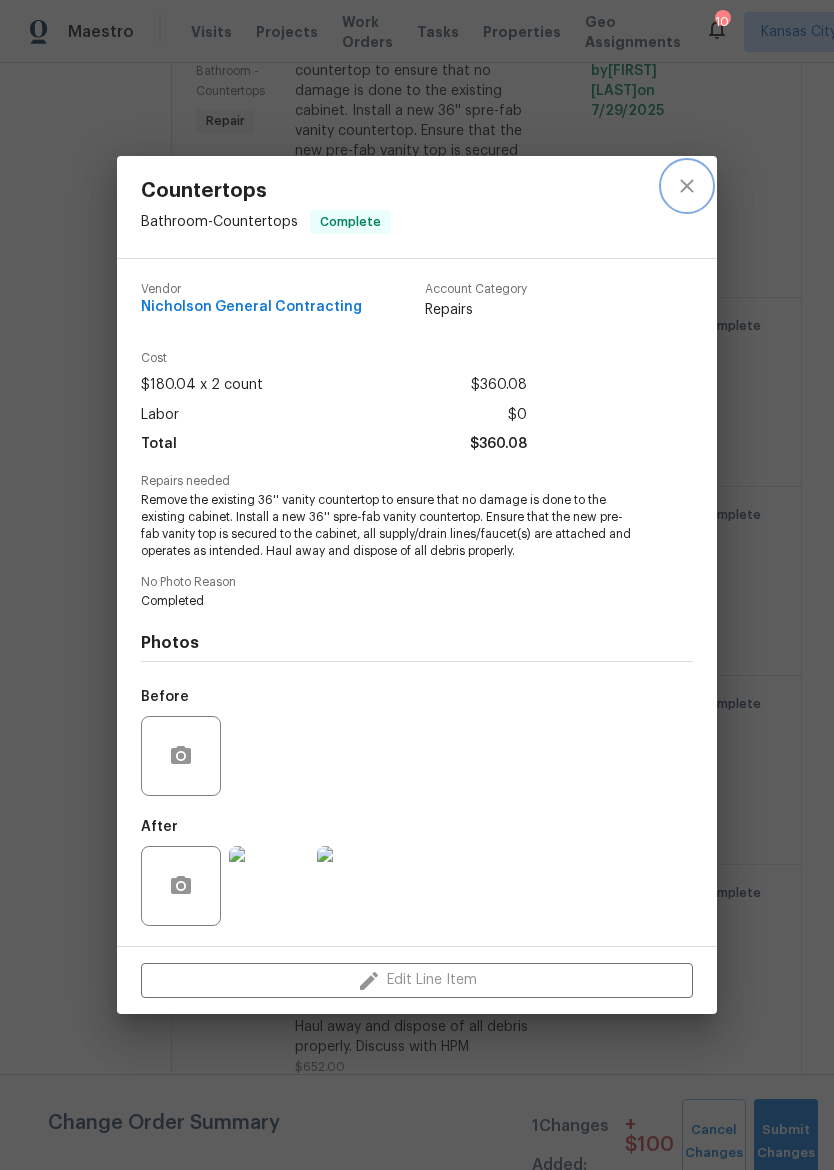 click at bounding box center (687, 186) 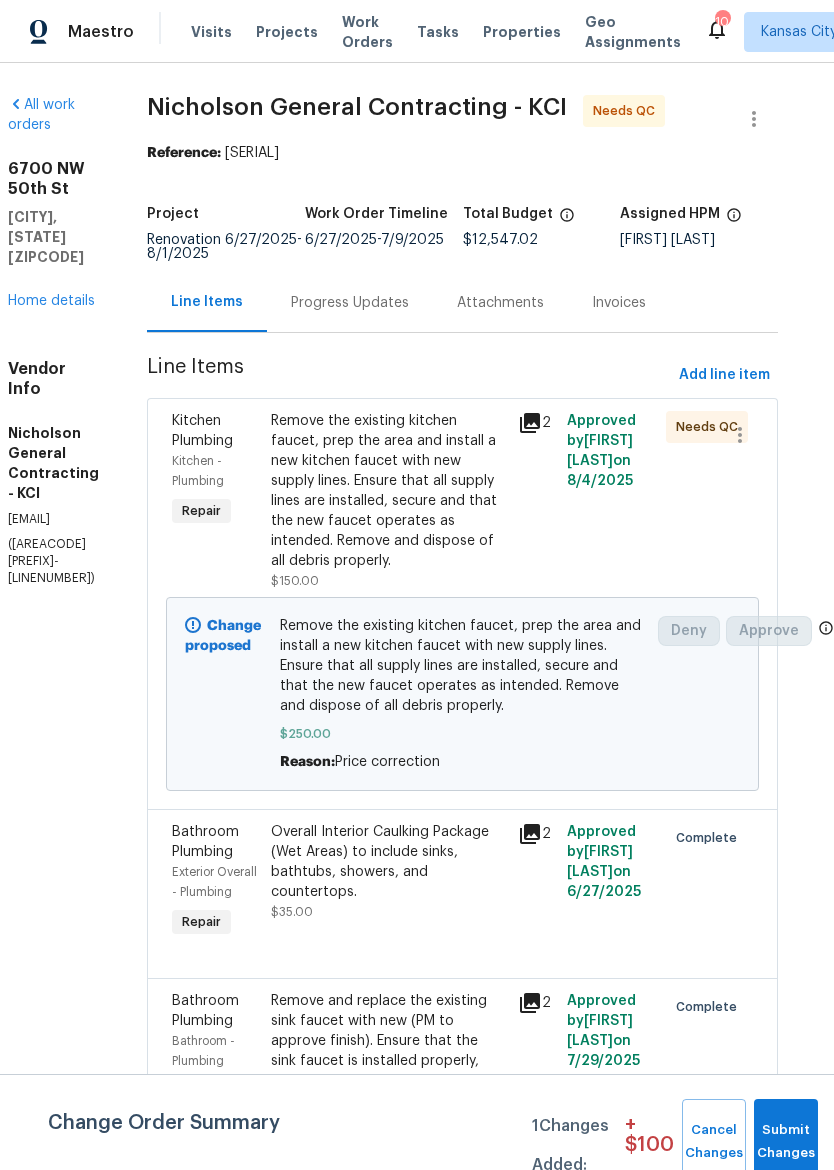scroll, scrollTop: 0, scrollLeft: 36, axis: horizontal 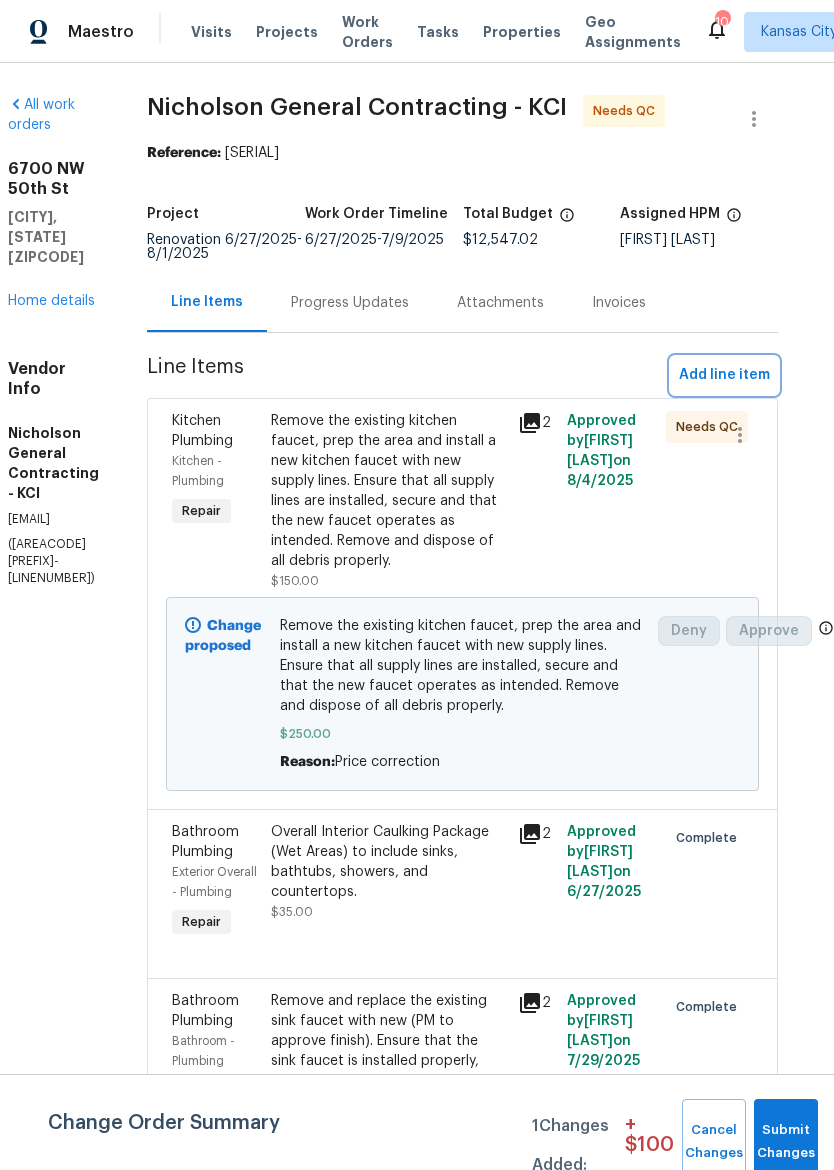 click on "Add line item" at bounding box center [724, 375] 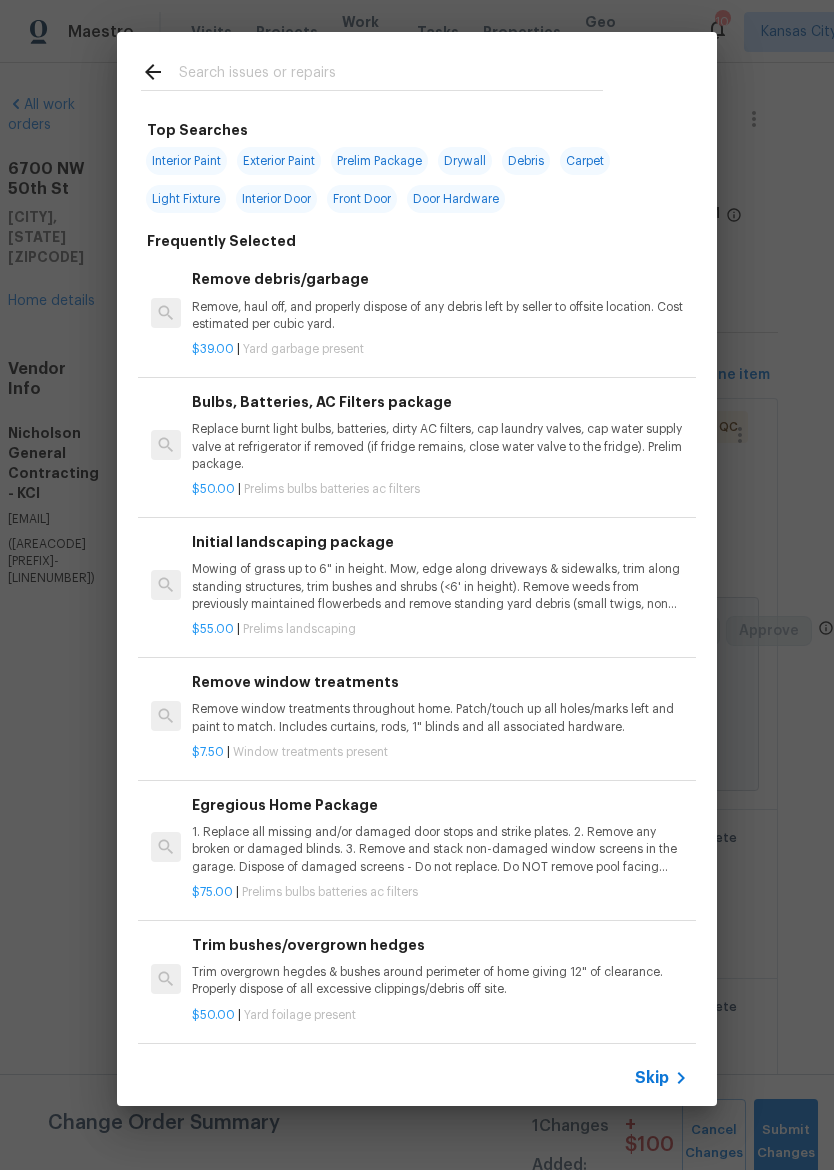 click at bounding box center [372, 71] 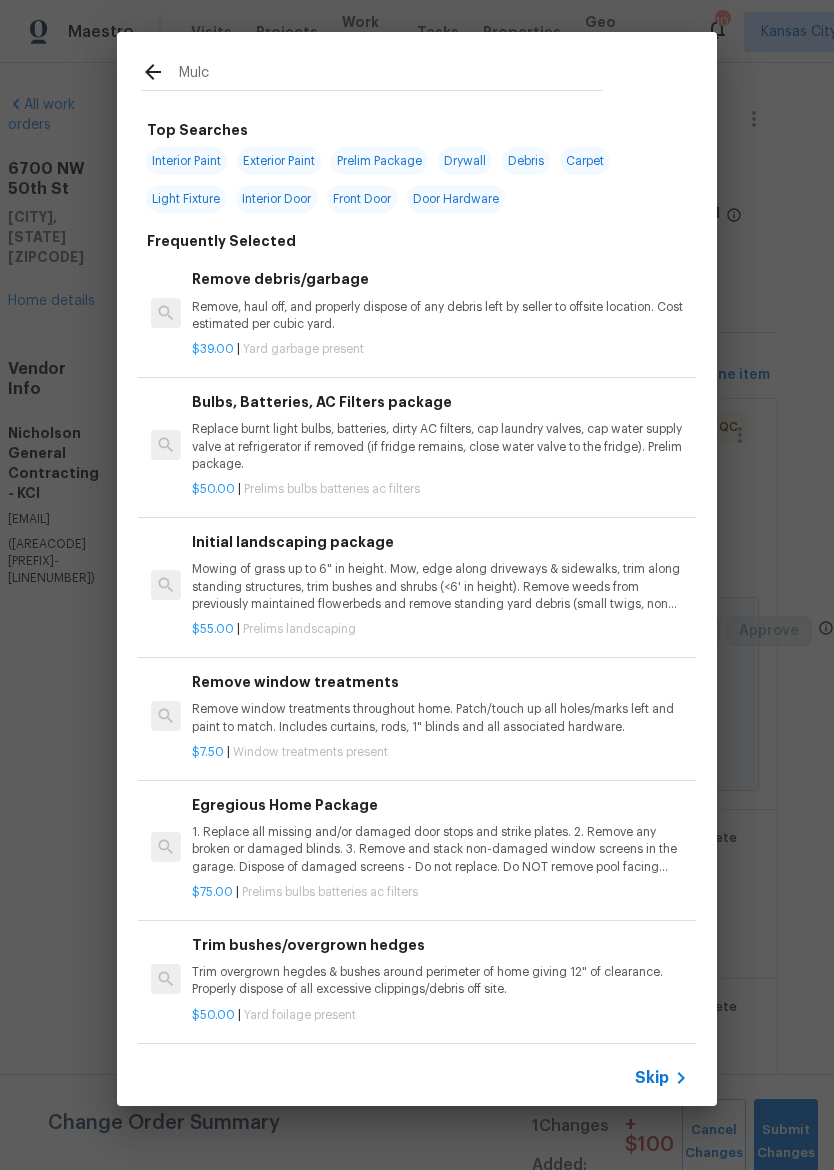 type on "Mulch" 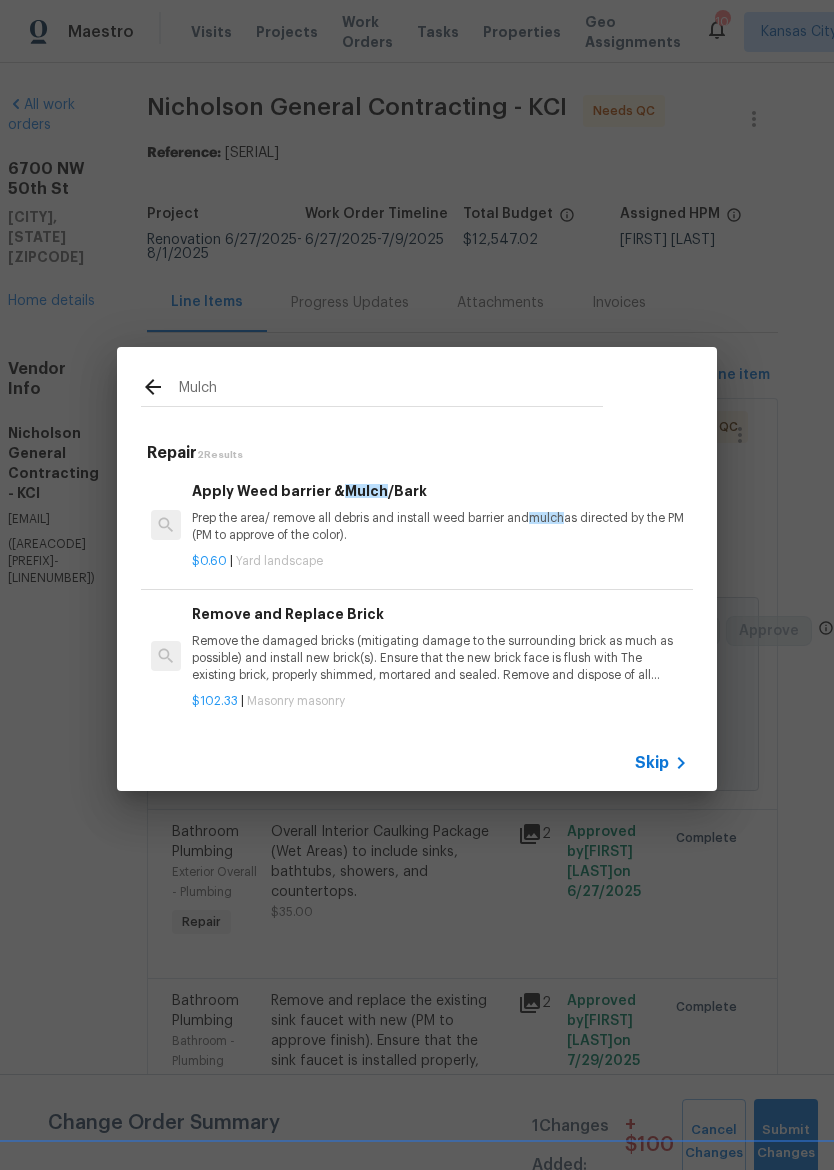 click on "Prep the area/ remove all debris and install weed barrier and  mulch  as directed by the PM (PM to approve of the color)." at bounding box center (440, 527) 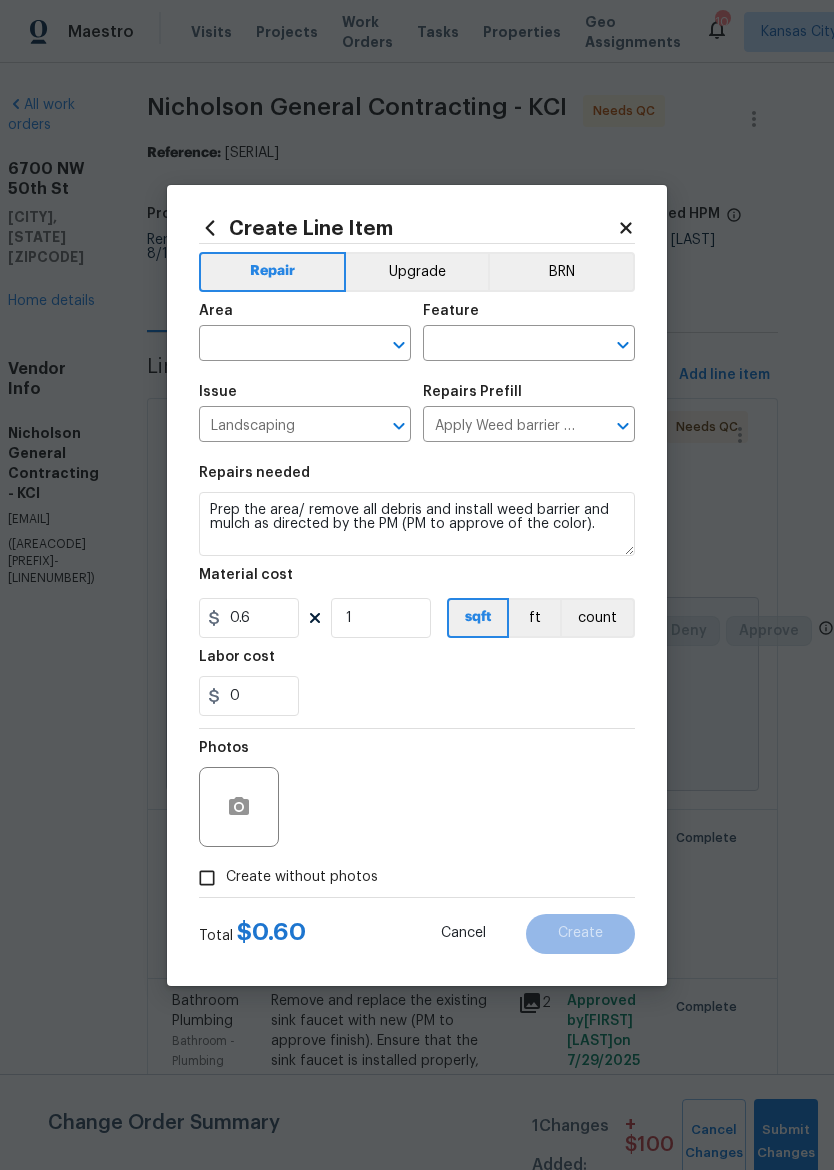 click at bounding box center (277, 345) 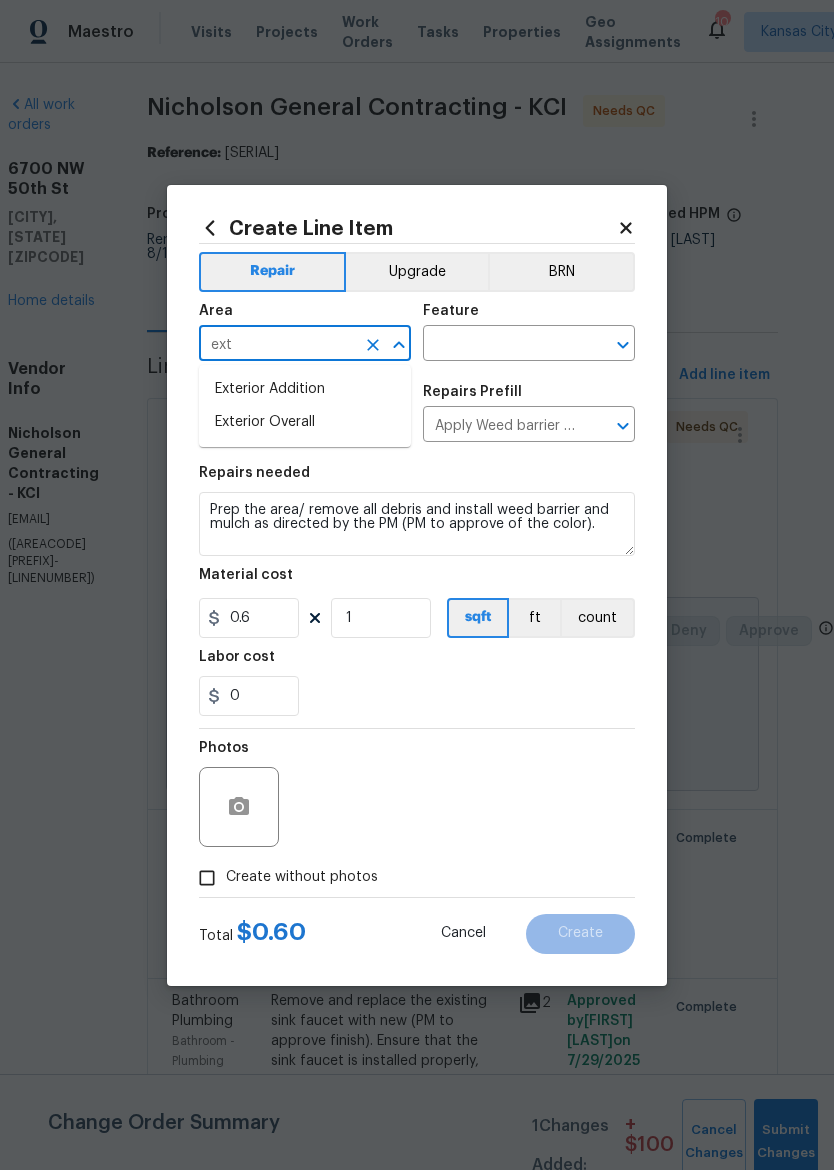 click on "Exterior Overall" at bounding box center (305, 422) 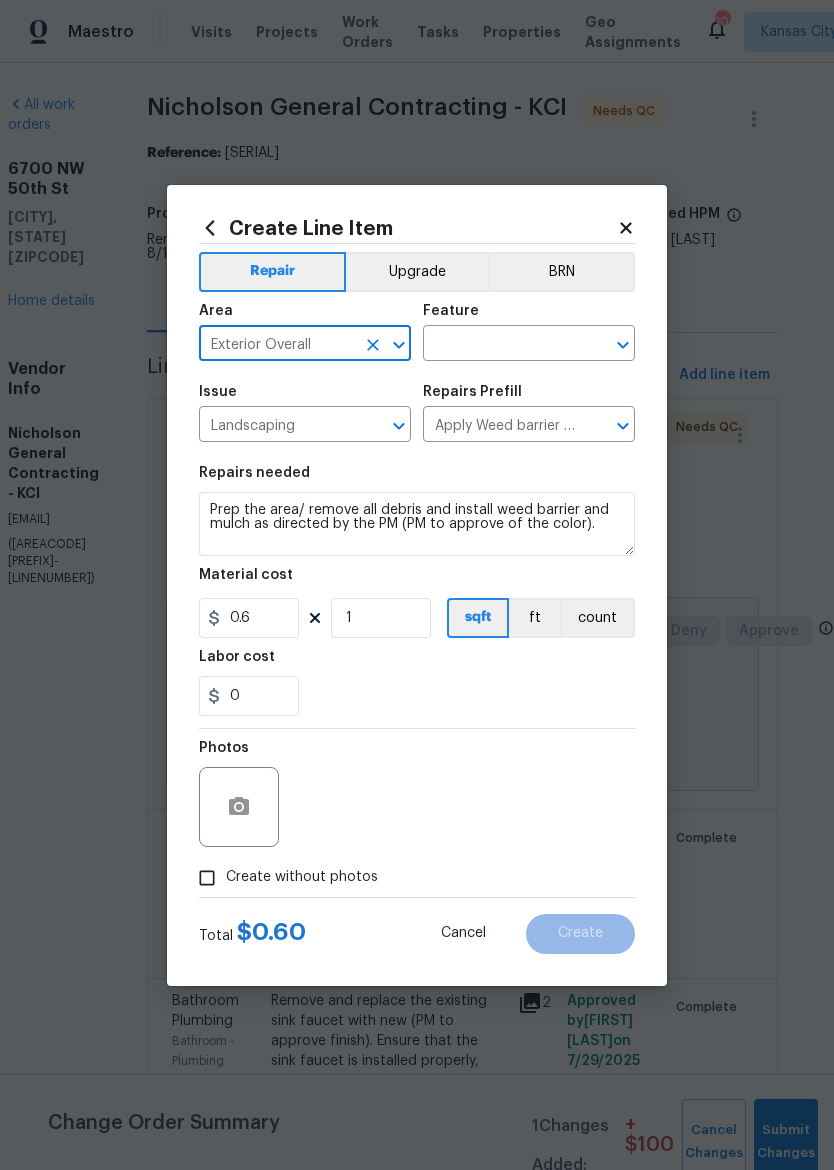 click at bounding box center [501, 345] 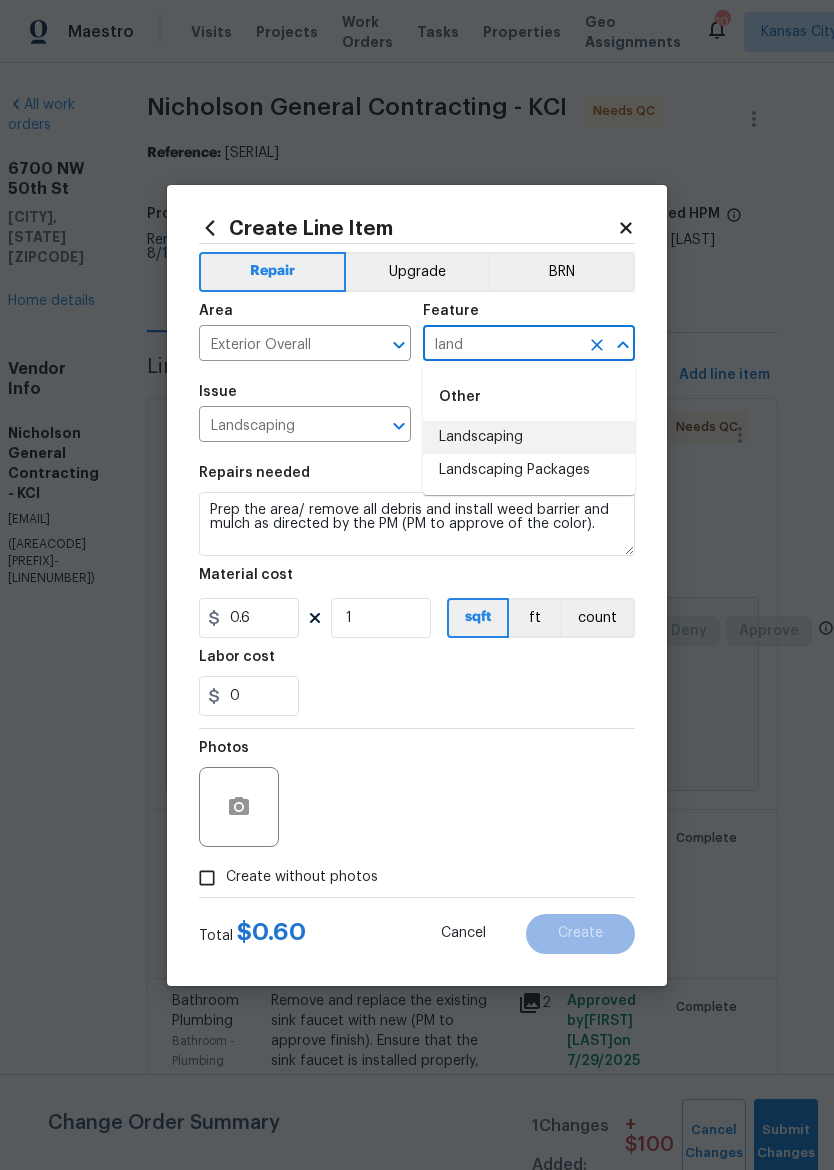 click on "Landscaping" at bounding box center (529, 437) 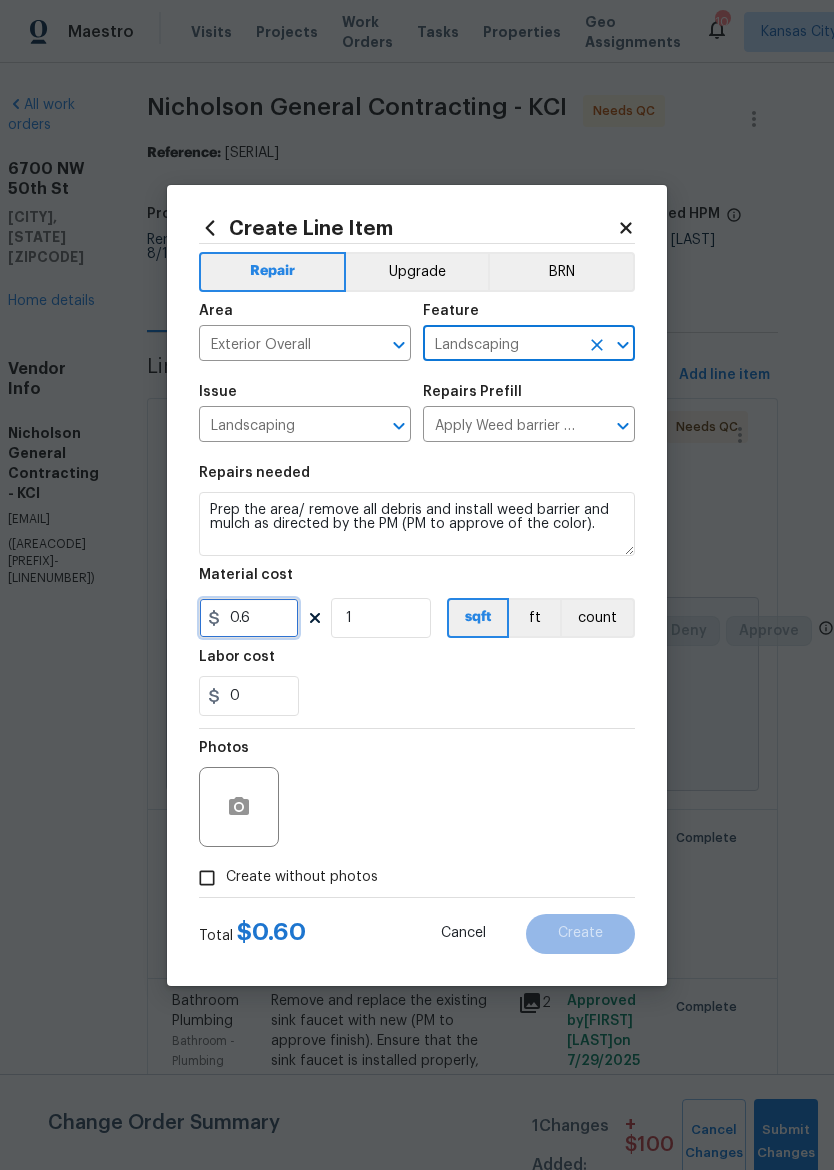 click on "0.6" at bounding box center (249, 618) 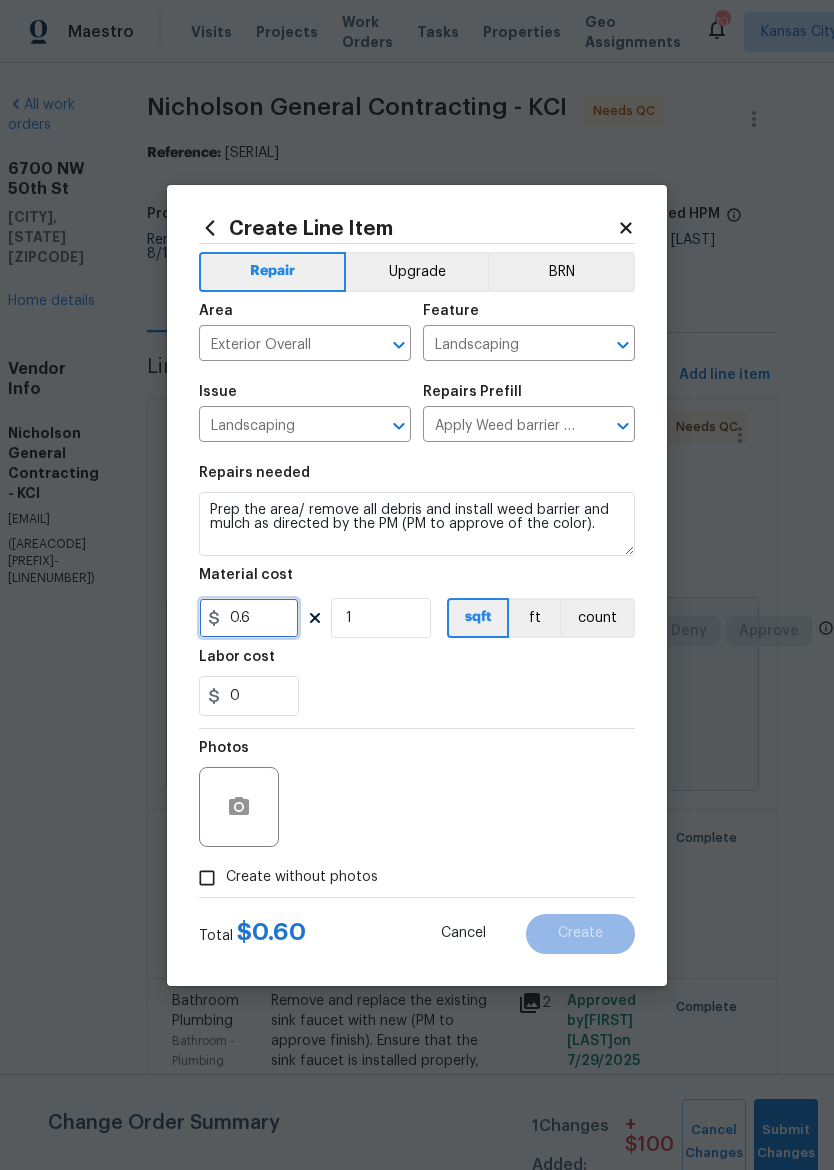 click on "0.6" at bounding box center [249, 618] 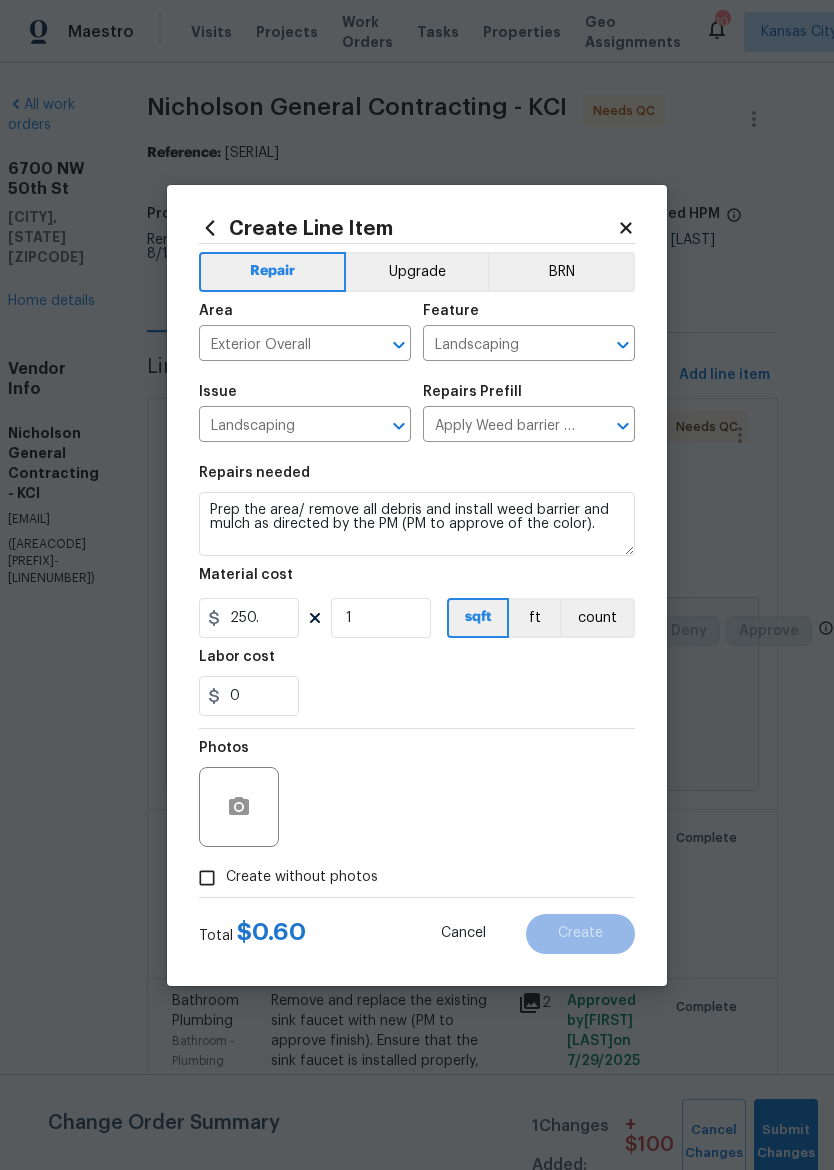 click on "0" at bounding box center (417, 696) 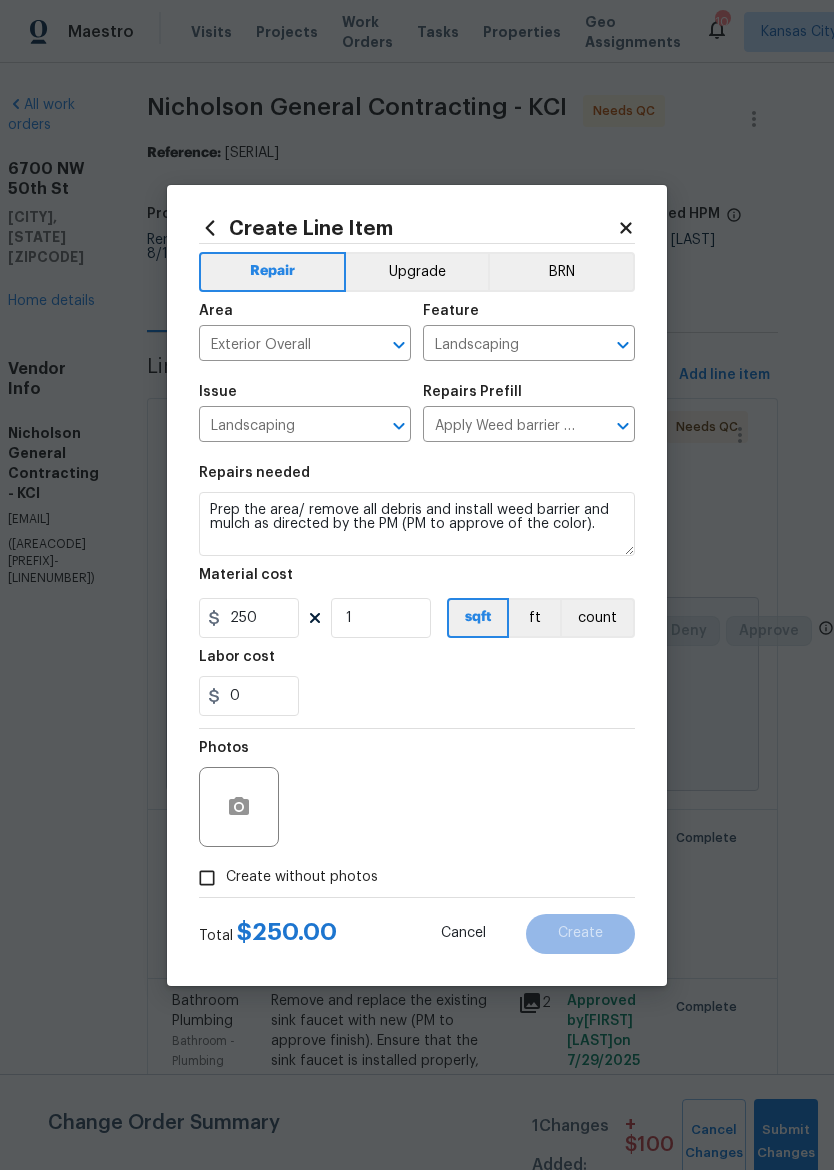 click on "Create without photos" at bounding box center (302, 877) 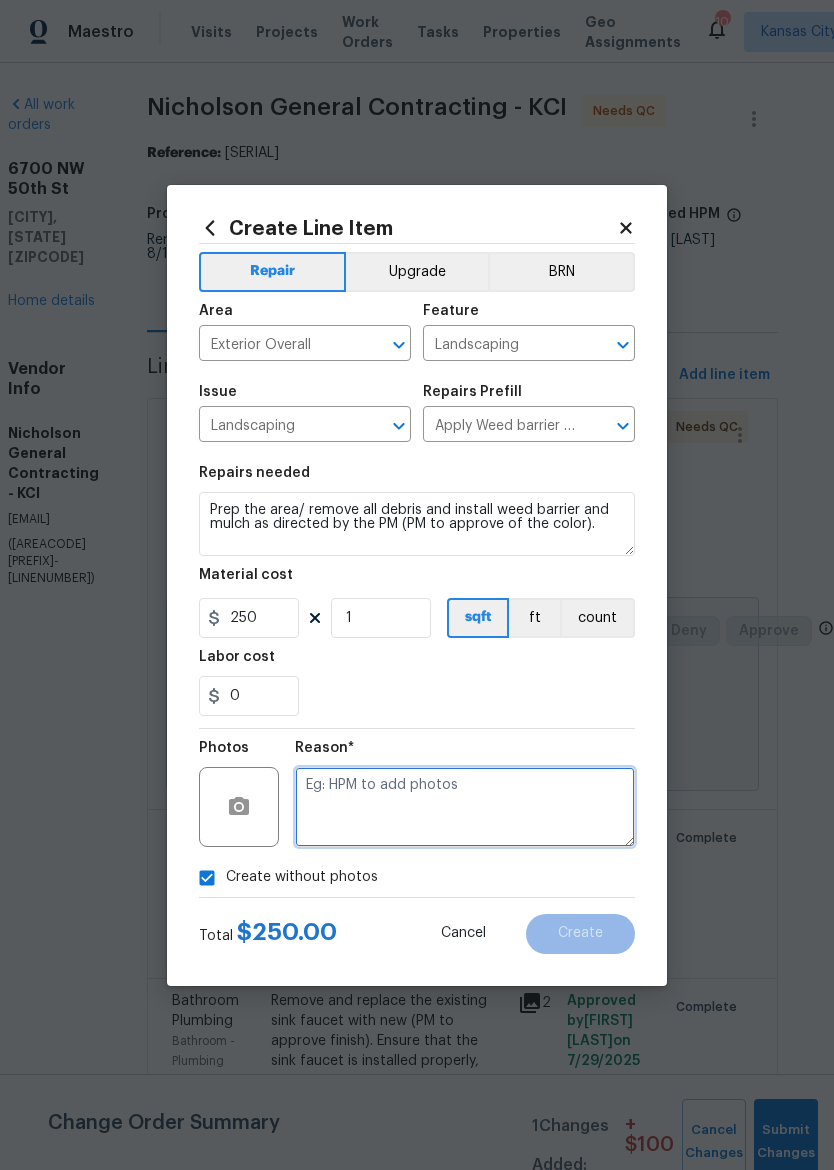 click at bounding box center (465, 807) 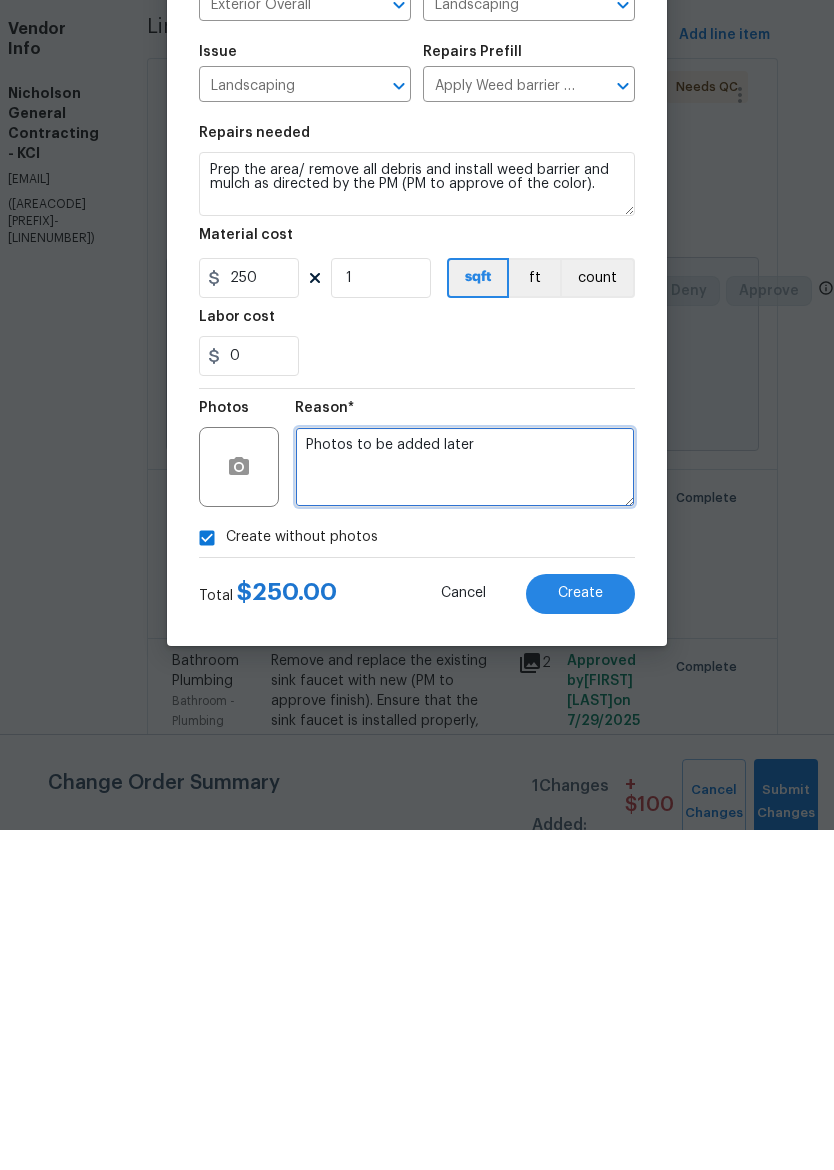 type on "Photos to be added later" 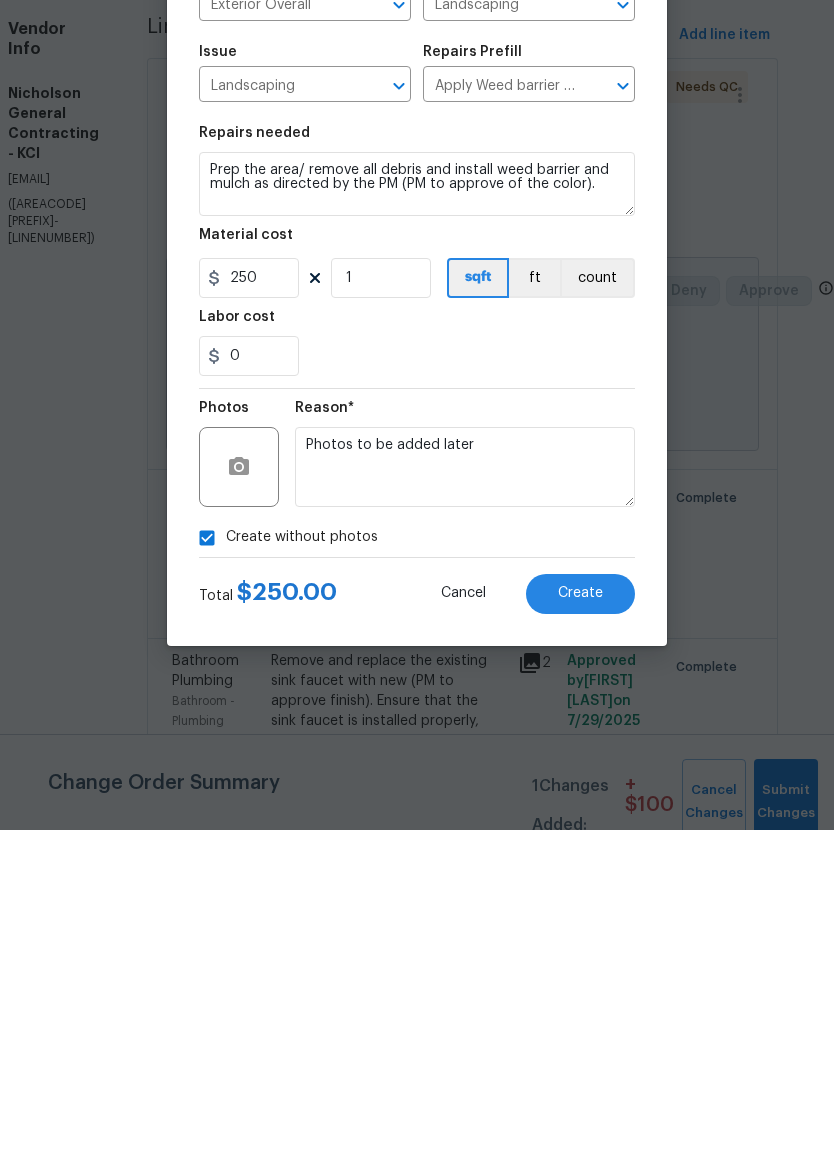 click on "Create" at bounding box center [580, 934] 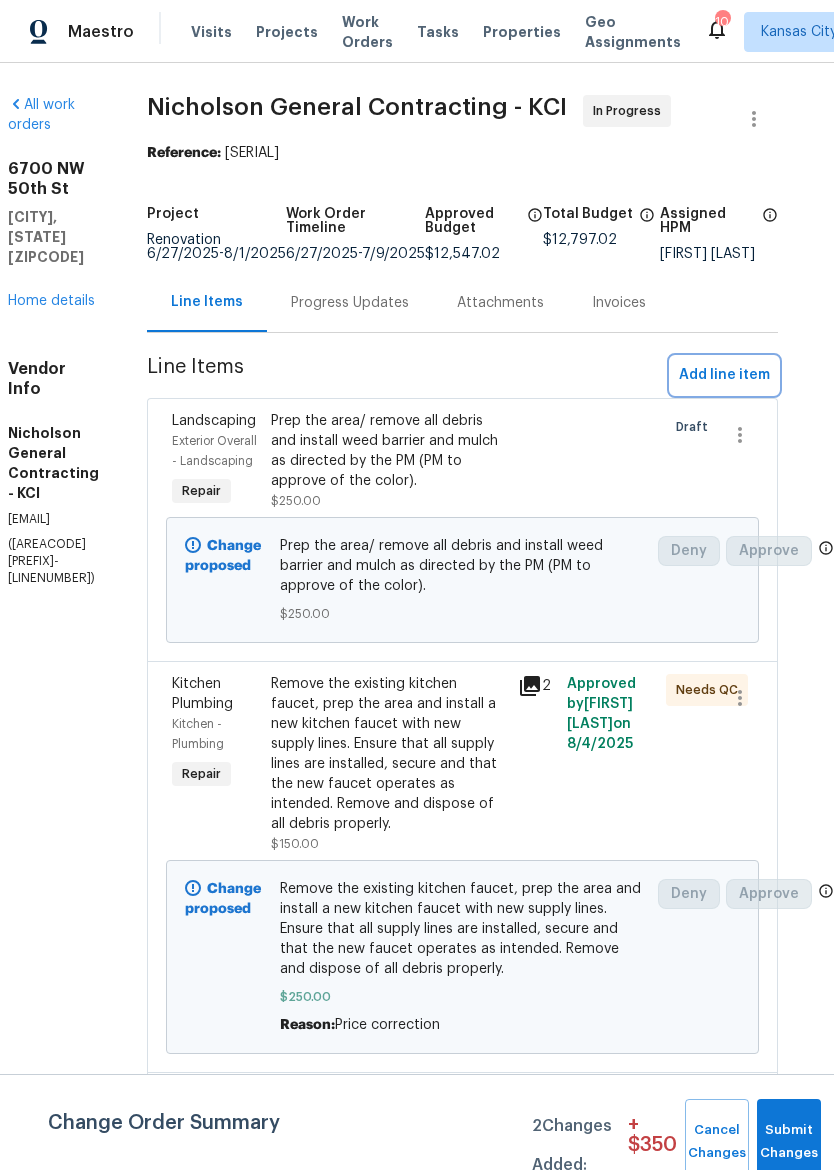 click on "Add line item" at bounding box center [724, 375] 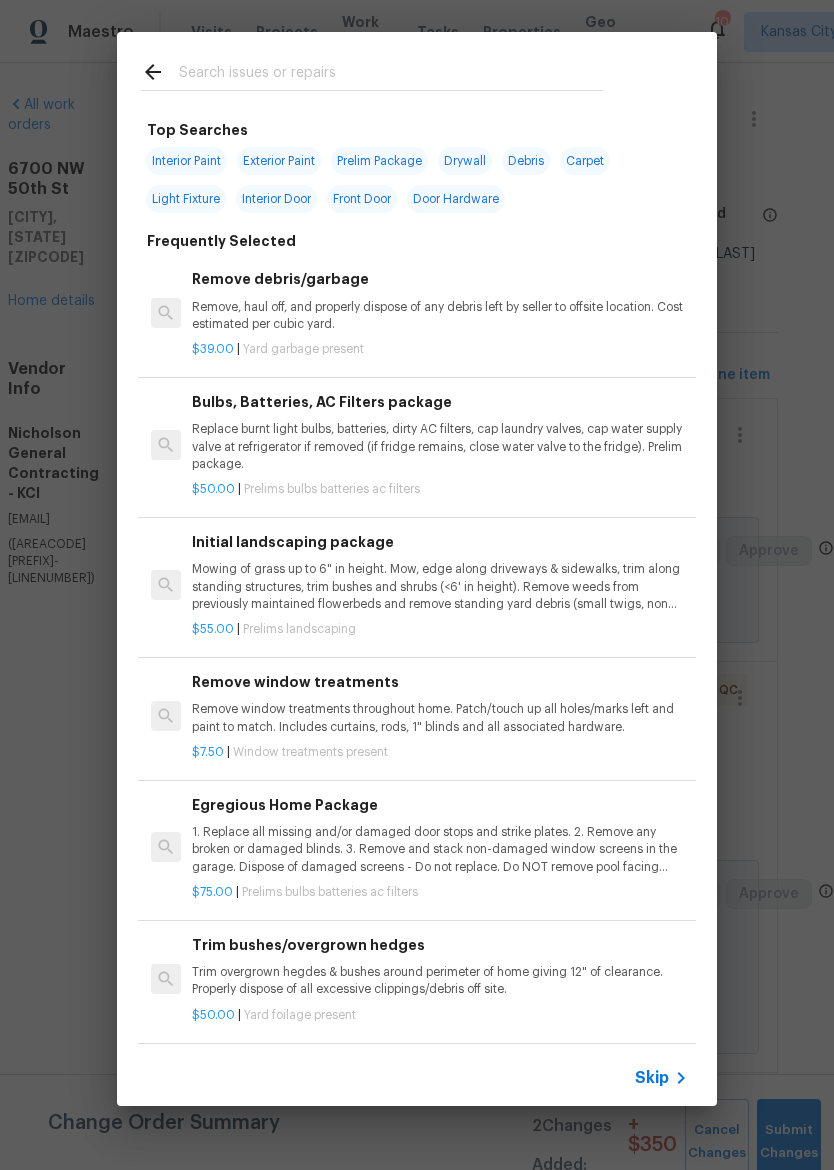 click at bounding box center [391, 75] 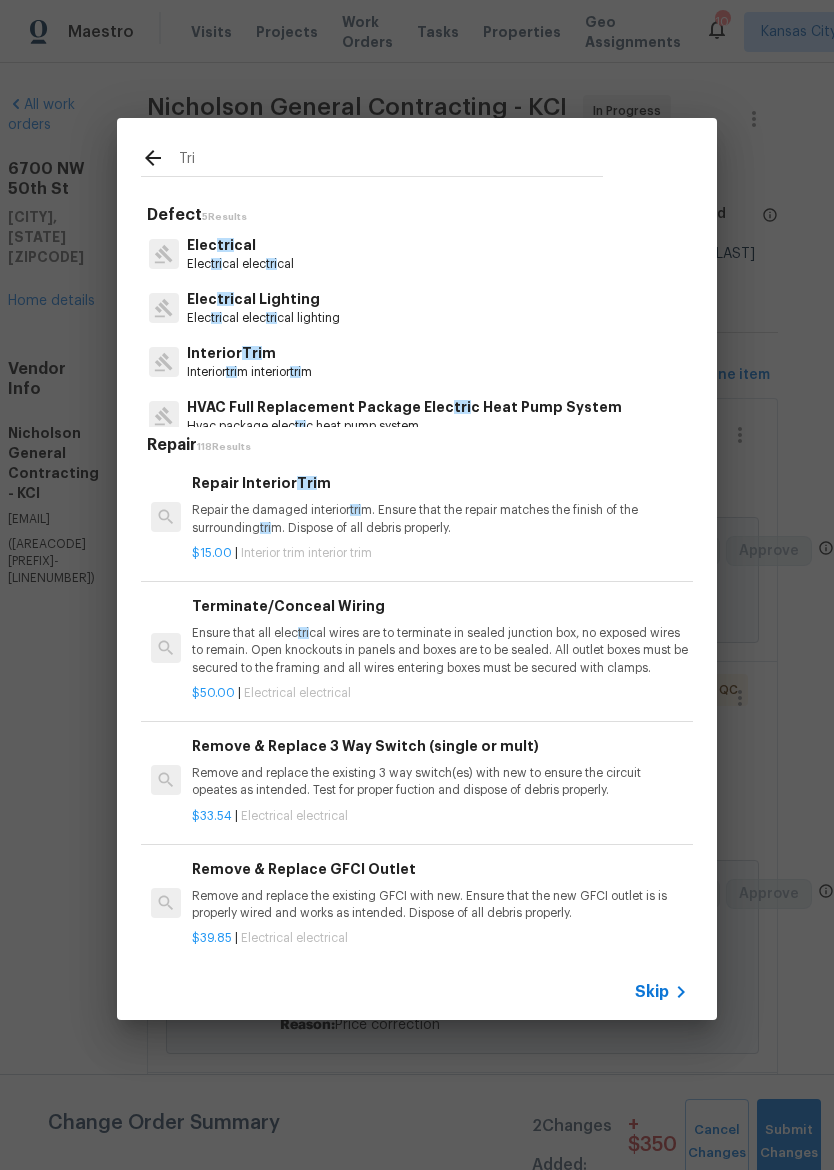 type on "Tri" 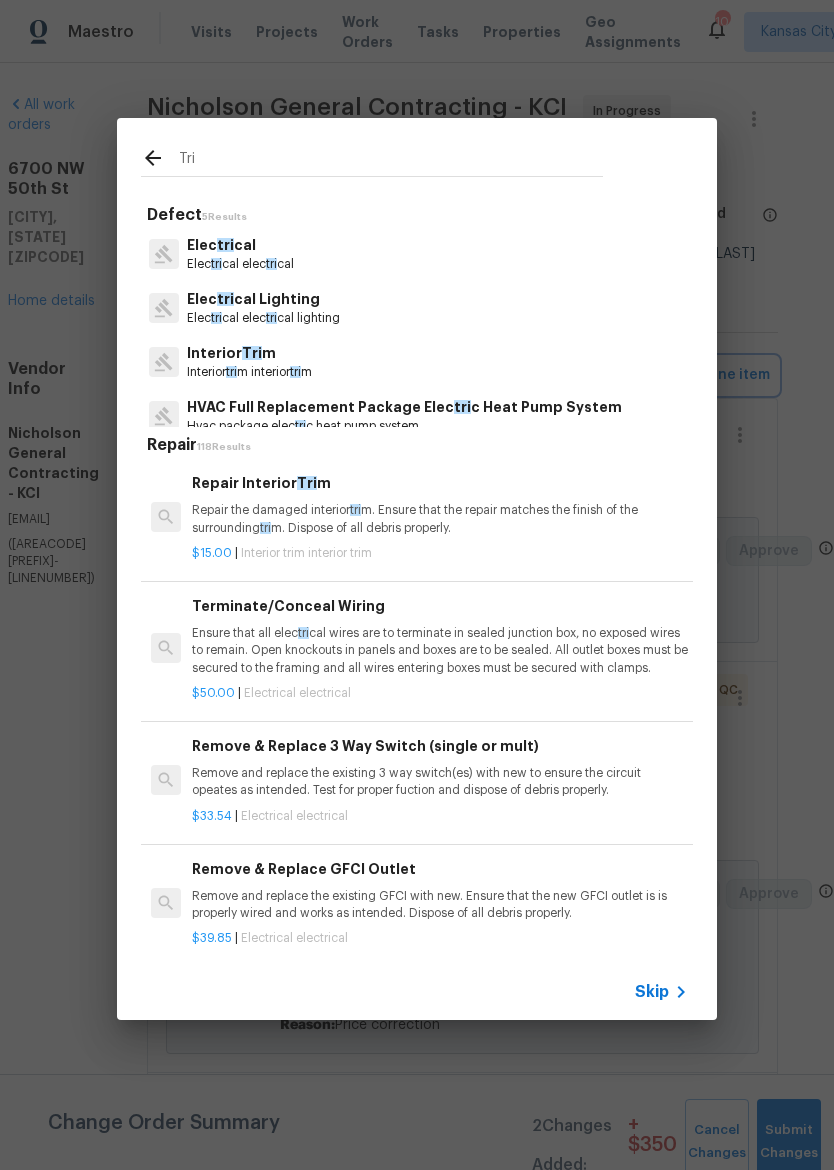 click on "Tri Defect  5  Results Elec tri cal Elec tri cal elec tri cal Elec tri cal Lighting Elec tri cal elec tri cal lighting Interior  Tri m Interior  tri m interior  tri m HVAC Full Replacement Package Elec tri c Heat Pump System Hvac package elec tri c heat pump system HVAC Full Replacement Package Elec tri c Cooling ONLY System Hvac package elec tri c cooling only system Repair  118  Results Repair Interior  Tri m Repair the damaged interior  tri m. Ensure that the repair matches the finish of the surrounding  tri m. Dispose of all debris properly.  $15.00   |   Interior trim interior trim Terminate/Conceal Wiring Ensure that all elec tri cal wires are to terminate in sealed junction box, no exposed wires to remain. Open knockouts in panels and boxes are to be sealed. All outlet boxes must be secured to the framing and all wires entering boxes must be secured with clamps. $50.00   |   Electrical electrical Remove & Replace 3 Way Switch (single or mult) $33.54   |   Electrical electrical $39.85   |   $80.00   |" at bounding box center (417, 569) 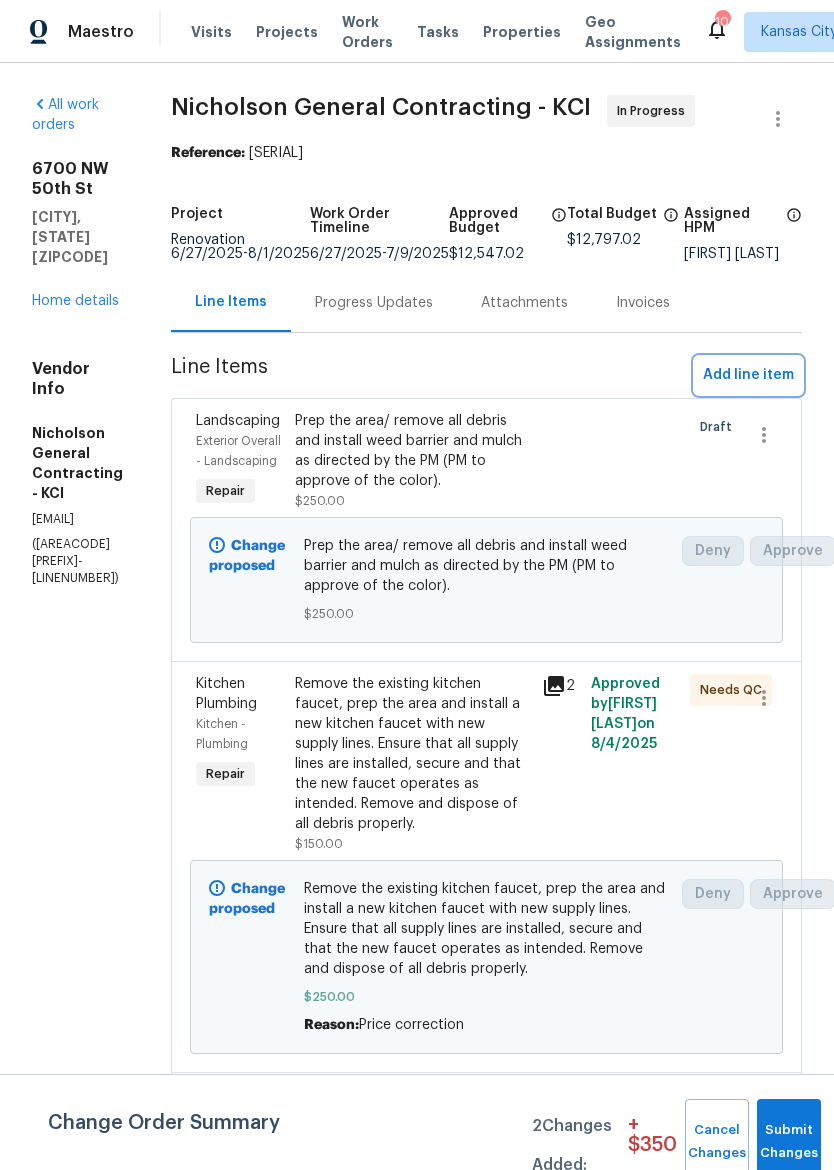 scroll, scrollTop: 0, scrollLeft: 0, axis: both 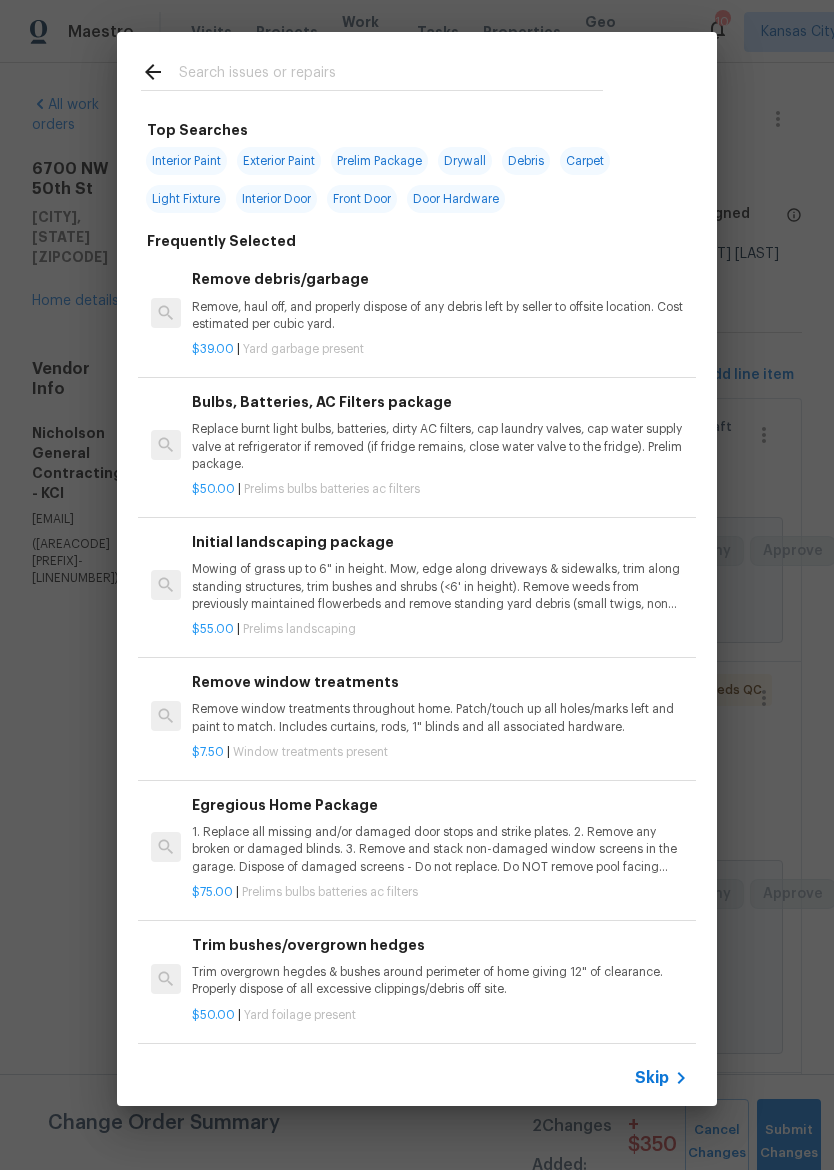 click at bounding box center [372, 71] 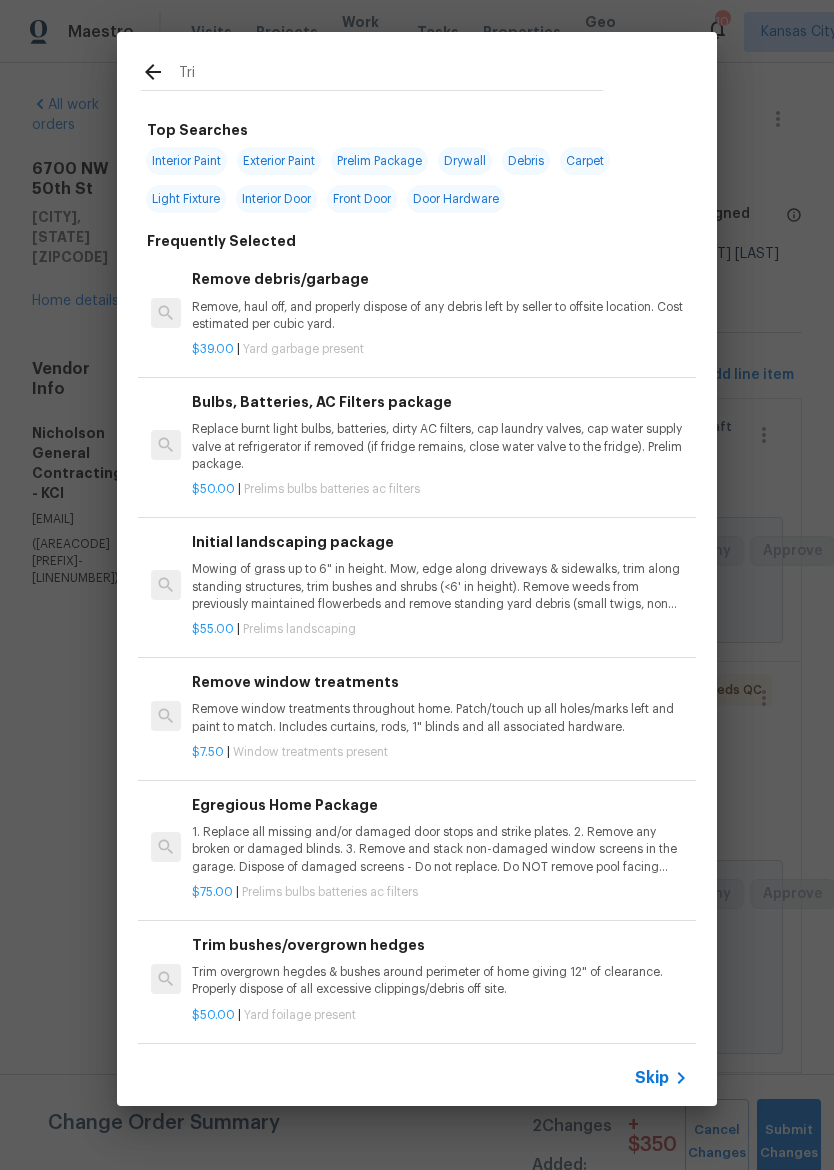 type on "Trim" 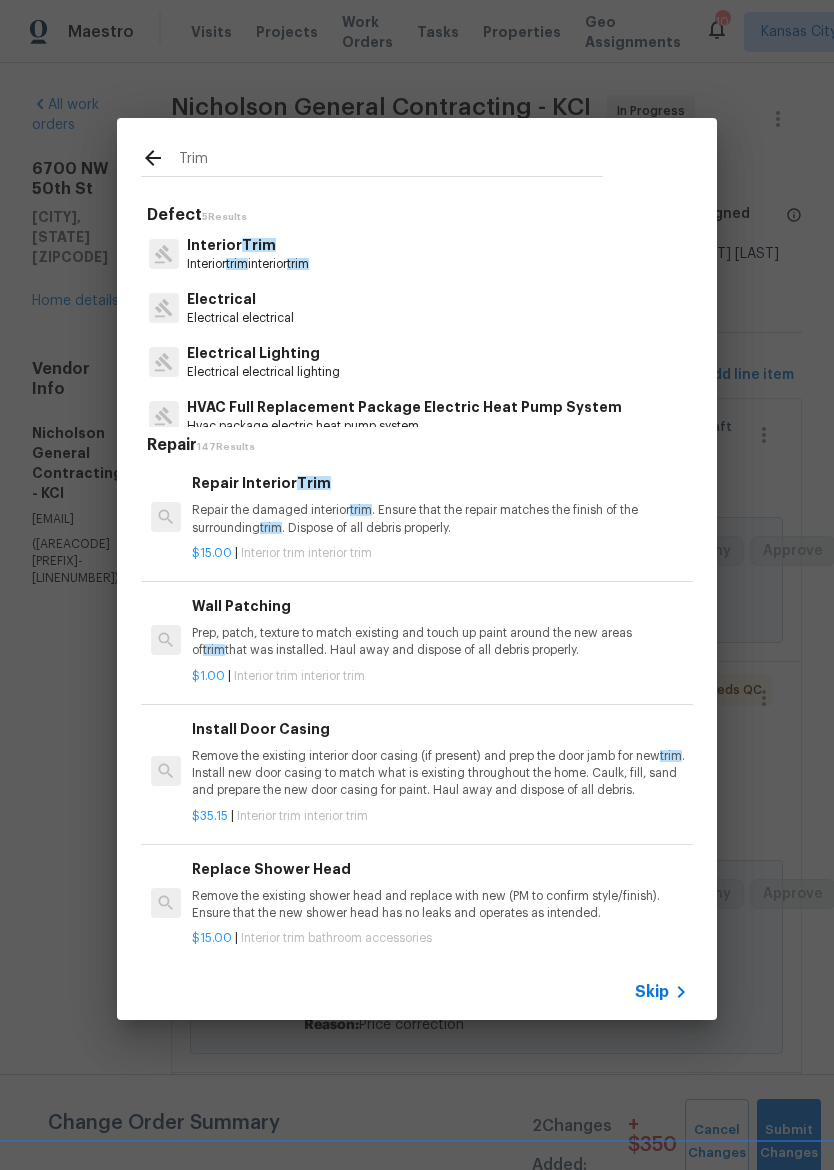 click on "Repair the damaged interior  trim . Ensure that the repair matches the finish of the surrounding  trim . Dispose of all debris properly." at bounding box center (440, 519) 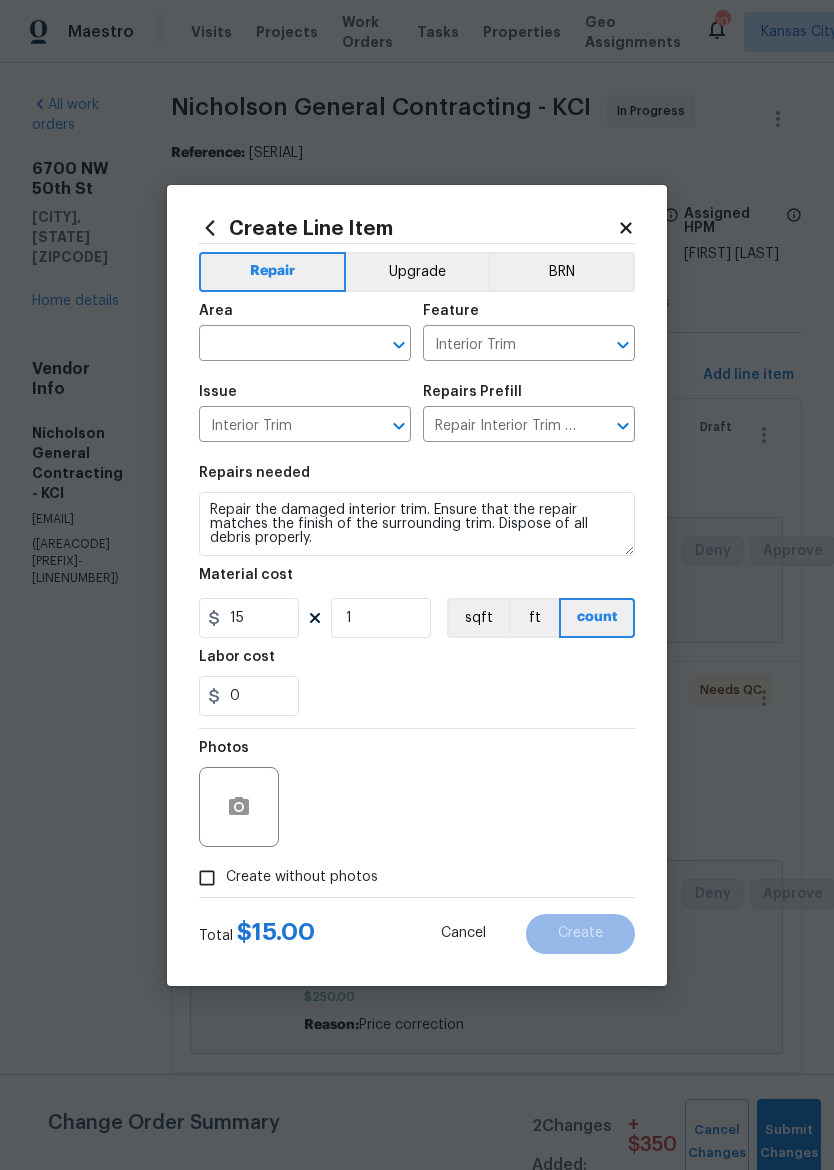 click at bounding box center [277, 345] 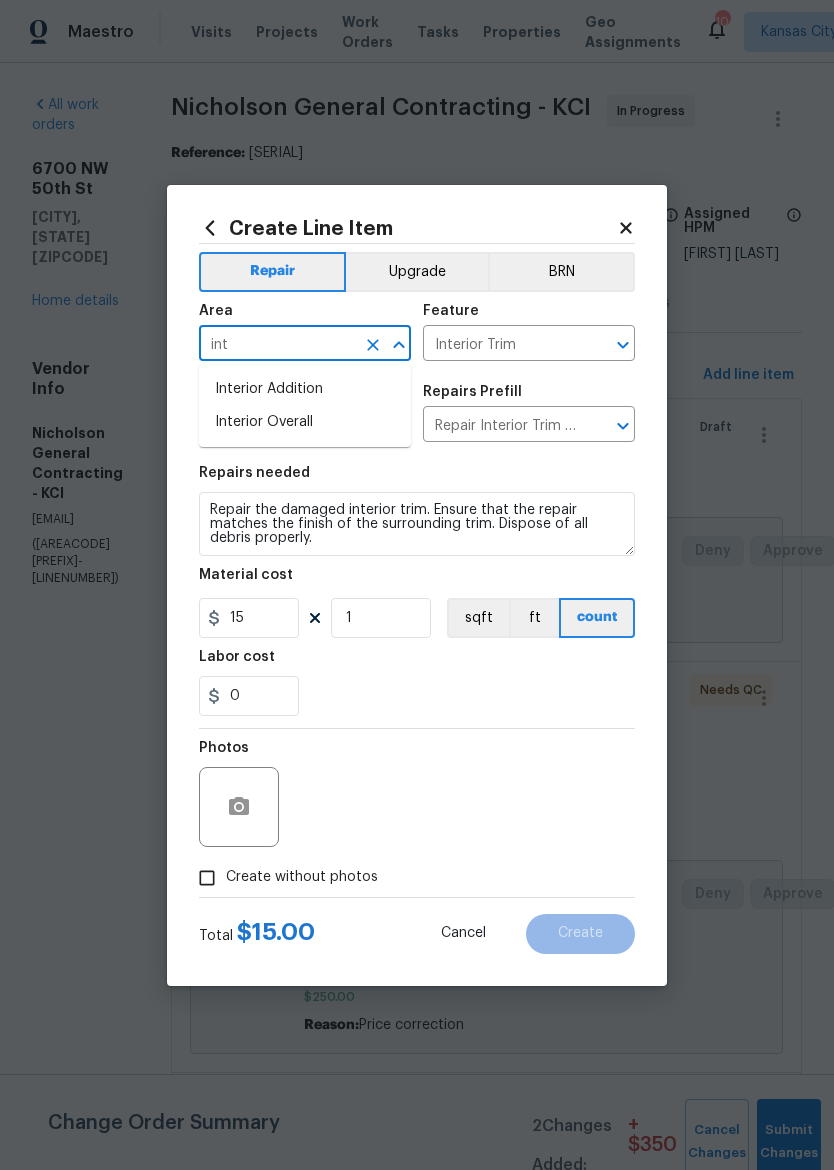 click on "Interior Overall" at bounding box center [305, 422] 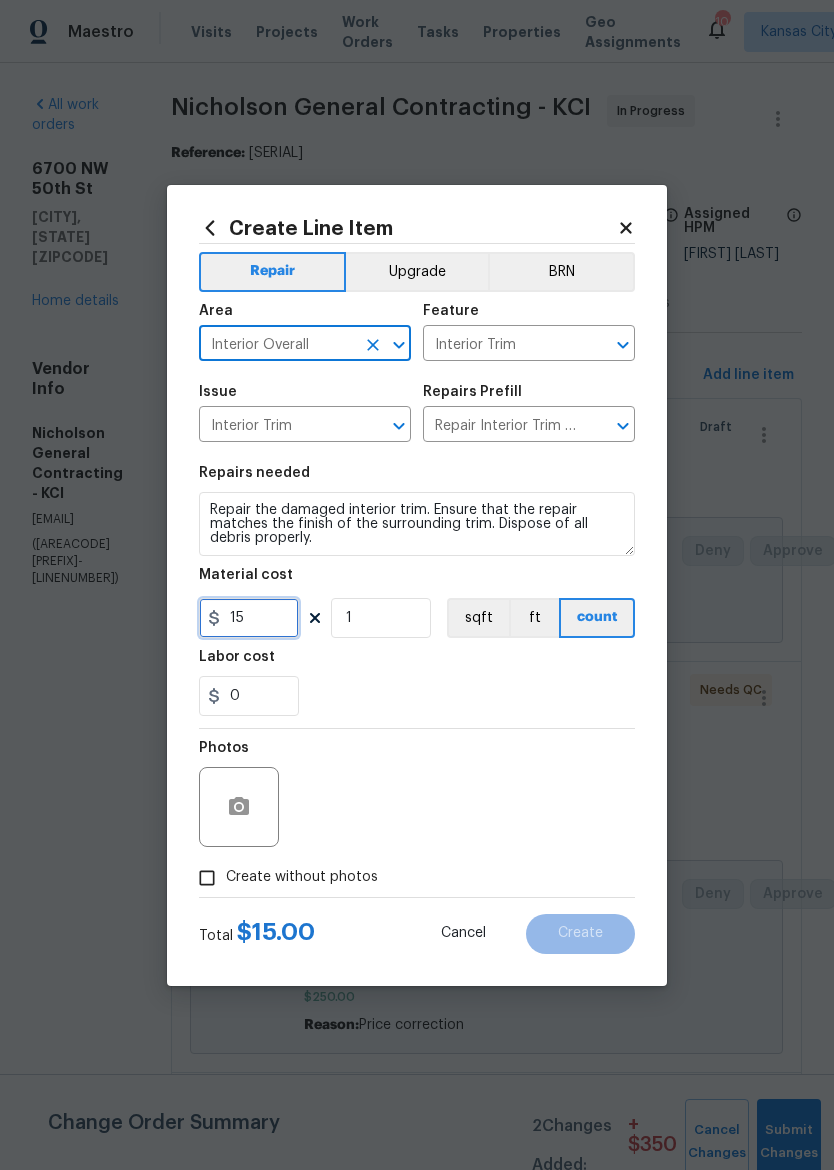 click on "15" at bounding box center [249, 618] 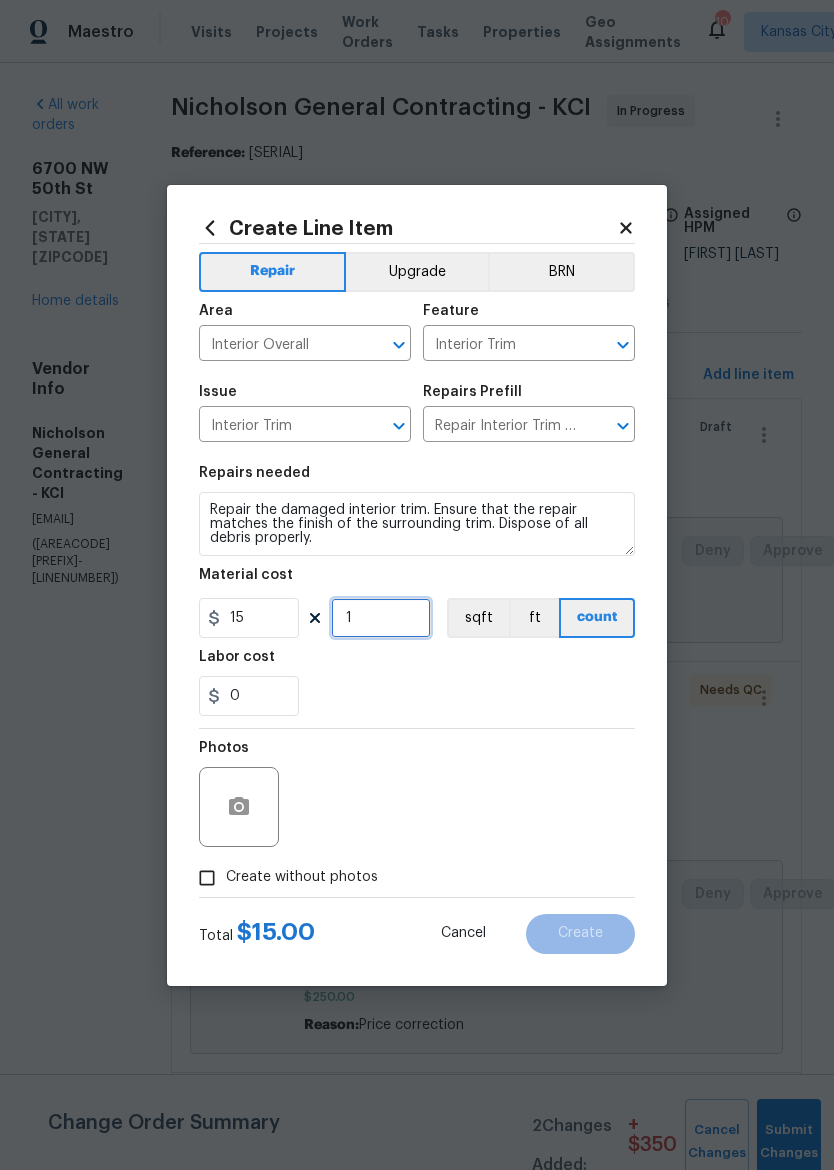 click on "1" at bounding box center [381, 618] 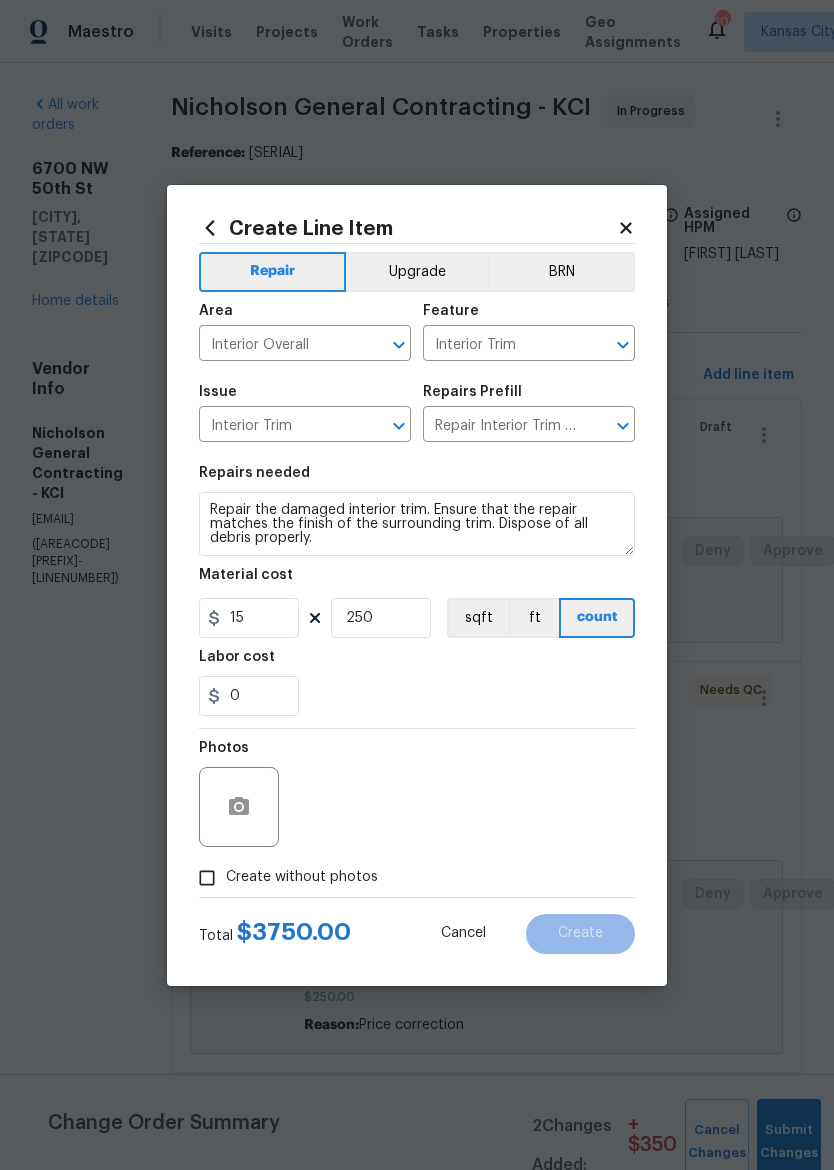click on "0" at bounding box center [417, 696] 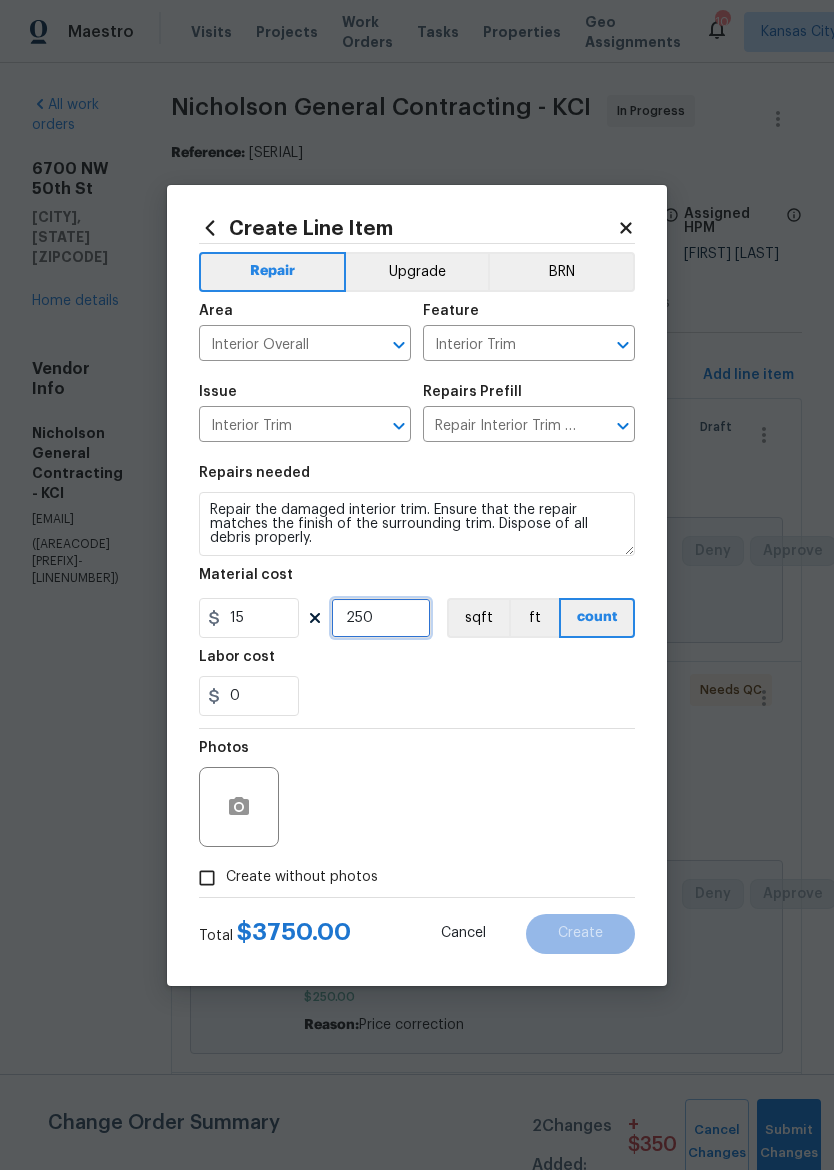 click on "250" at bounding box center (381, 618) 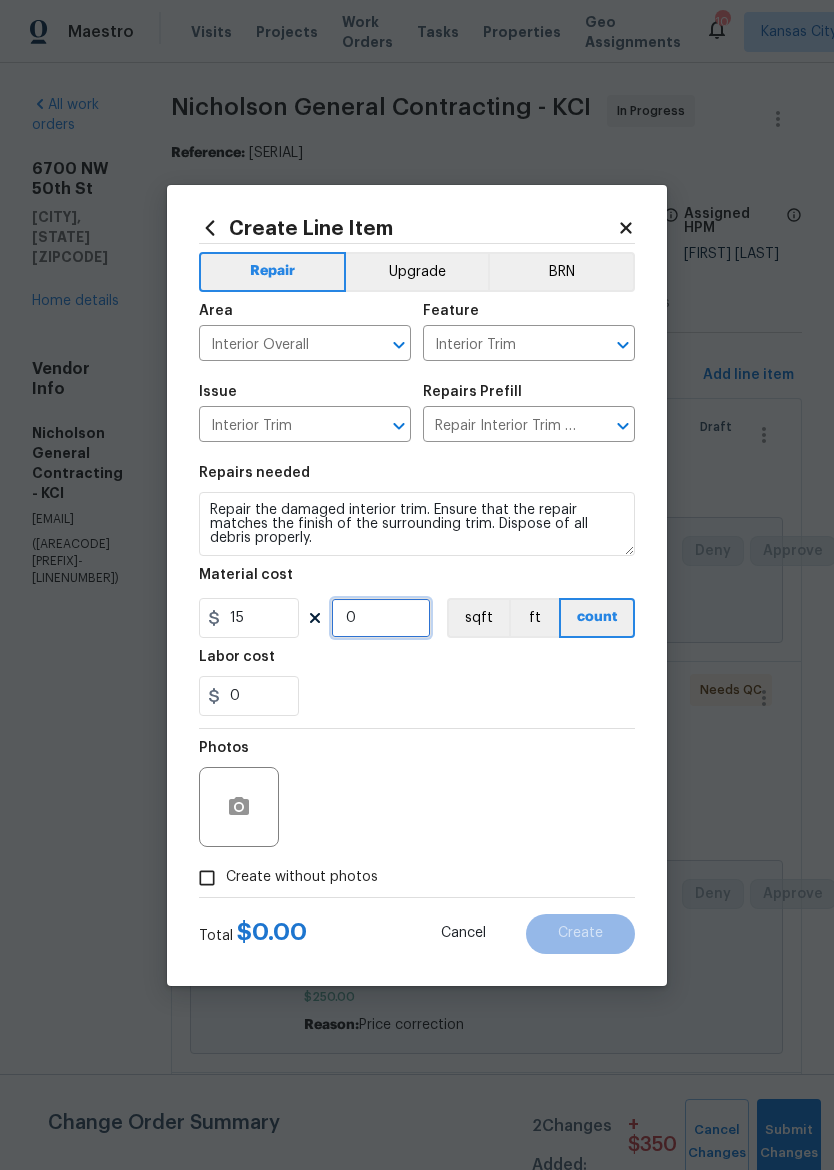 type on "0" 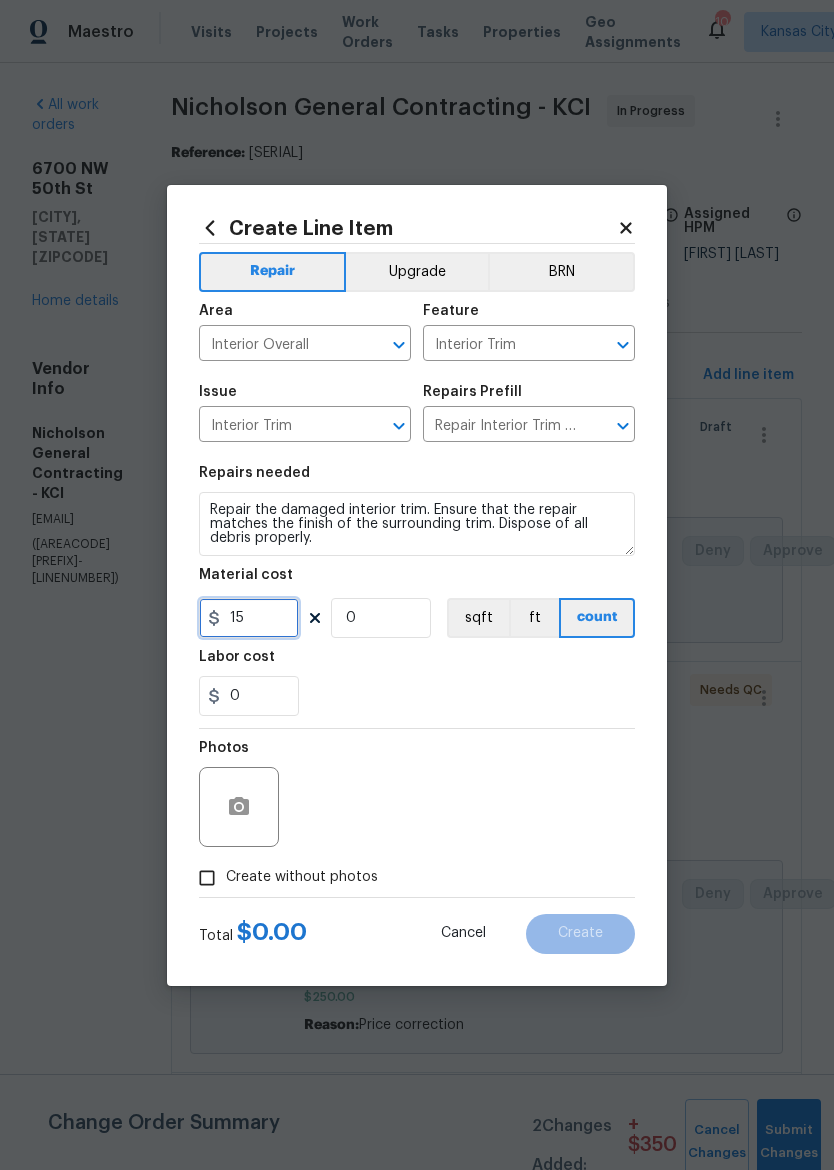 click on "15" at bounding box center (249, 618) 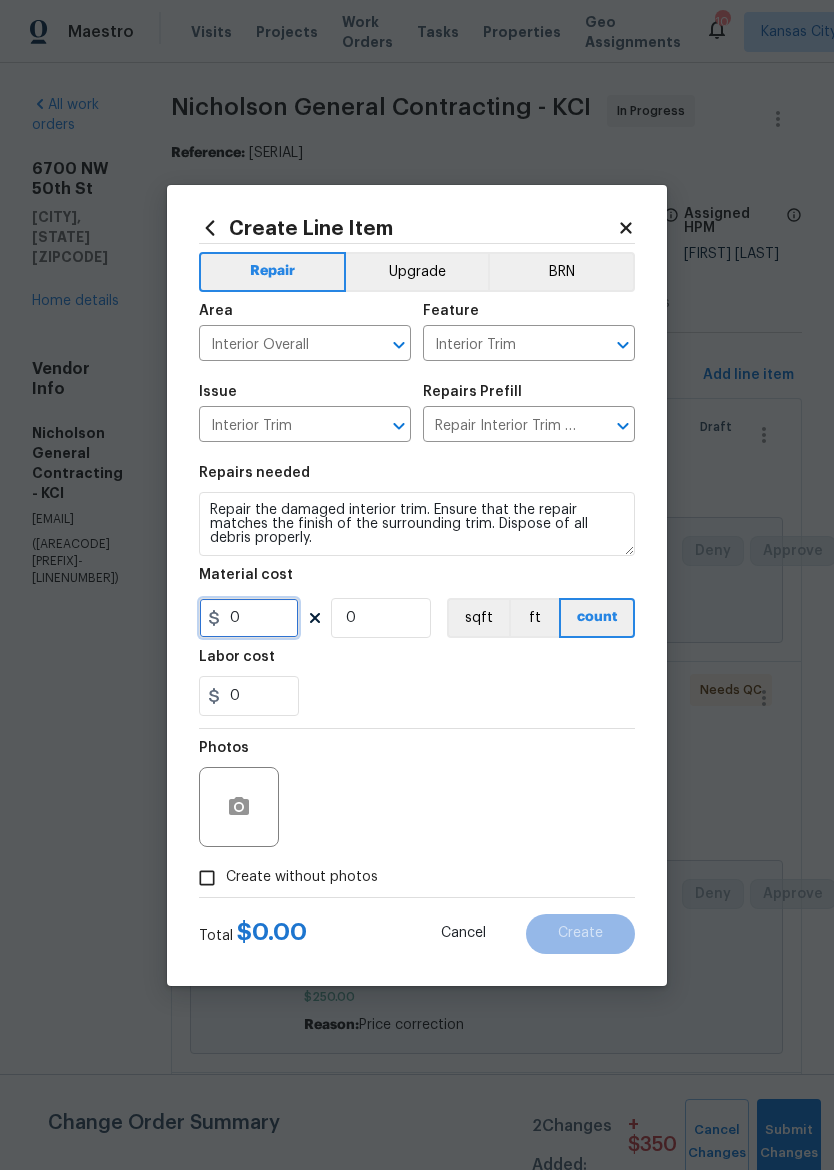 type on "2" 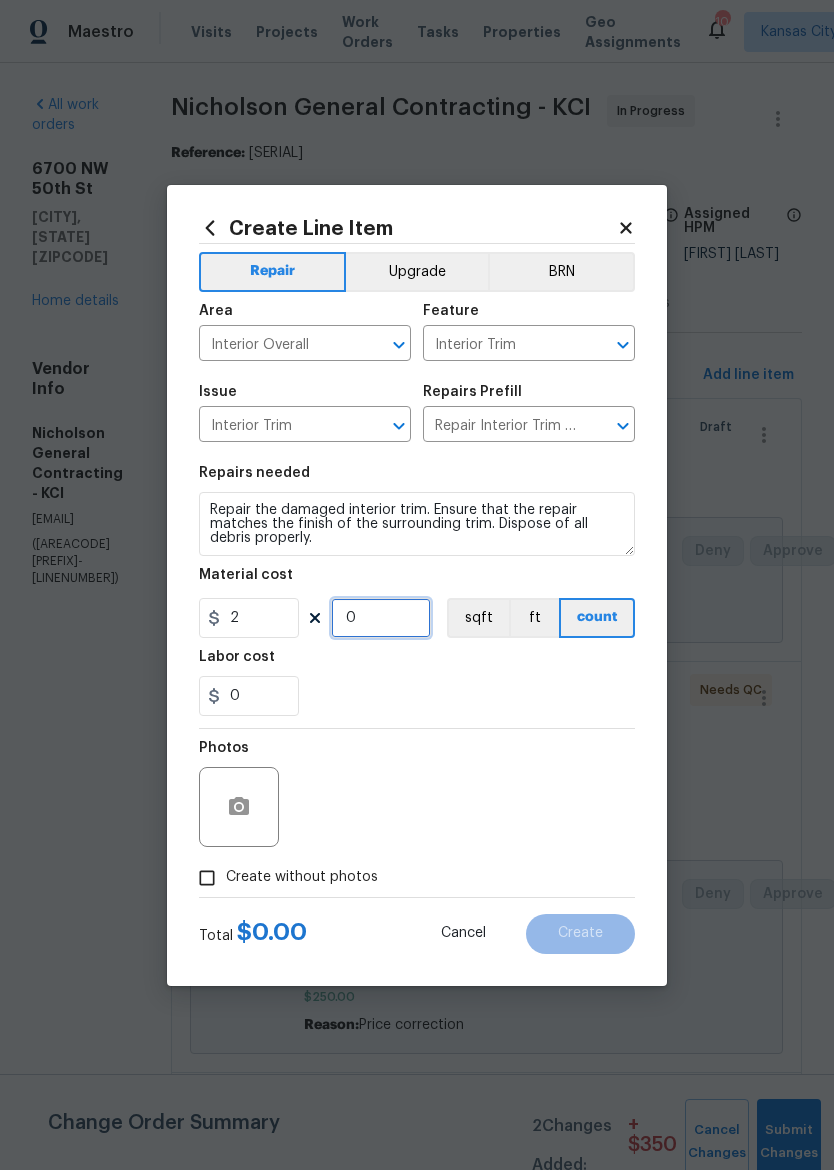 click on "0" at bounding box center (381, 618) 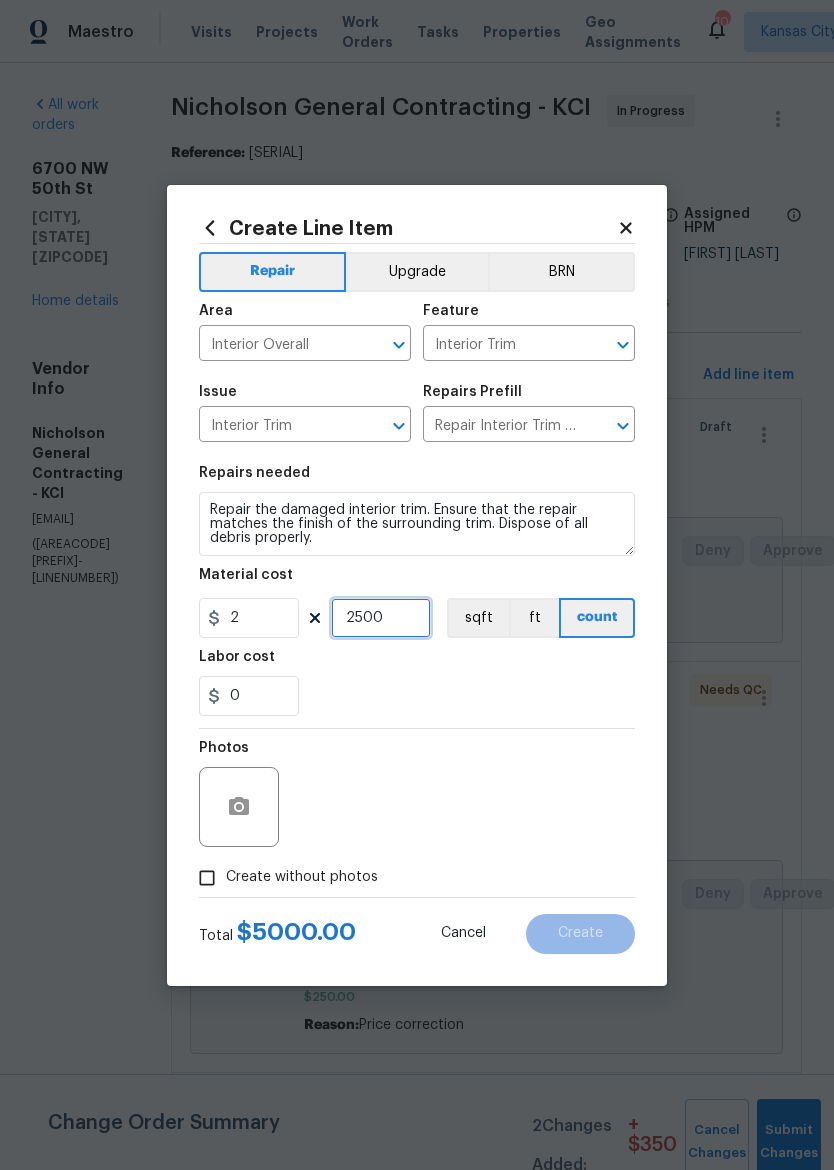 click on "2500" at bounding box center (381, 618) 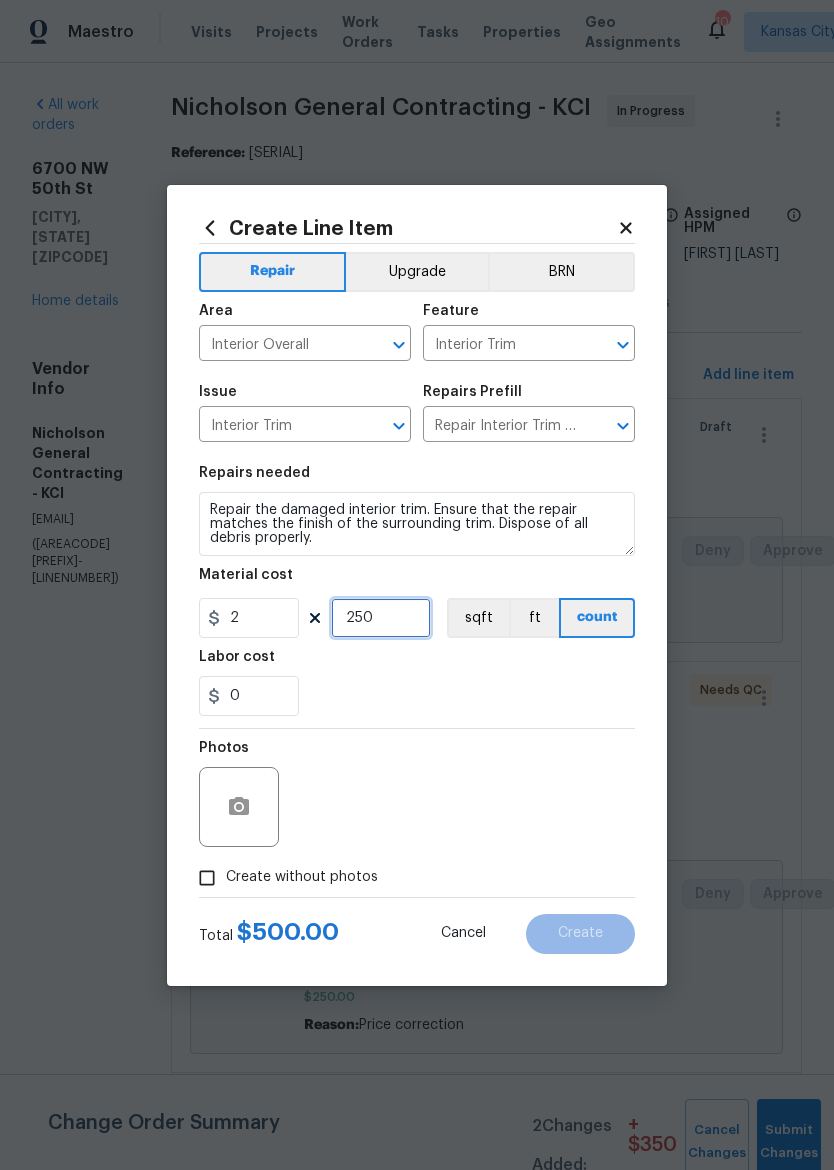 type on "250" 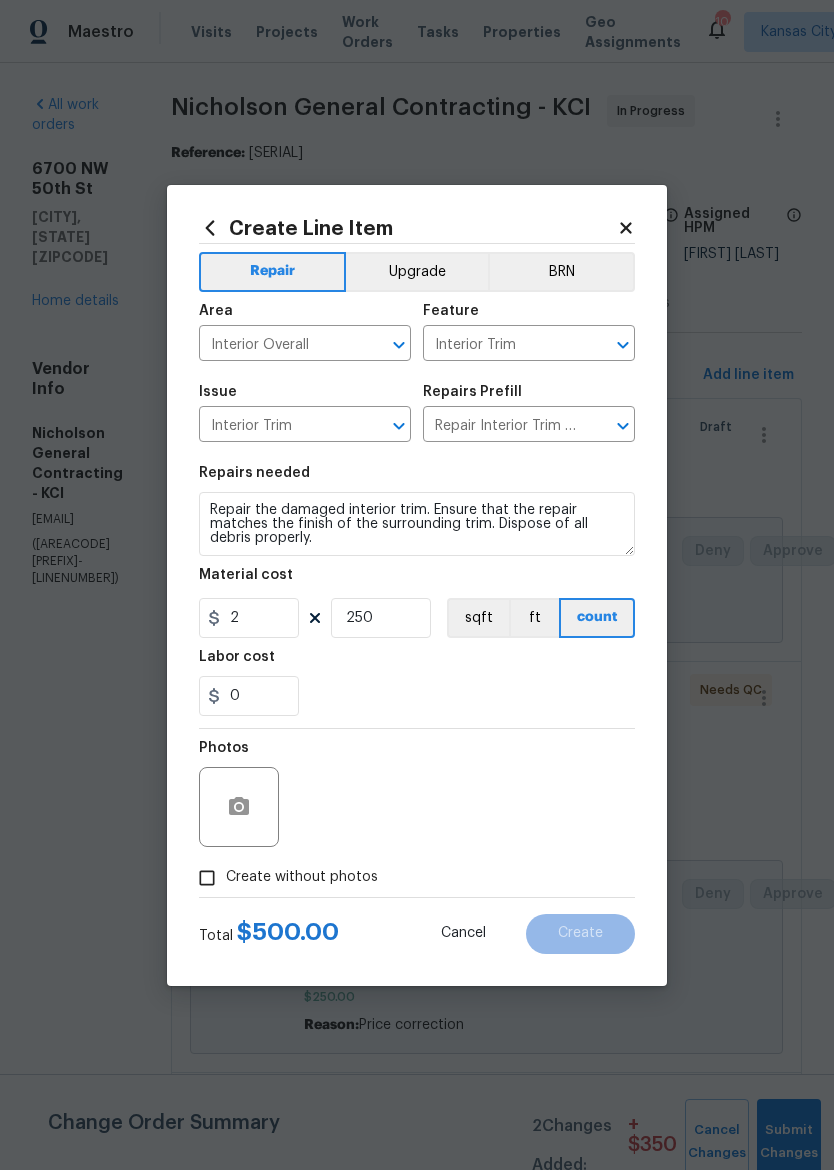 click on "0" at bounding box center (417, 696) 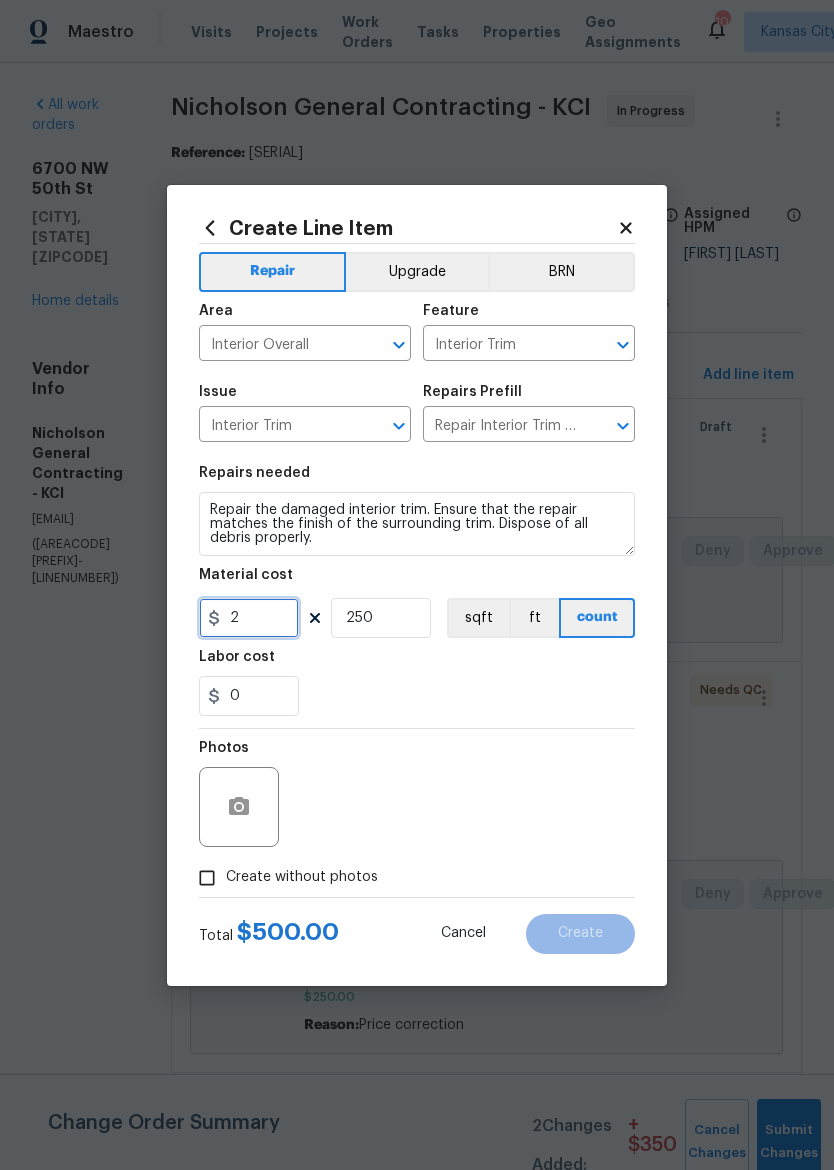 click on "2" at bounding box center [249, 618] 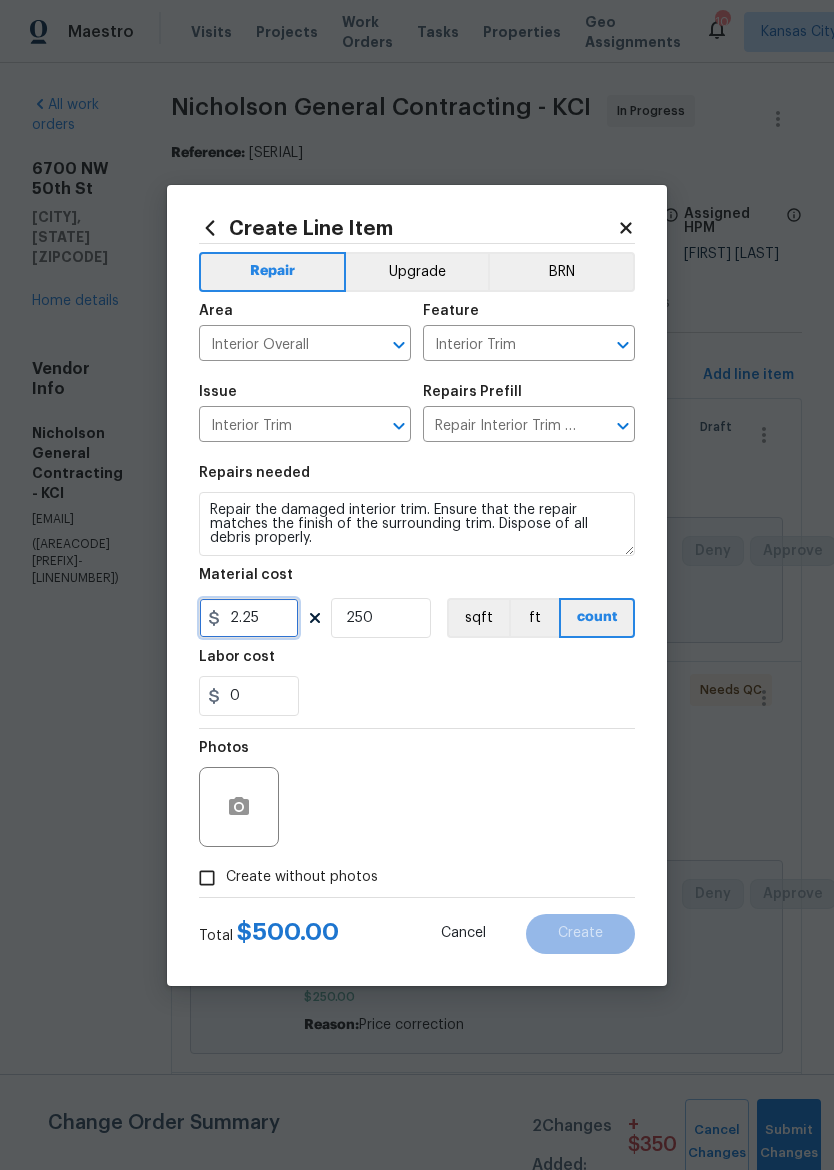 type on "2.25" 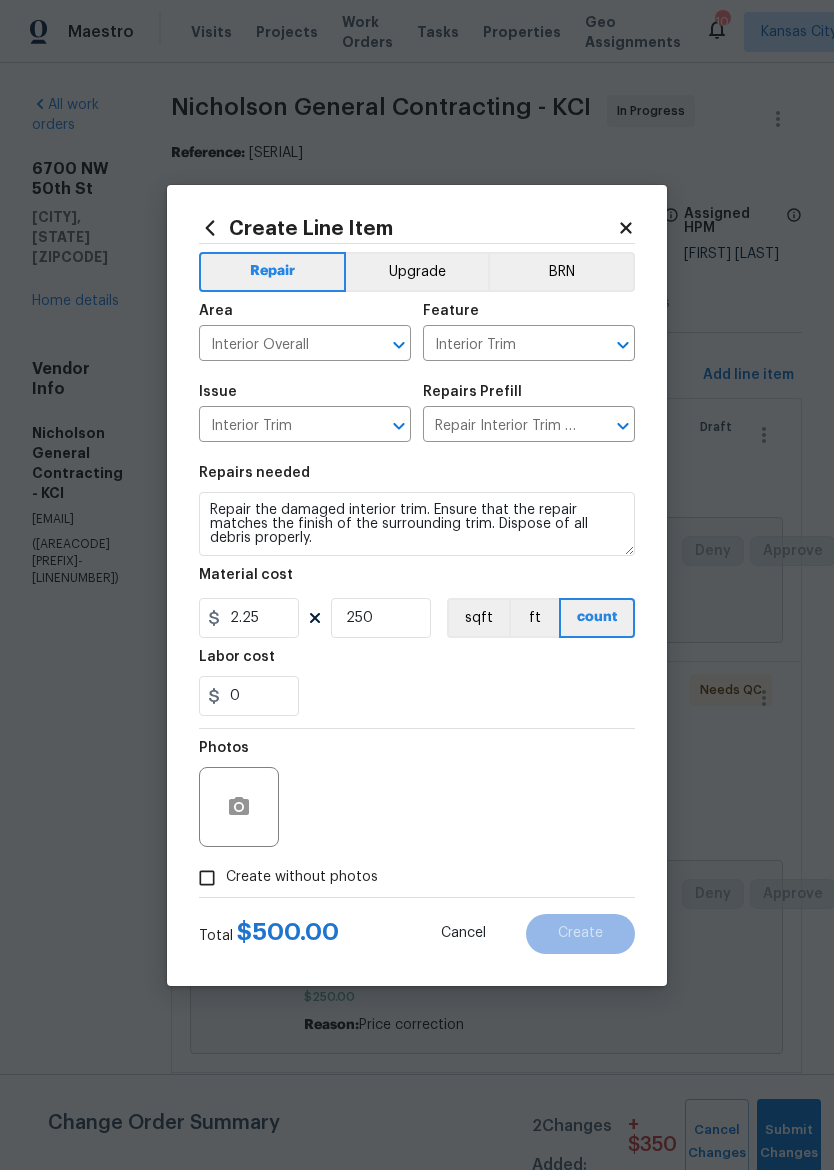 click on "0" at bounding box center [417, 696] 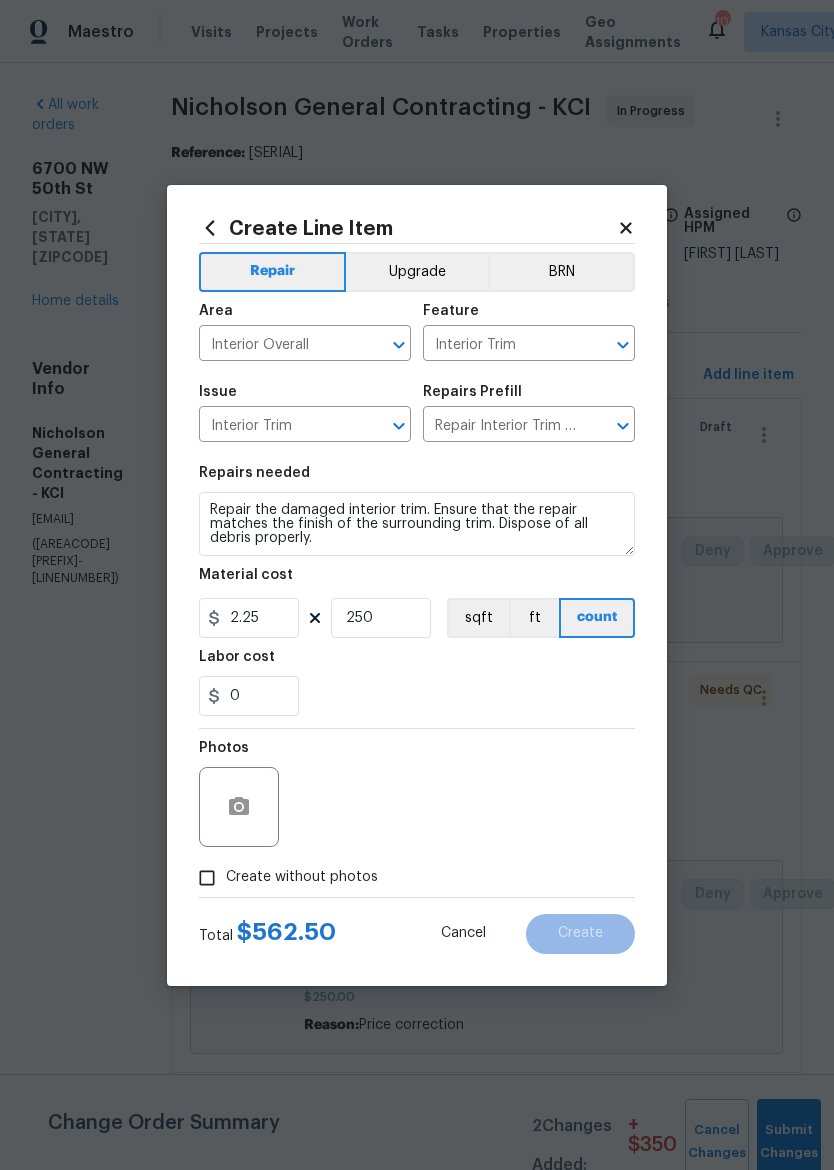 click on "ft" at bounding box center [534, 618] 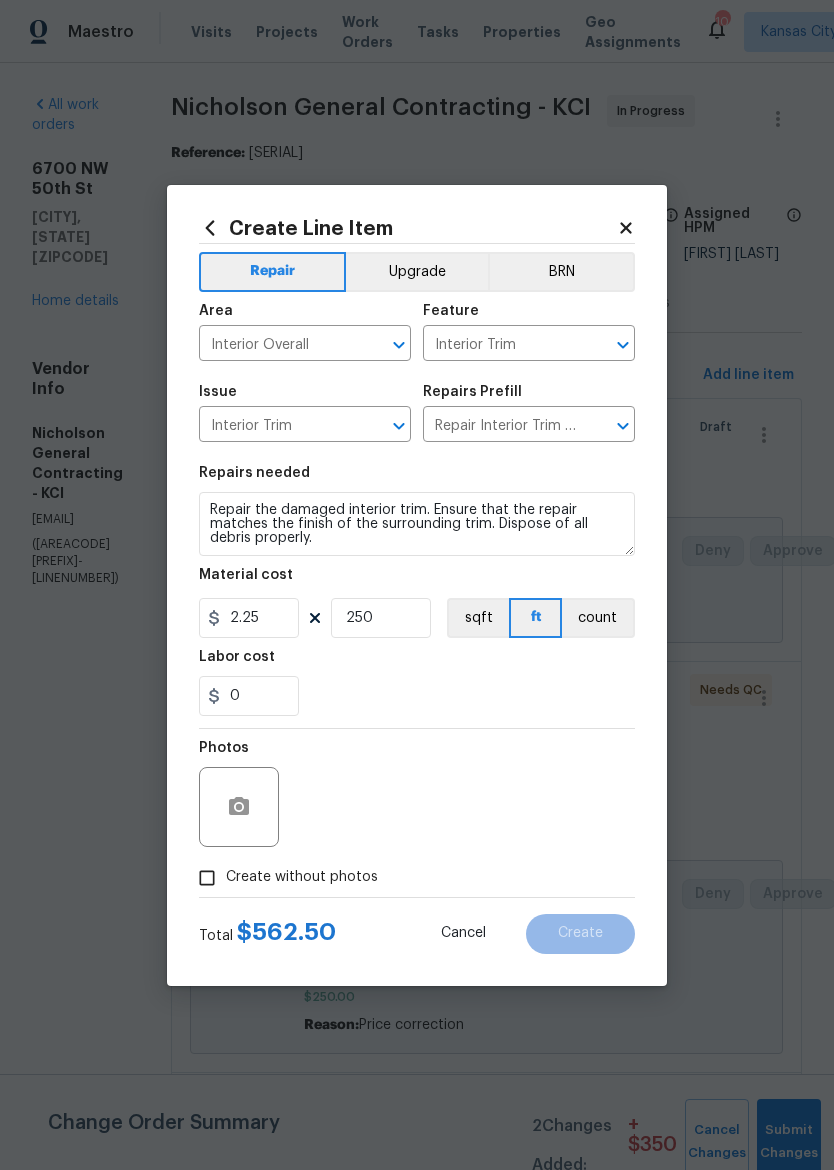 click on "count" at bounding box center (598, 618) 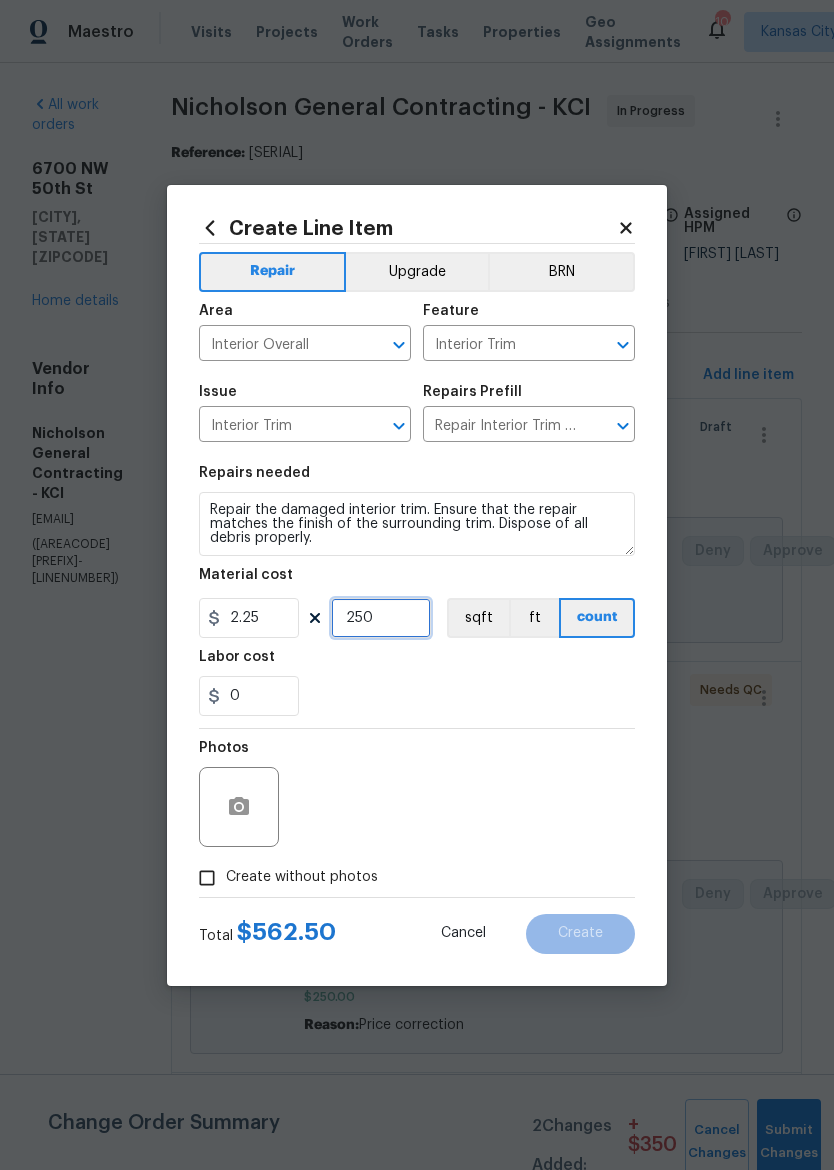 click on "250" at bounding box center (381, 618) 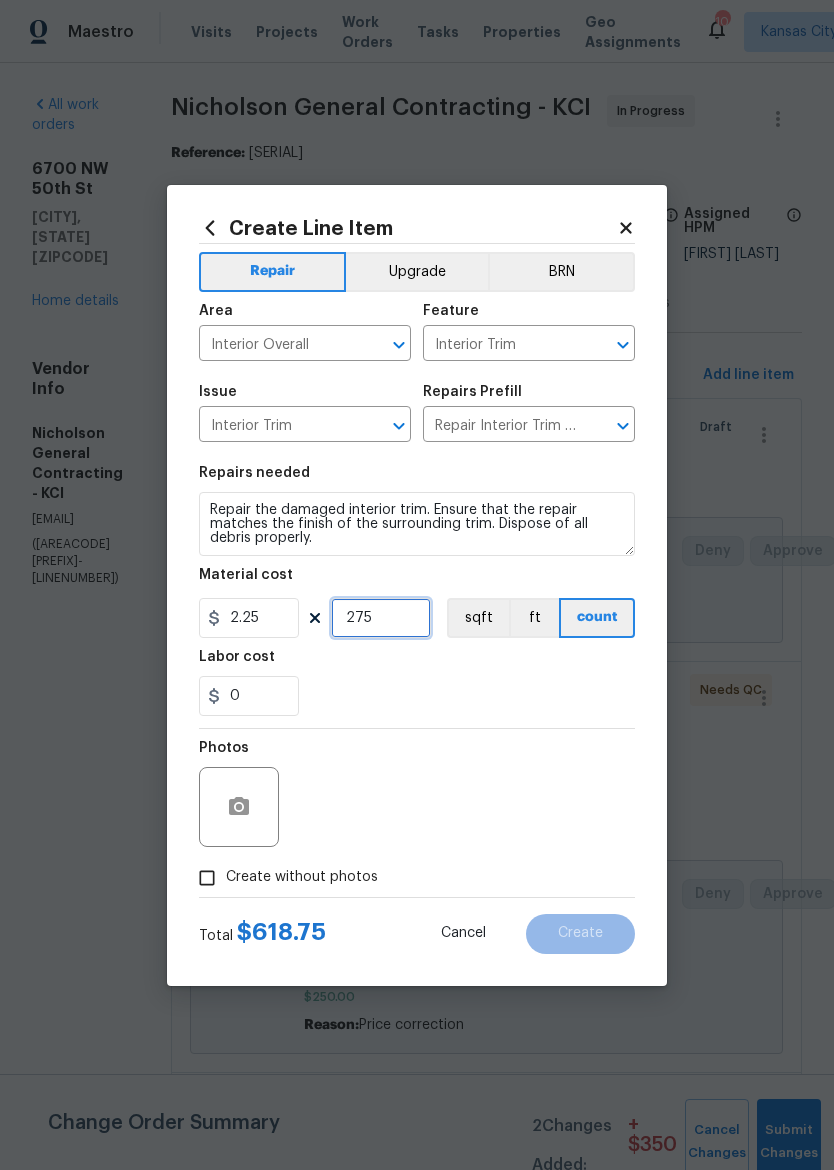 type on "275" 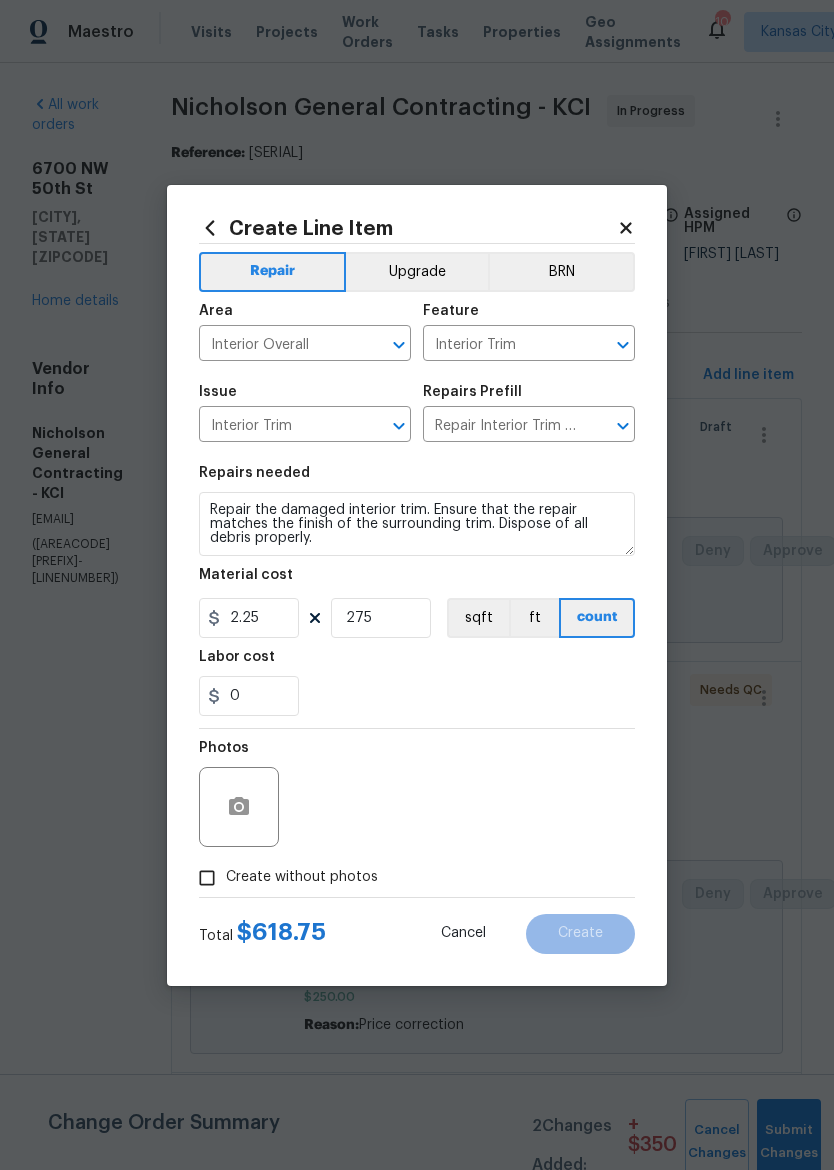 click on "0" at bounding box center (417, 696) 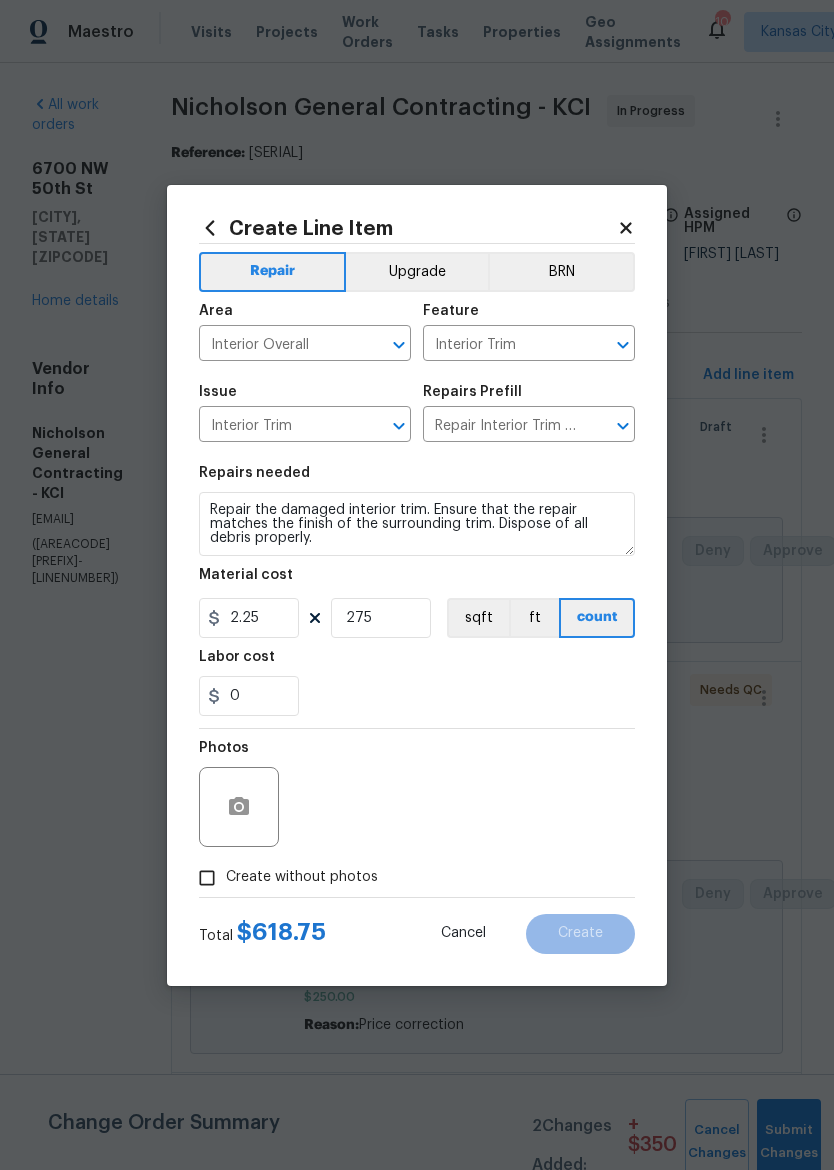 click on "Photos" at bounding box center [417, 794] 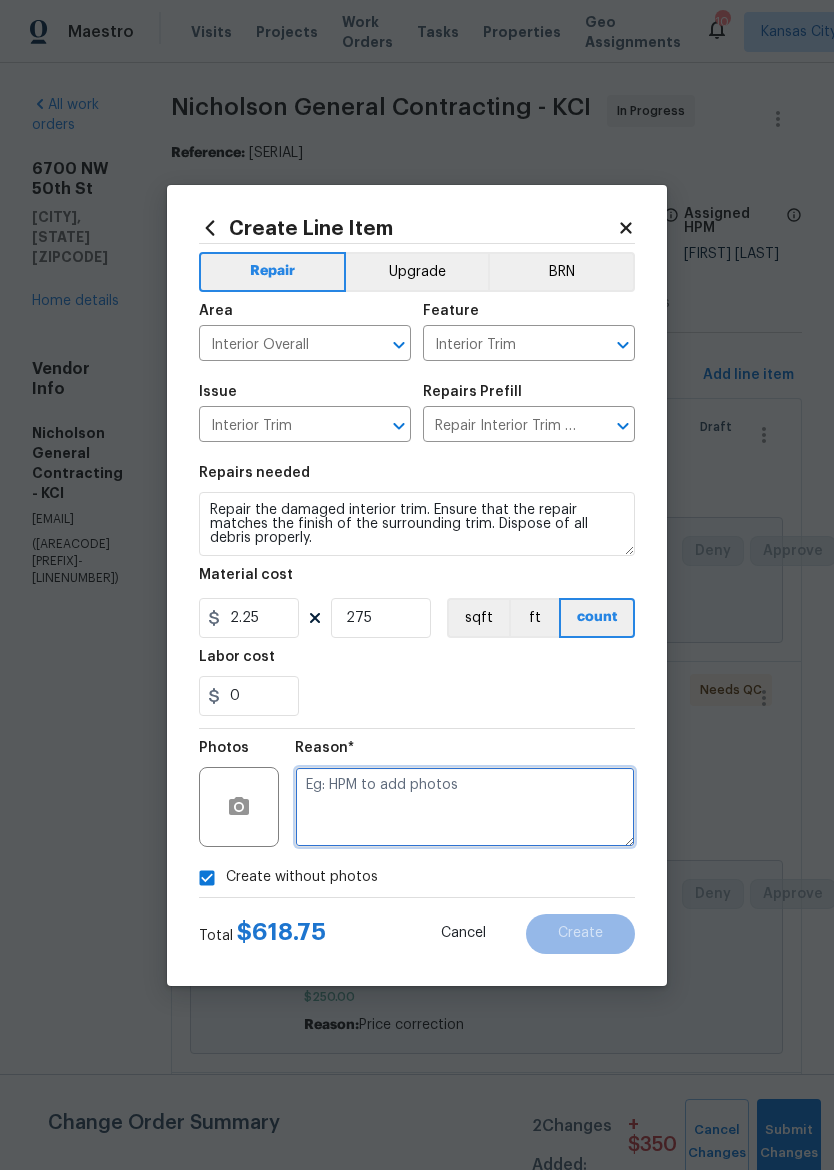 click at bounding box center (465, 807) 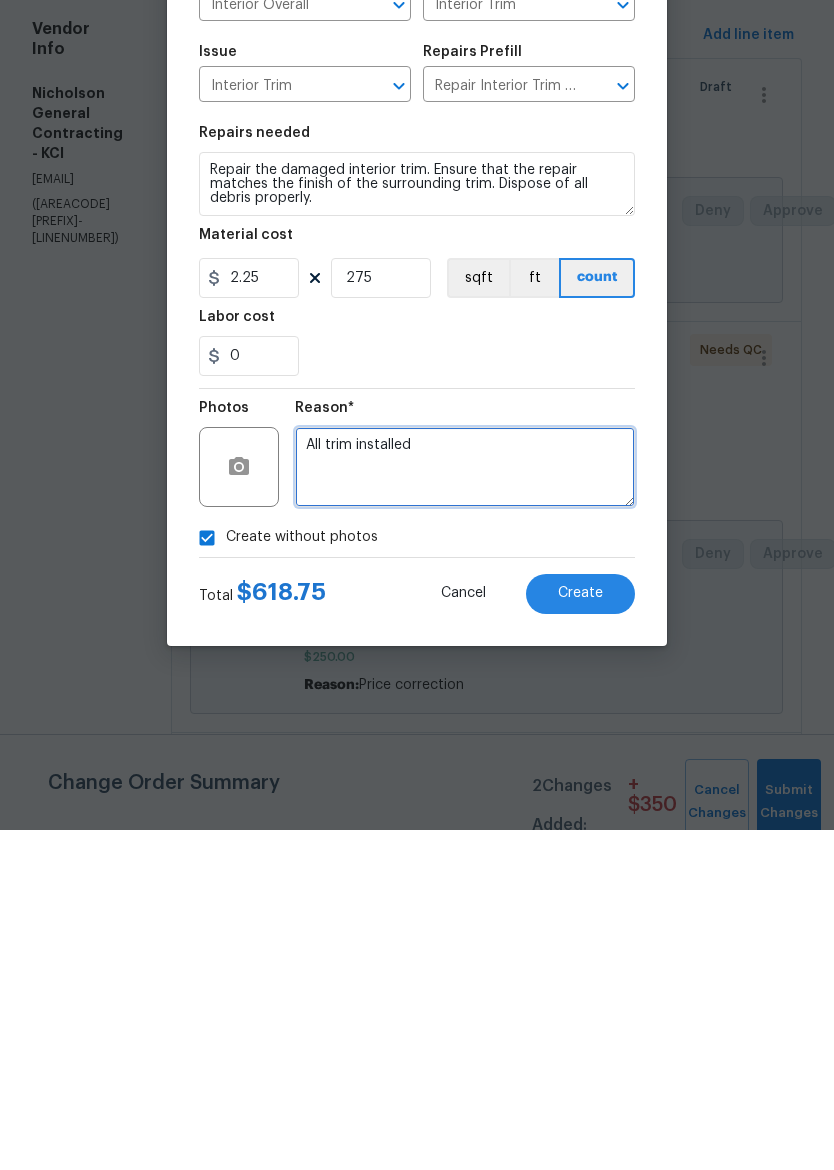 type on "All trim installed" 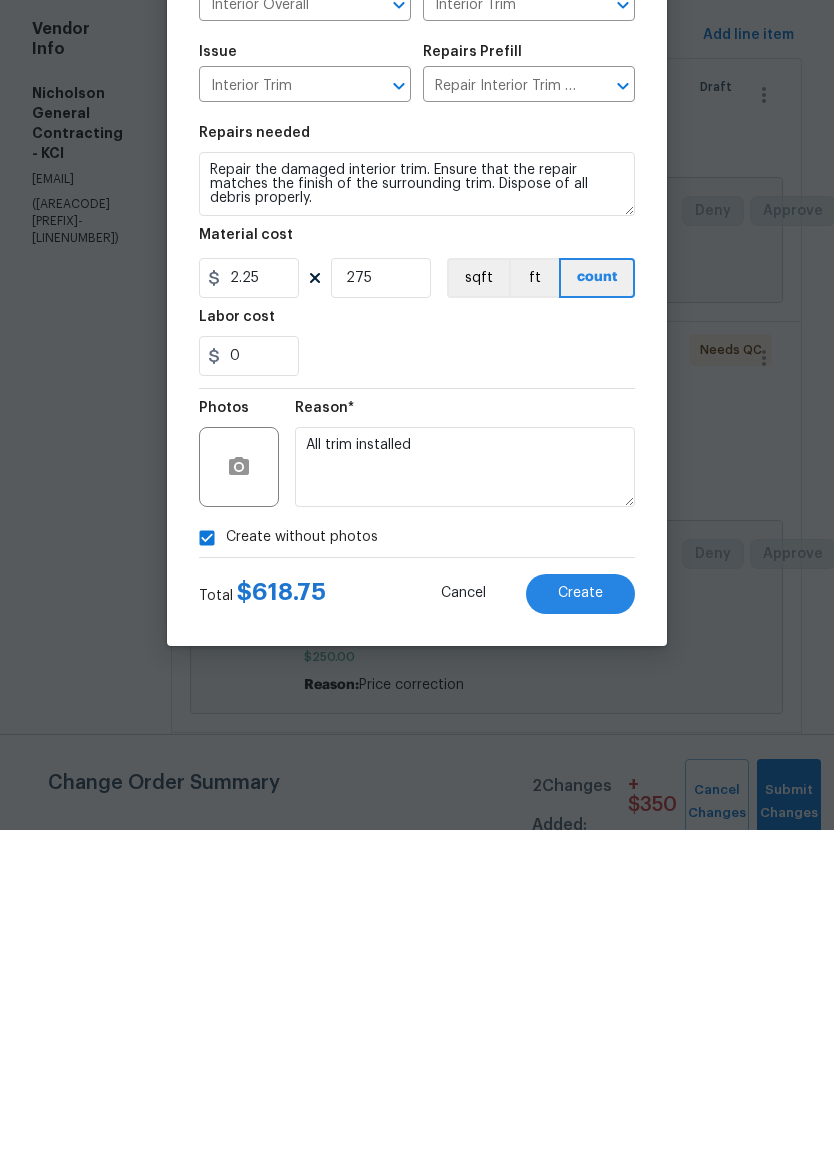 click on "Create" at bounding box center [580, 934] 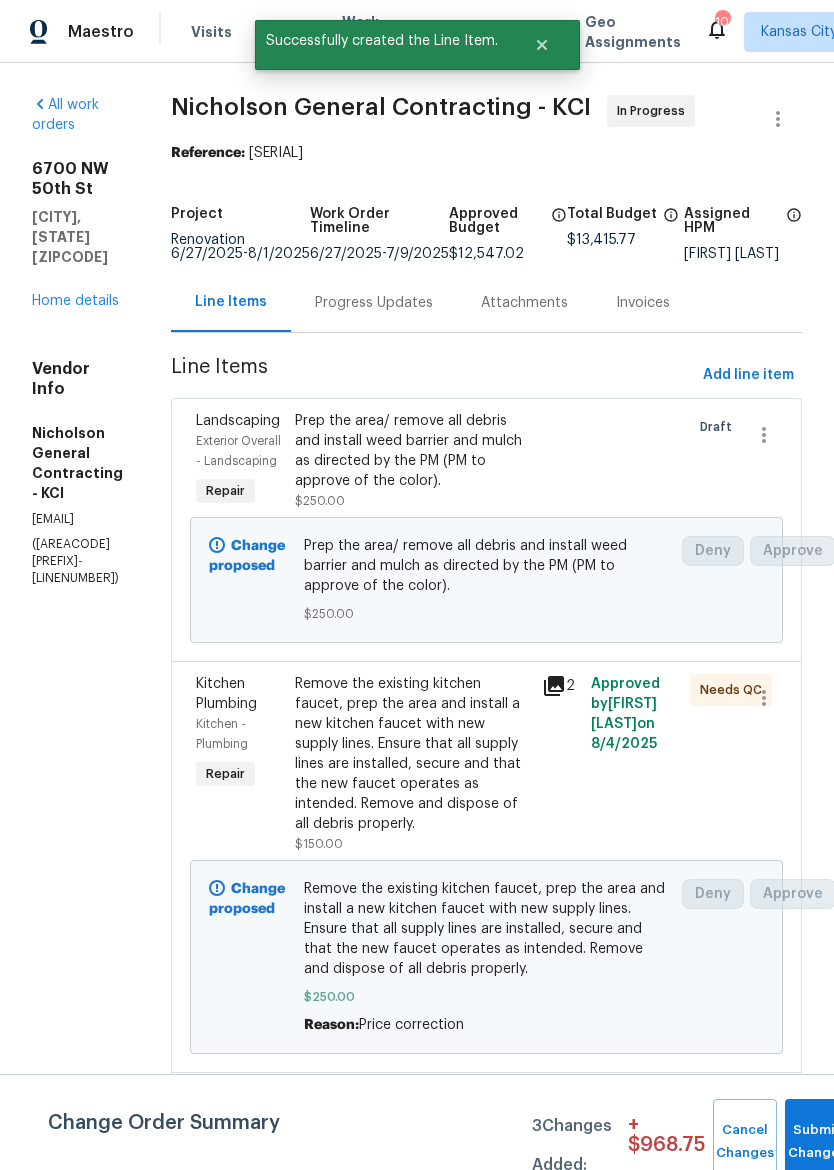 click on "Submit Changes" at bounding box center [817, 1142] 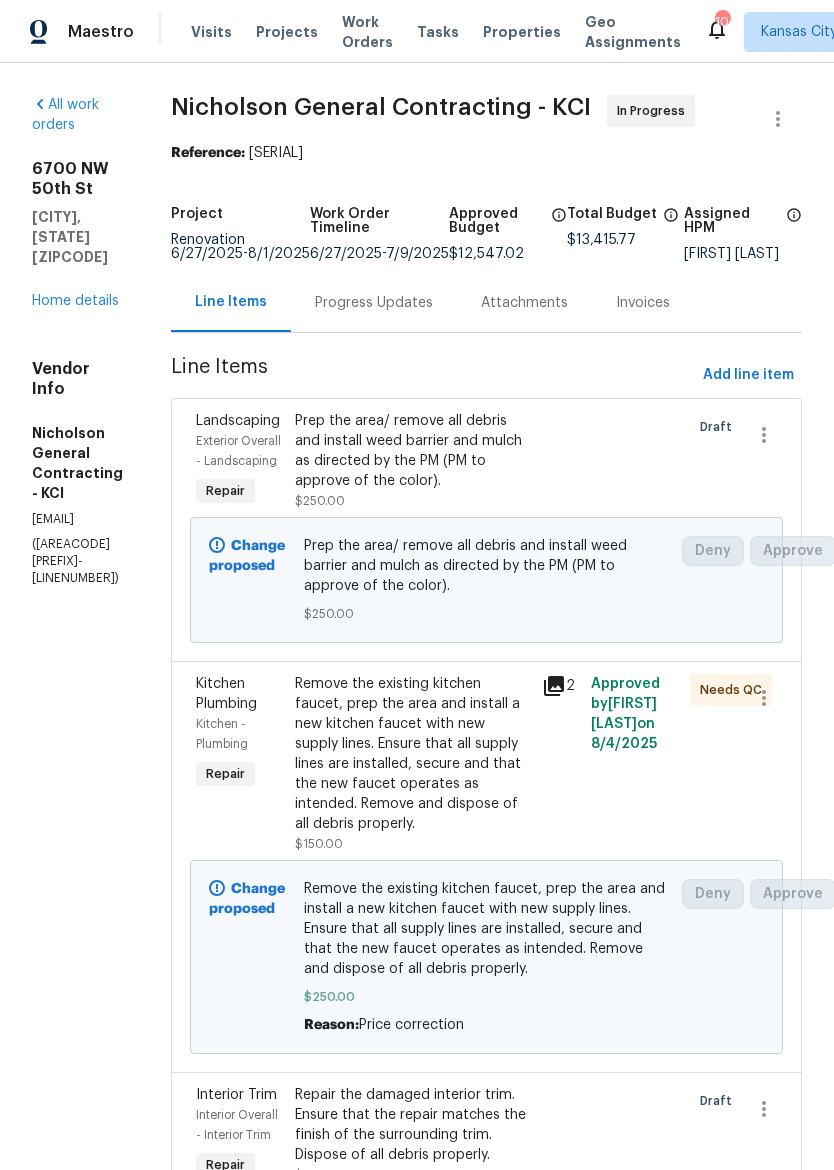 click on "Home details" at bounding box center (75, 301) 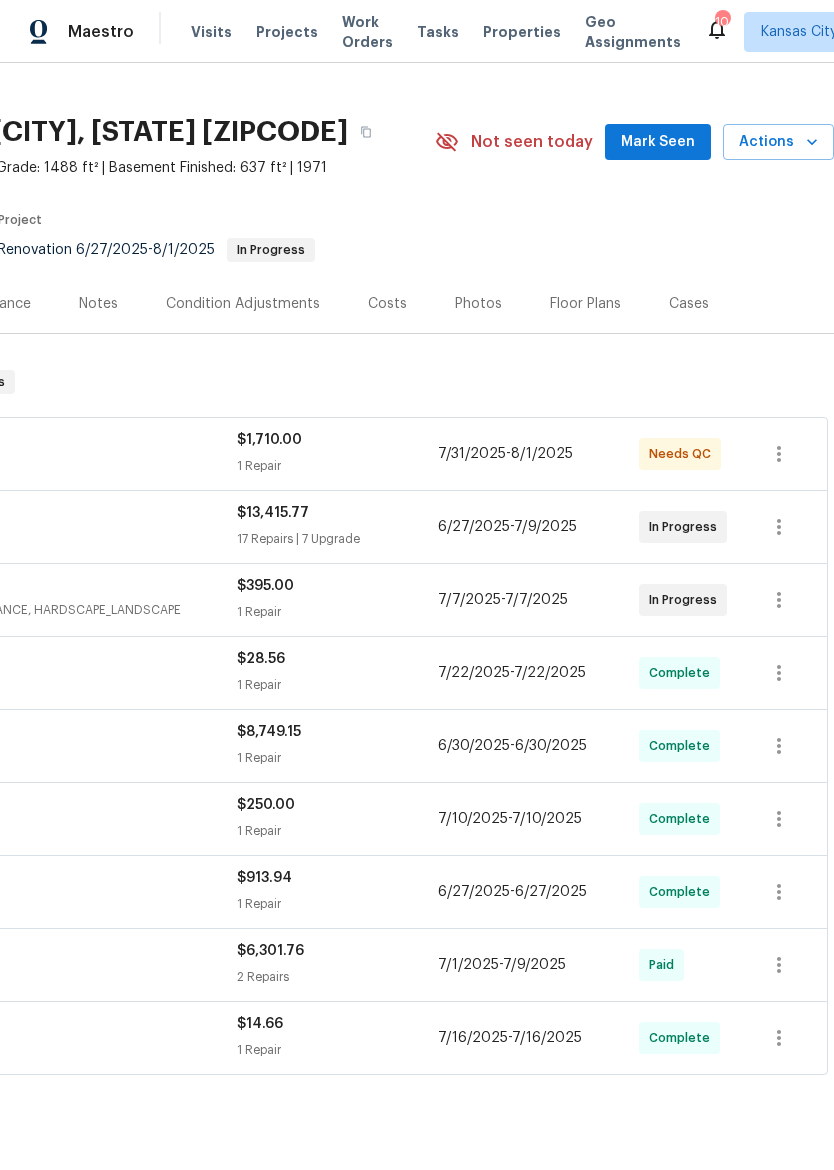 scroll, scrollTop: 4, scrollLeft: 250, axis: both 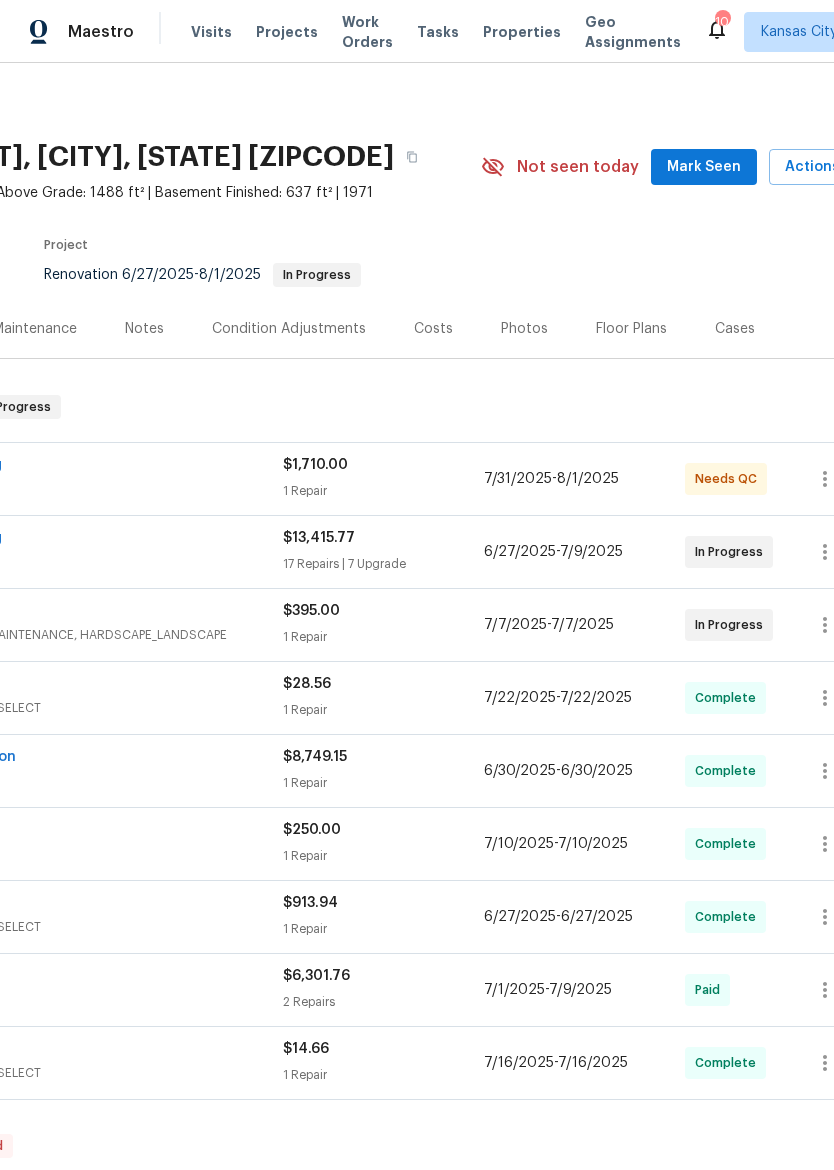 click on "GENERAL_CONTRACTOR" at bounding box center (32, 489) 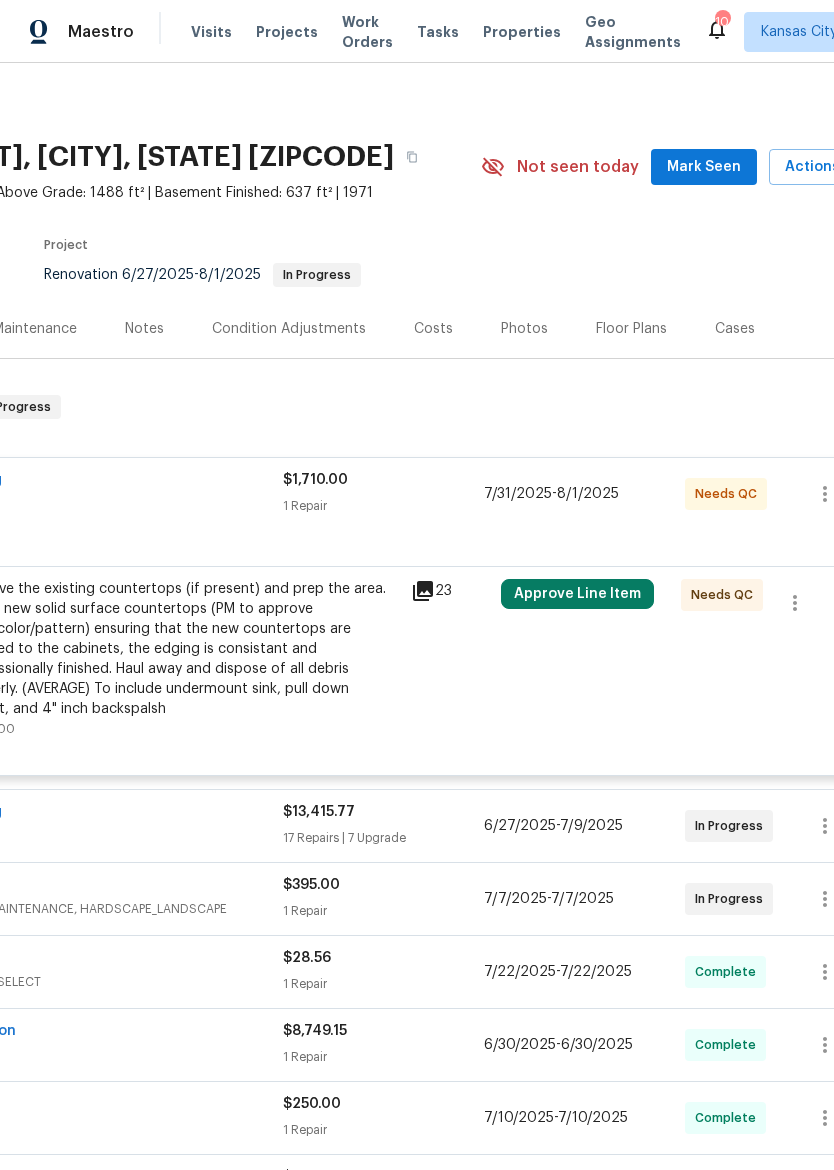 click on "1 Repair" at bounding box center [383, 506] 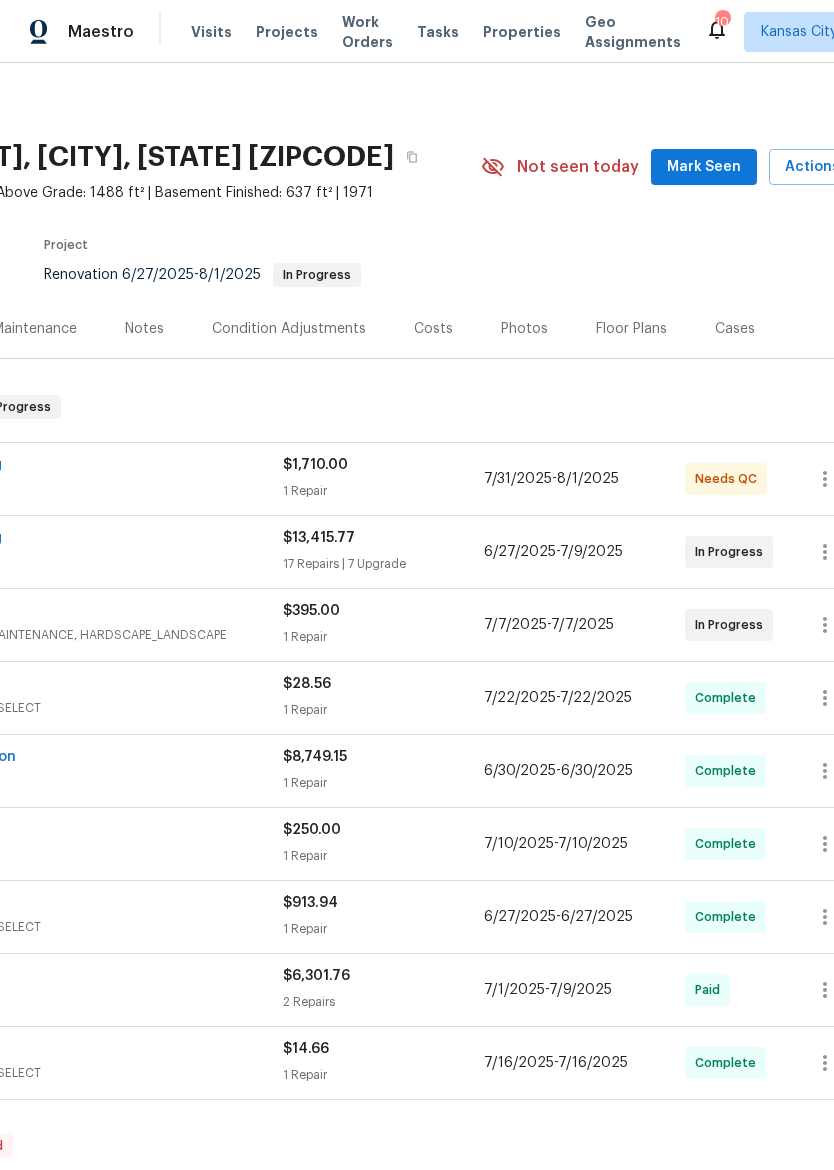 click on "Needs QC" at bounding box center [735, 479] 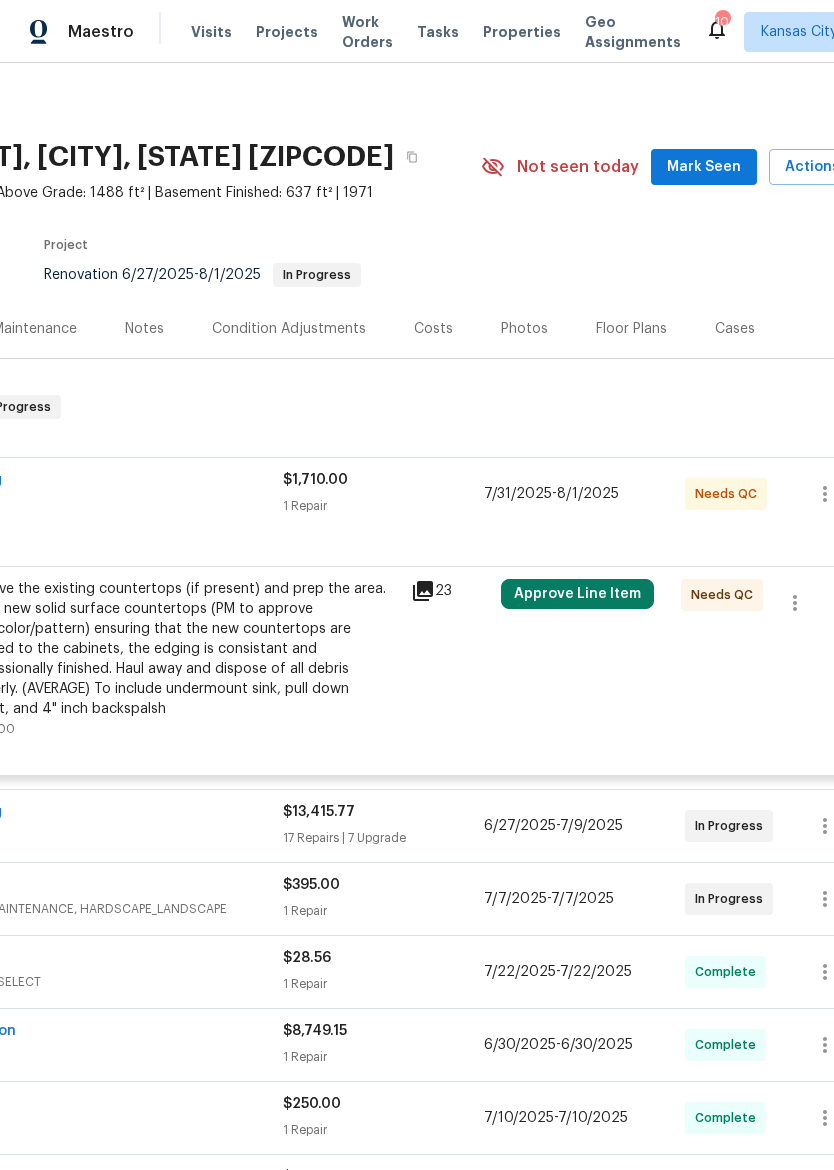 click on "Approve Line Item" at bounding box center [577, 594] 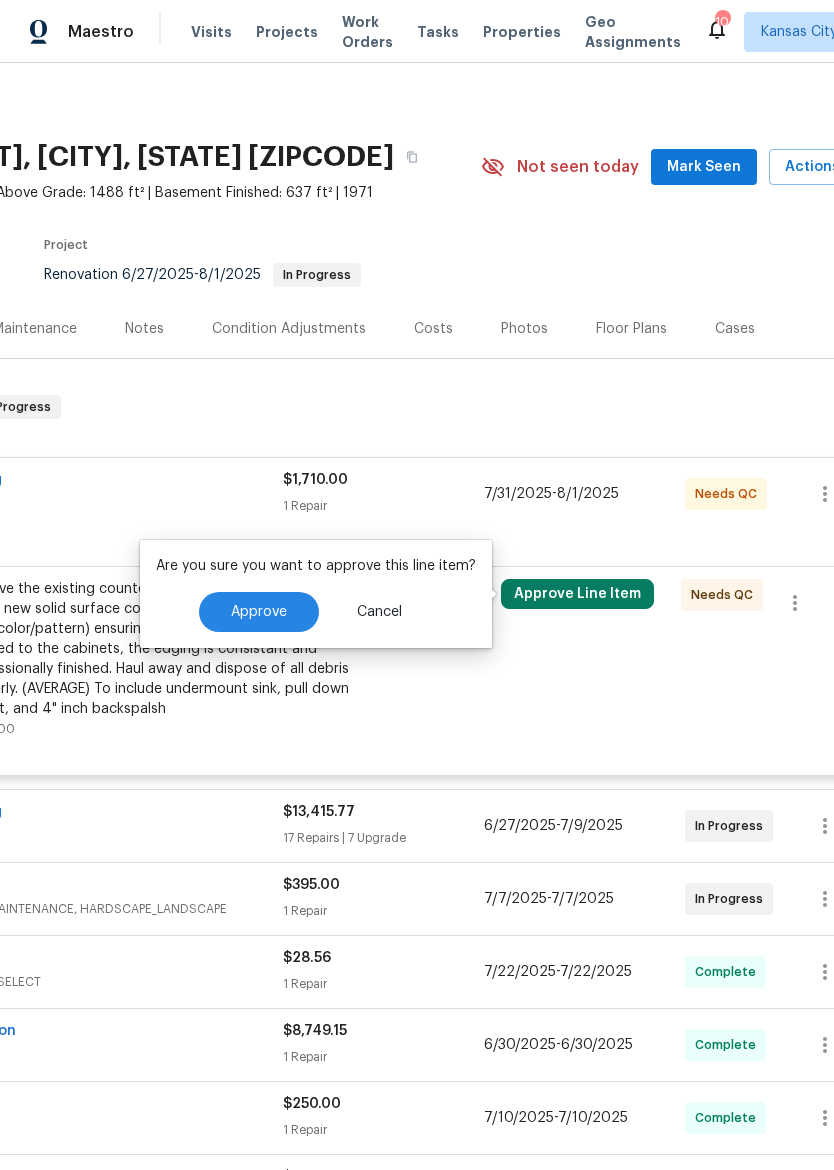 click on "Approve" at bounding box center [259, 612] 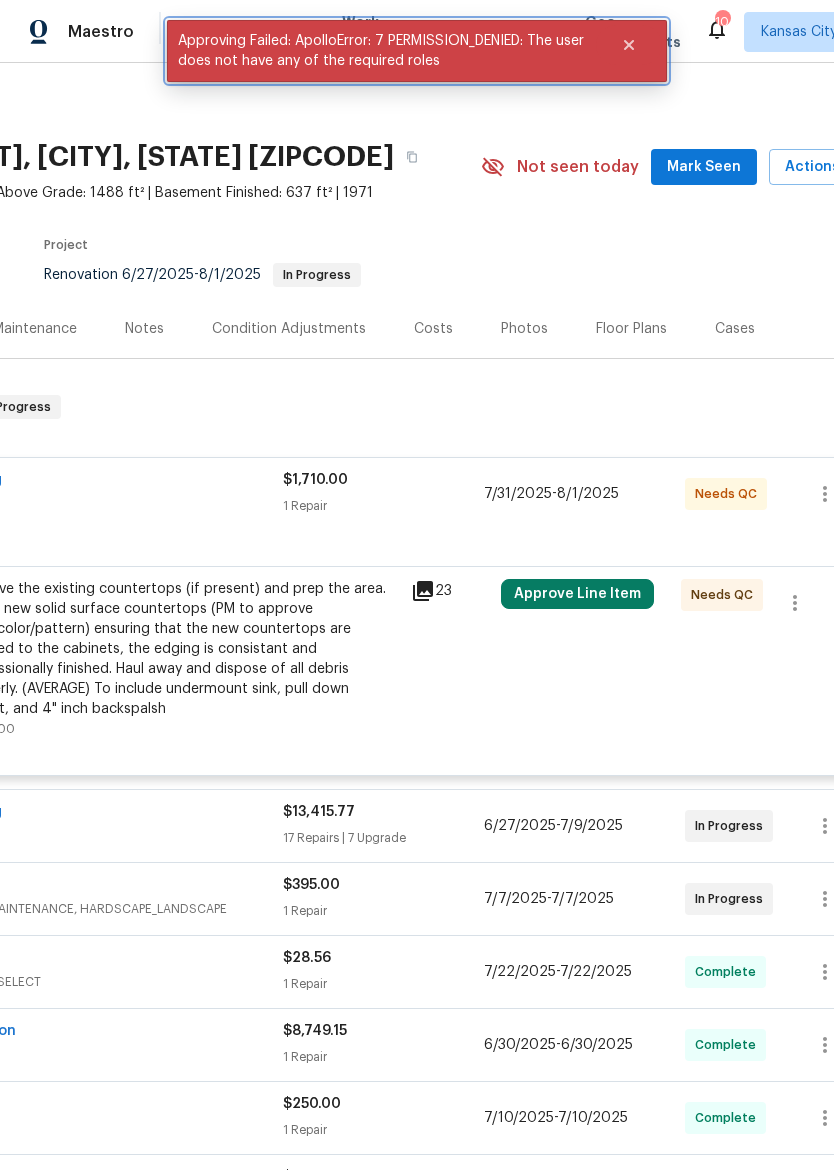 click 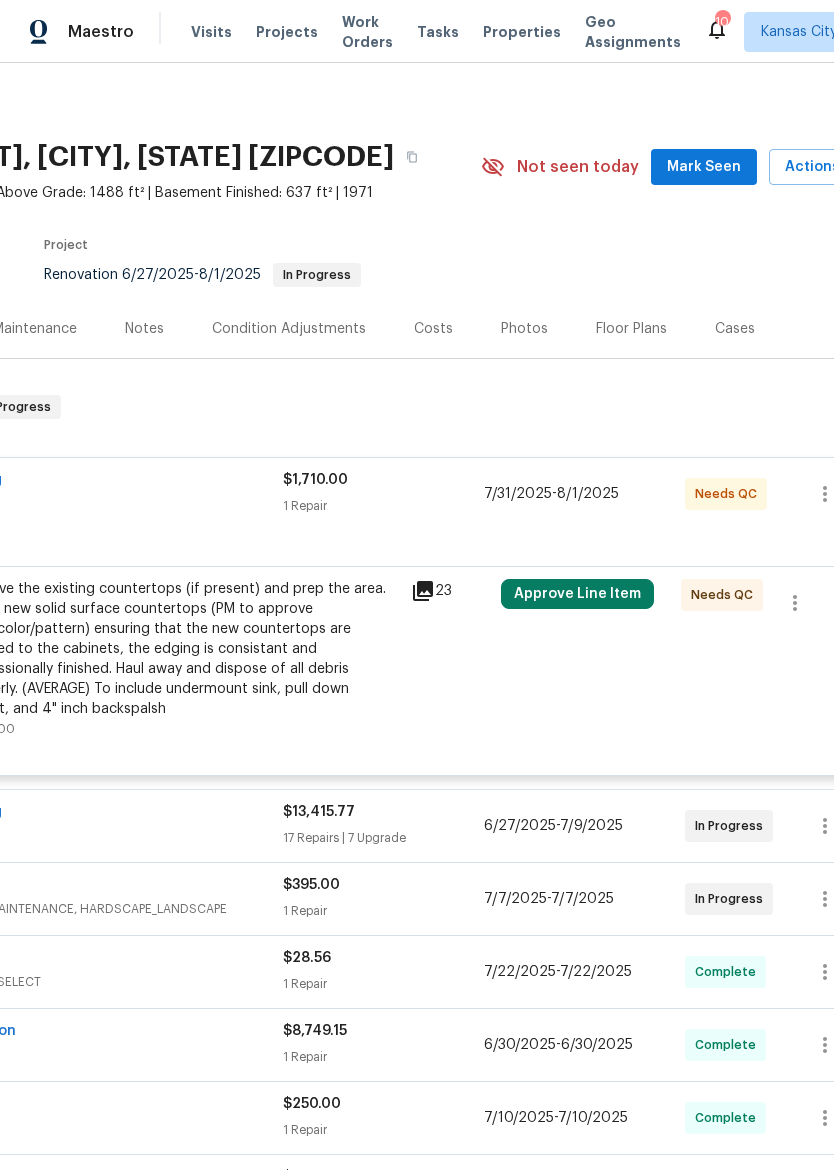 click on "Remove the existing countertops (if present) and prep the area. Install new solid surface countertops (PM to approve style/color/pattern) ensuring that the new countertops are secured to the cabinets, the edging is consistant and professionally finished. Haul away and dispose of all debris properly. (AVERAGE) To include undermount sink, pull down faucet, and 4" inch backspalsh" at bounding box center [180, 649] 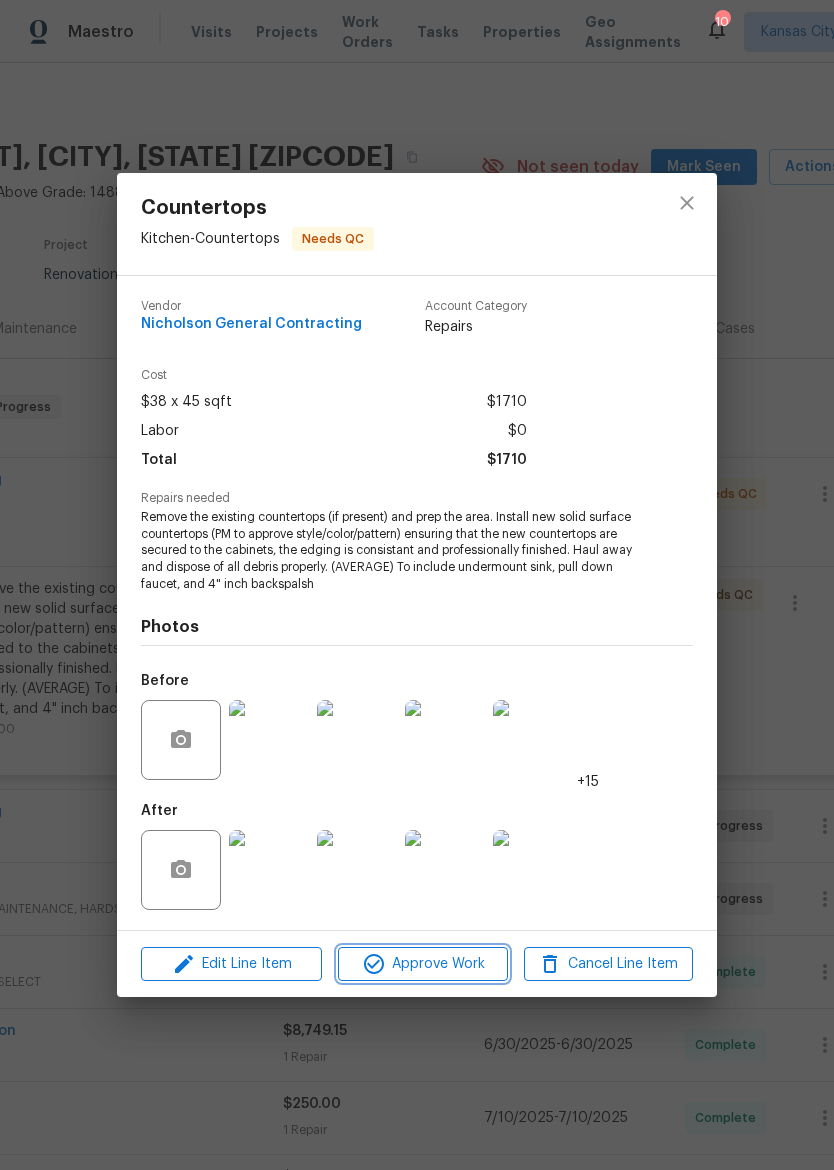 click on "Approve Work" at bounding box center (422, 964) 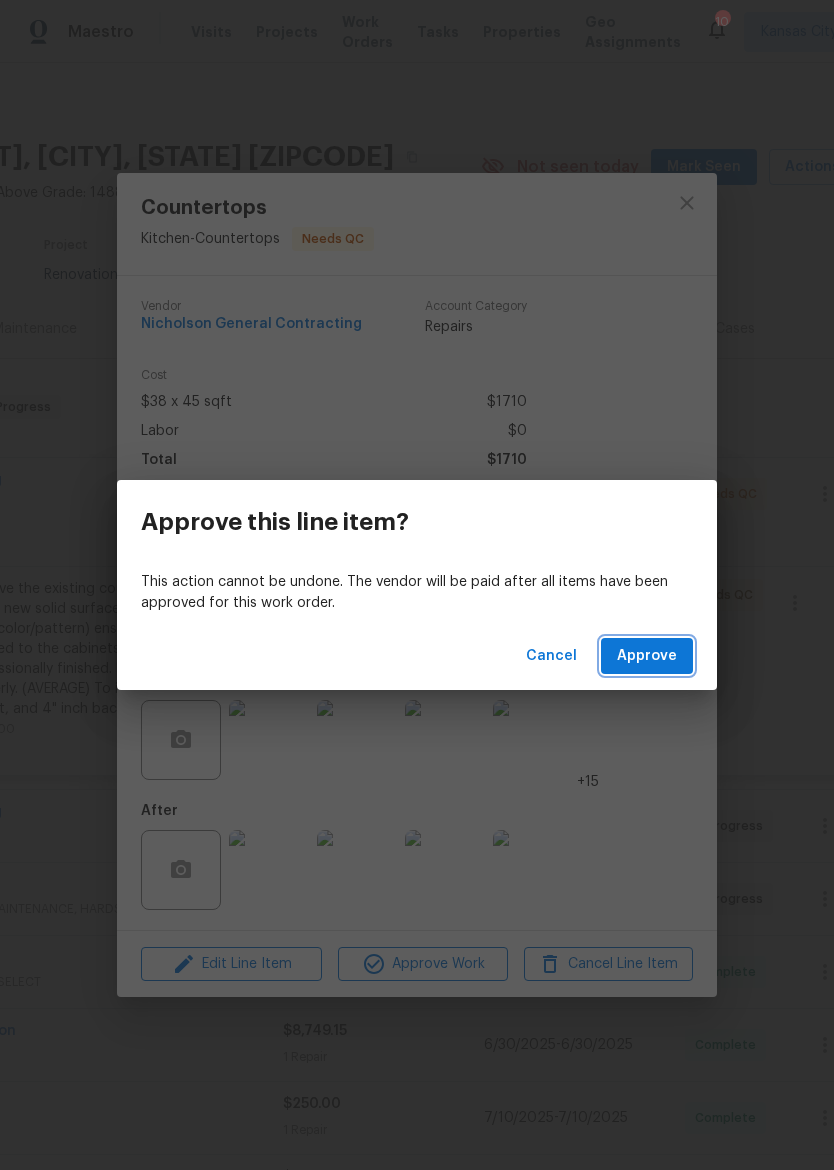 click on "Approve" at bounding box center (647, 656) 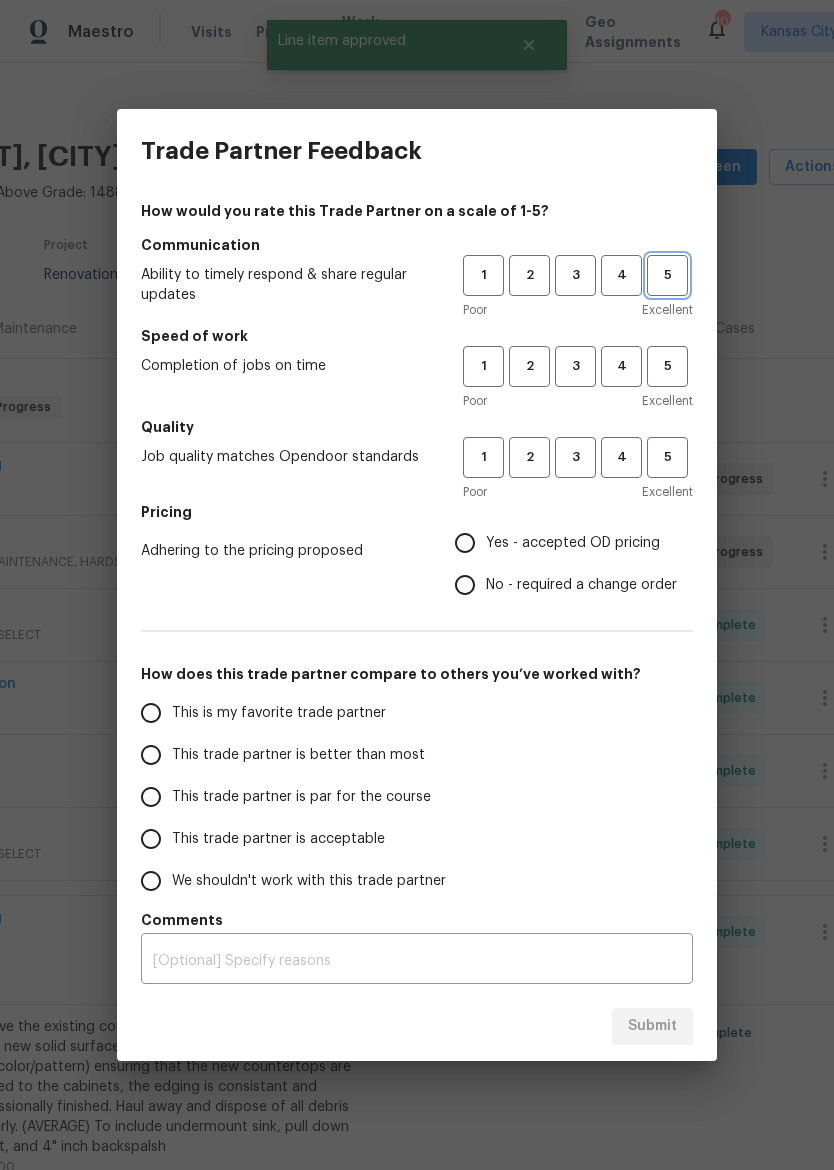 click on "5" at bounding box center [667, 275] 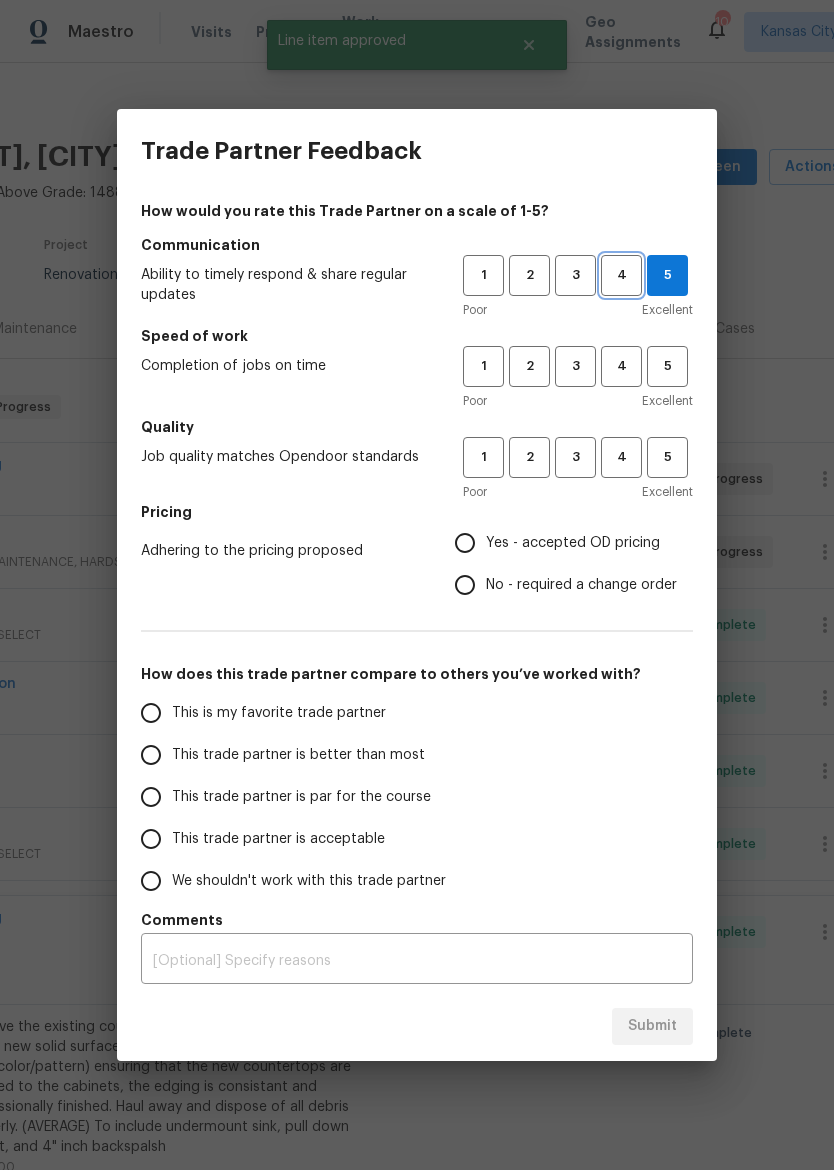 click on "4" at bounding box center (621, 275) 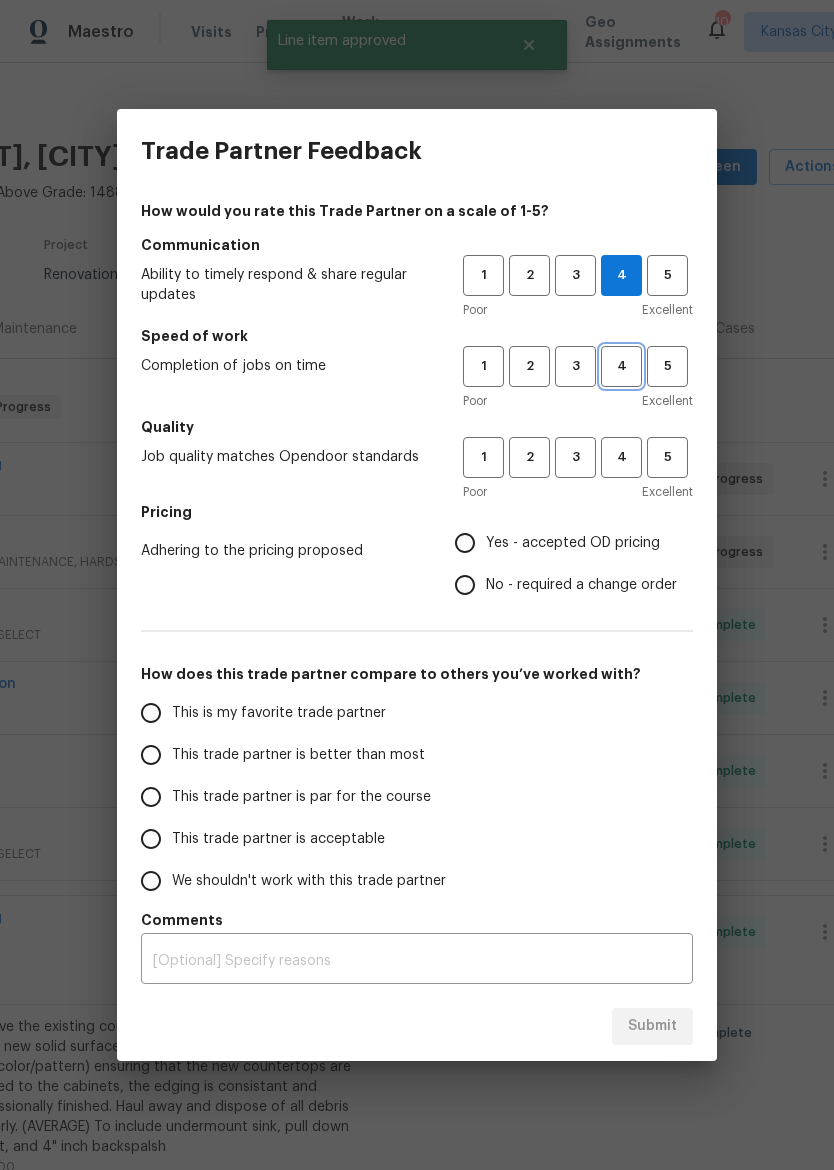 click on "4" at bounding box center (621, 366) 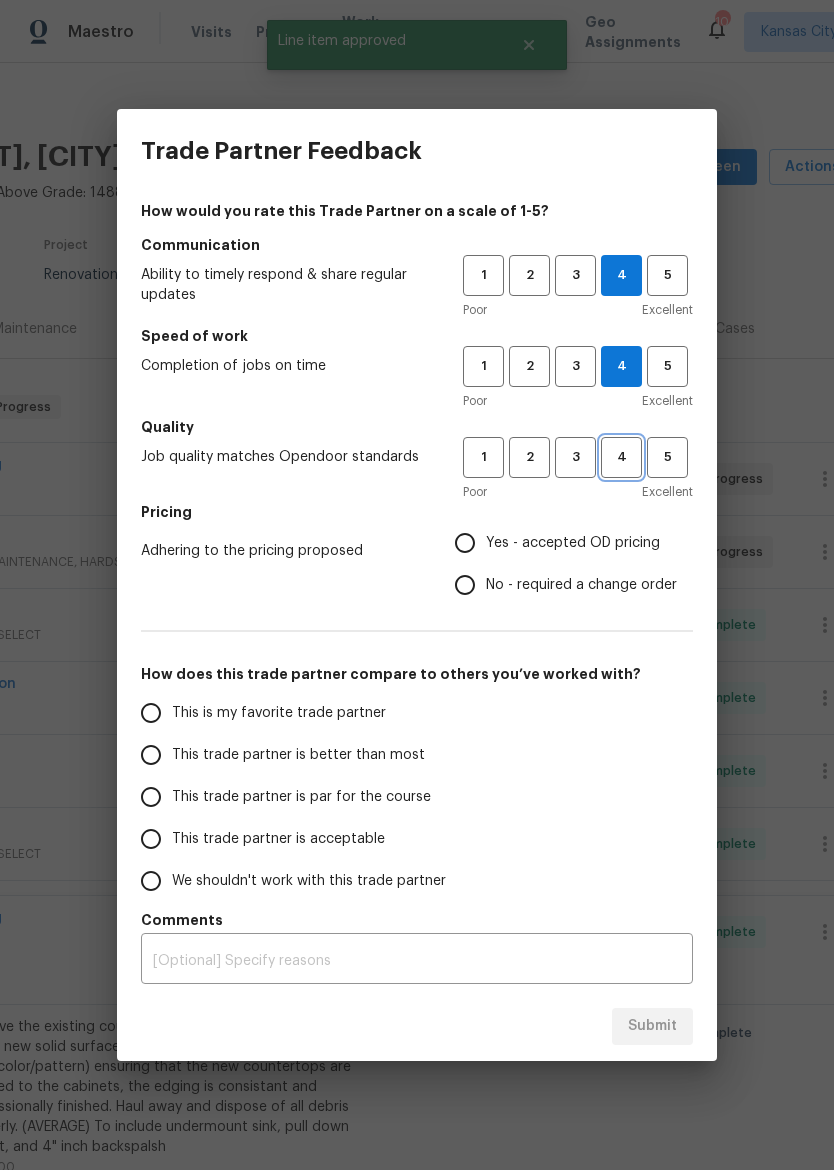 click on "4" at bounding box center (621, 457) 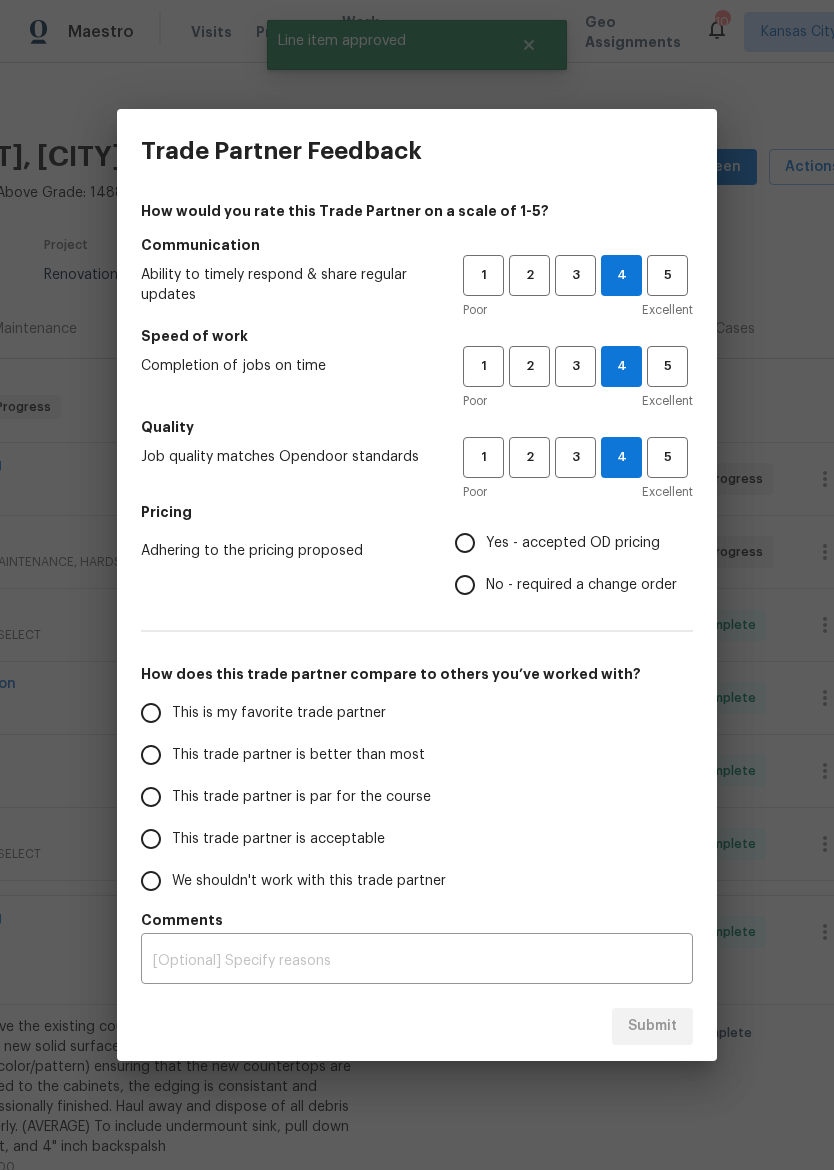 click on "Yes - accepted OD pricing" at bounding box center (573, 543) 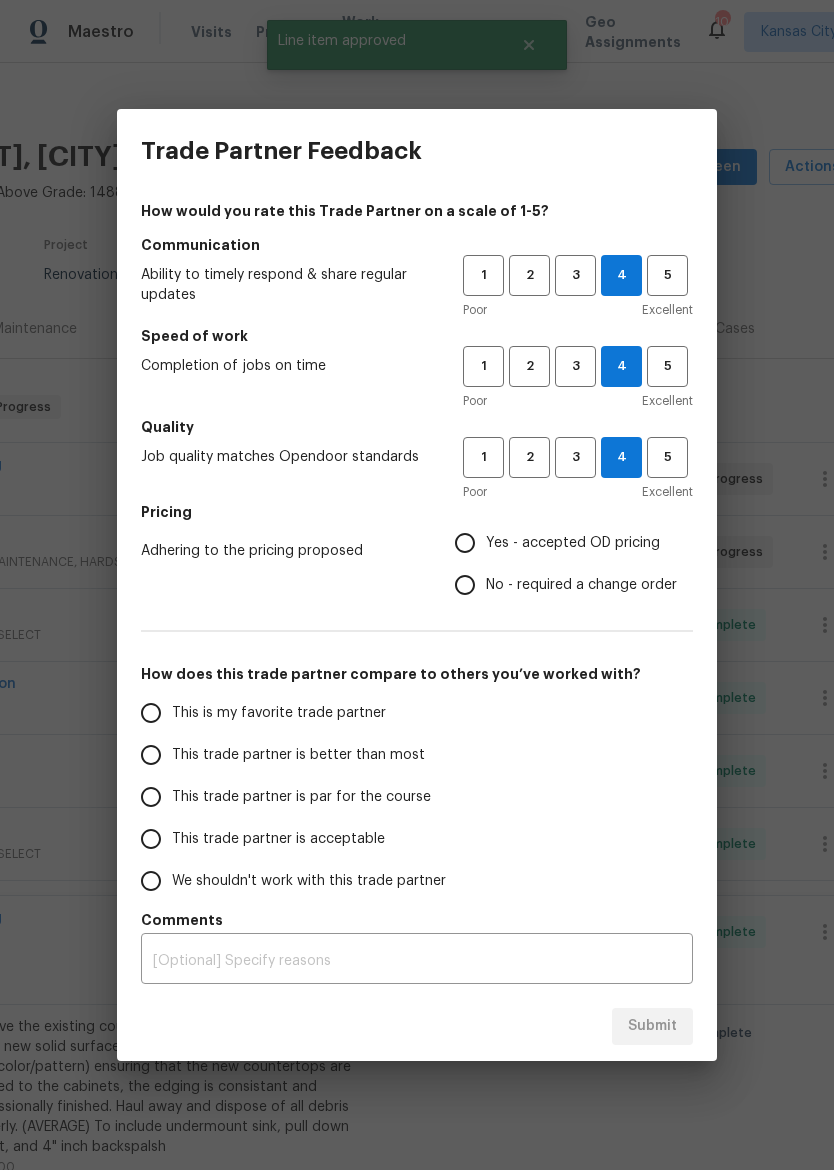 click on "Yes - accepted OD pricing" at bounding box center [465, 543] 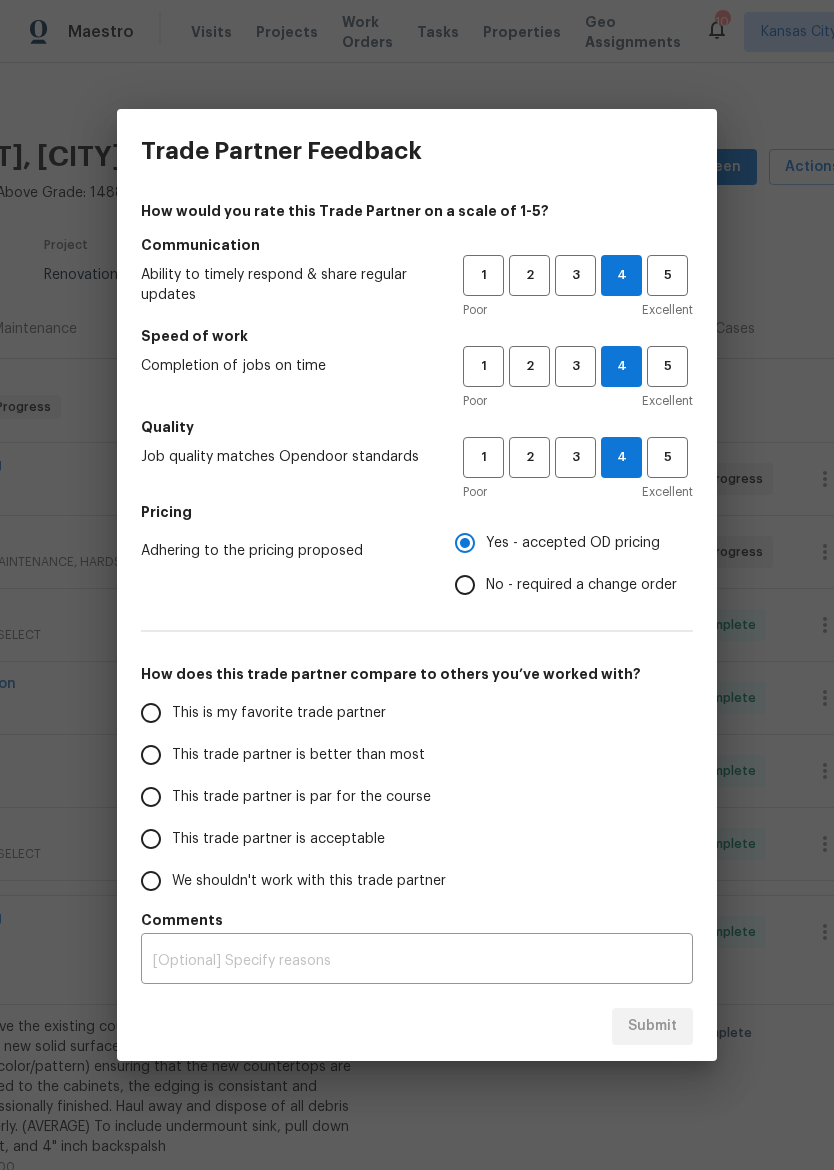 click on "This trade partner is better than most" at bounding box center (298, 755) 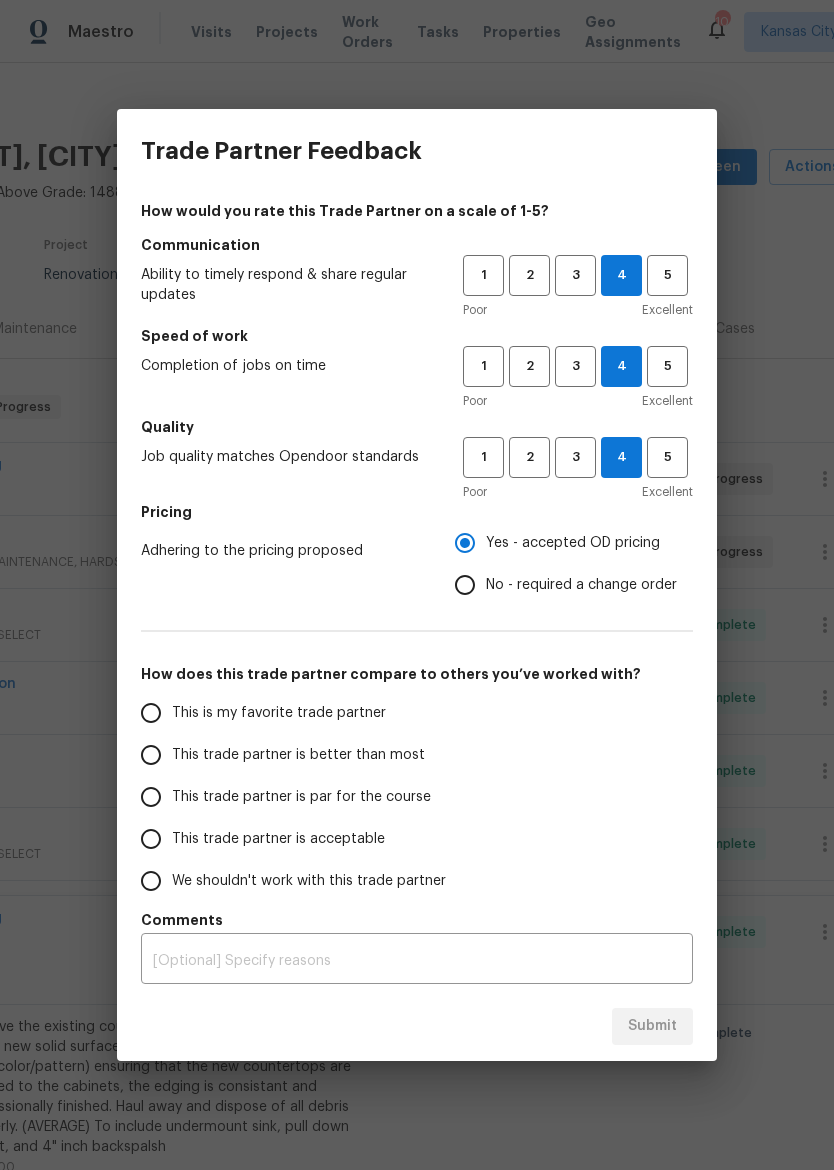 click on "This trade partner is better than most" at bounding box center (151, 755) 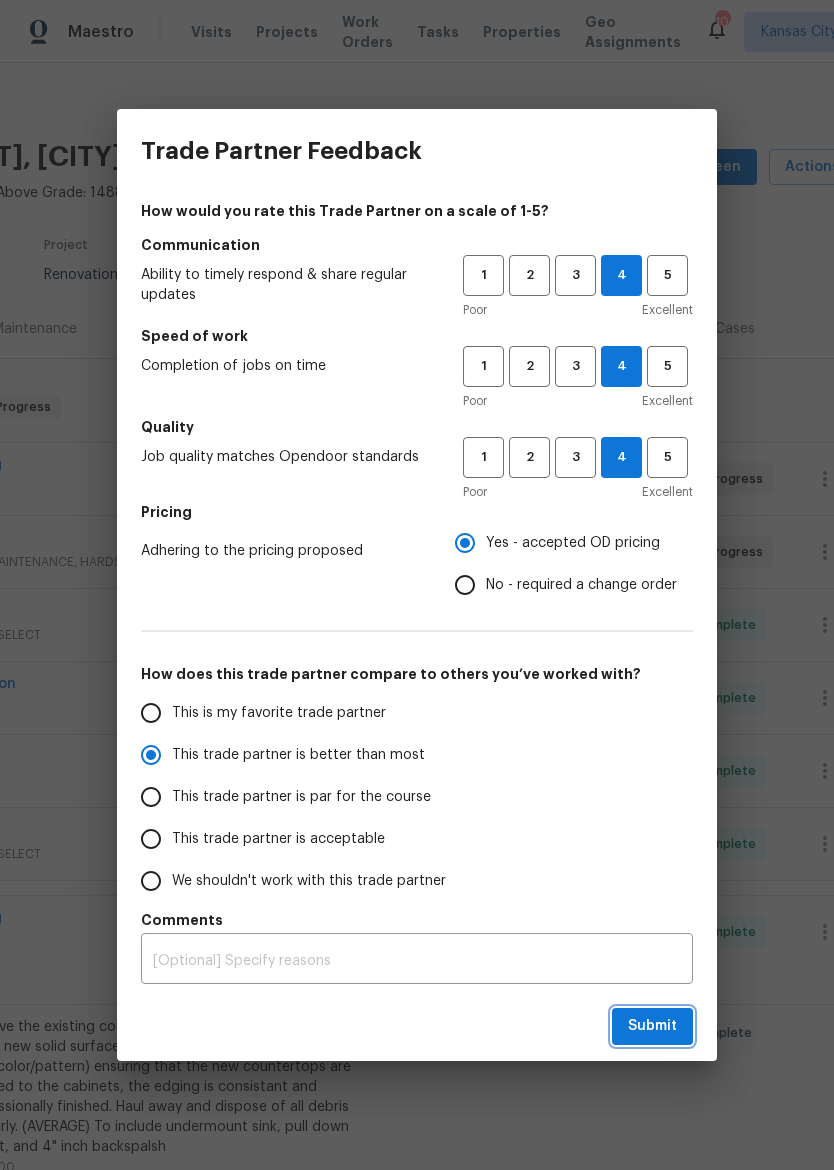 click on "Submit" at bounding box center [652, 1026] 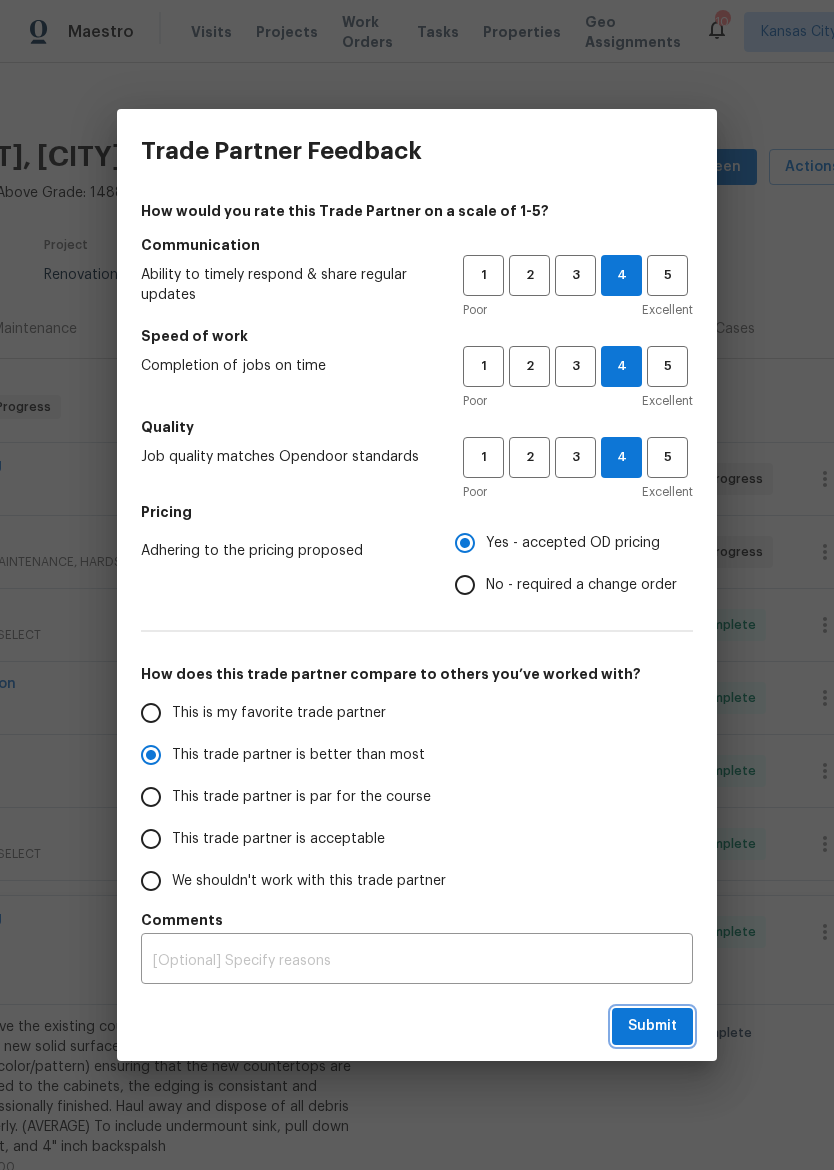 radio on "true" 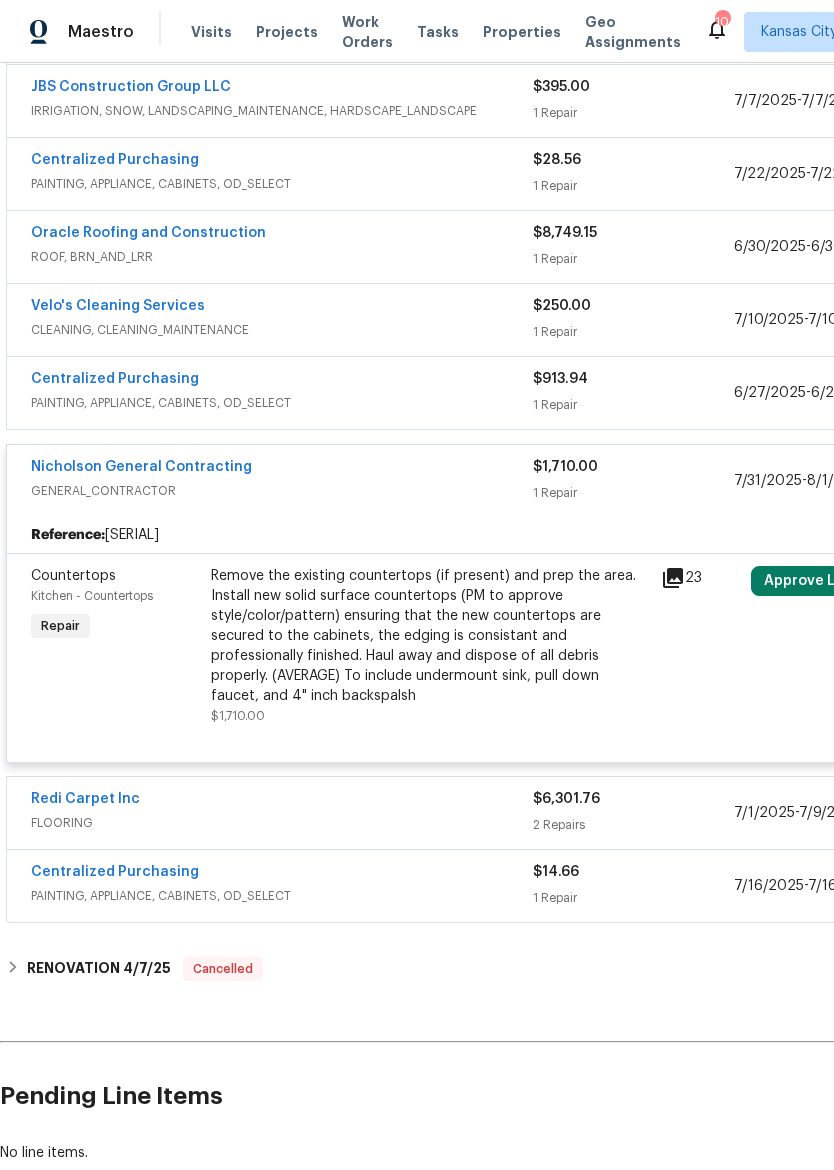 scroll, scrollTop: 452, scrollLeft: -1, axis: both 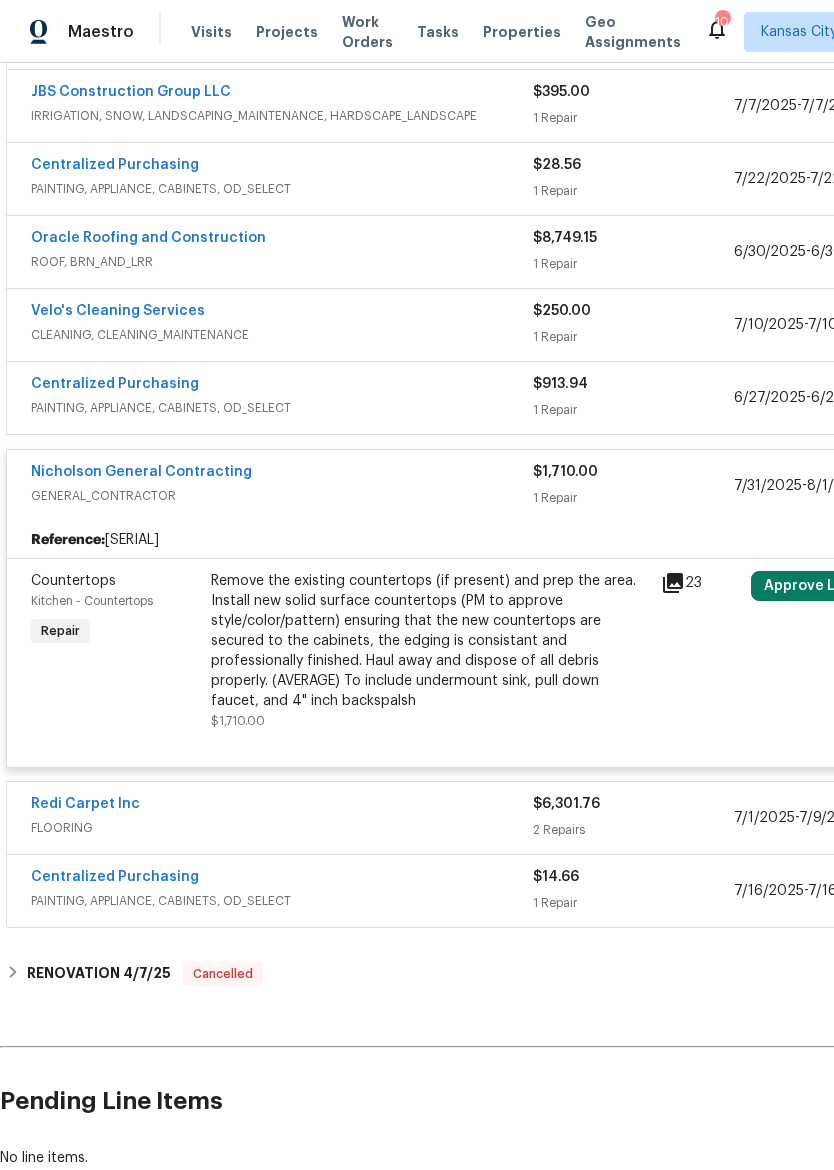 click on "Nicholson General Contracting" at bounding box center [282, 474] 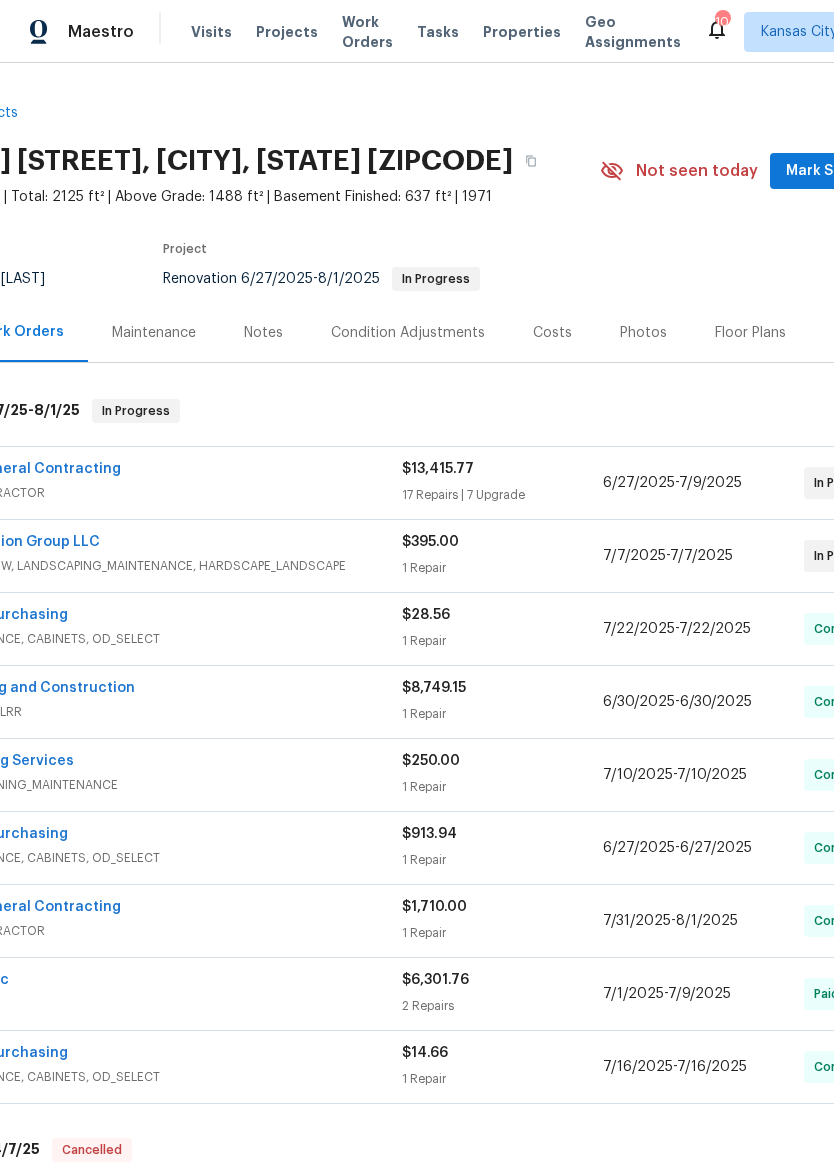 scroll, scrollTop: 0, scrollLeft: 131, axis: horizontal 